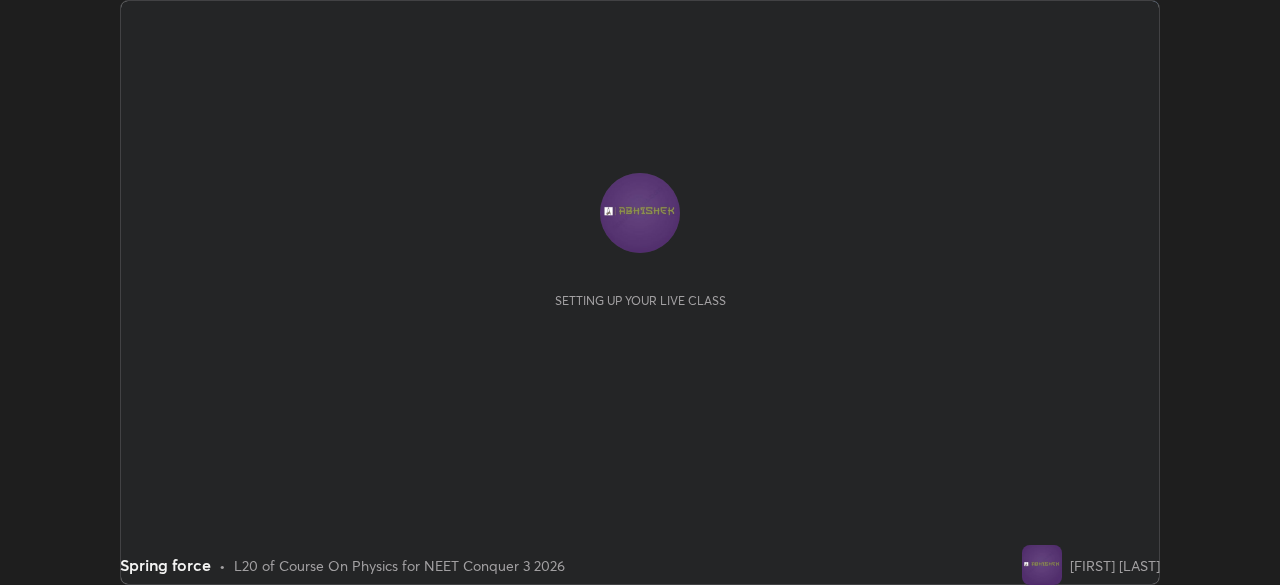 scroll, scrollTop: 0, scrollLeft: 0, axis: both 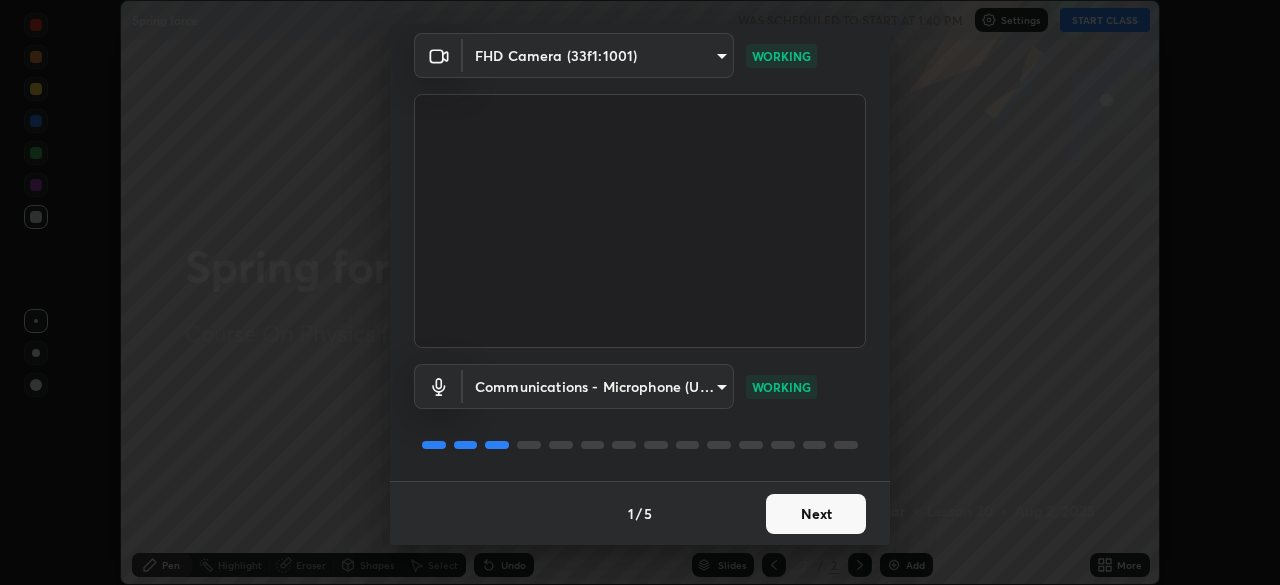 click on "Next" at bounding box center (816, 514) 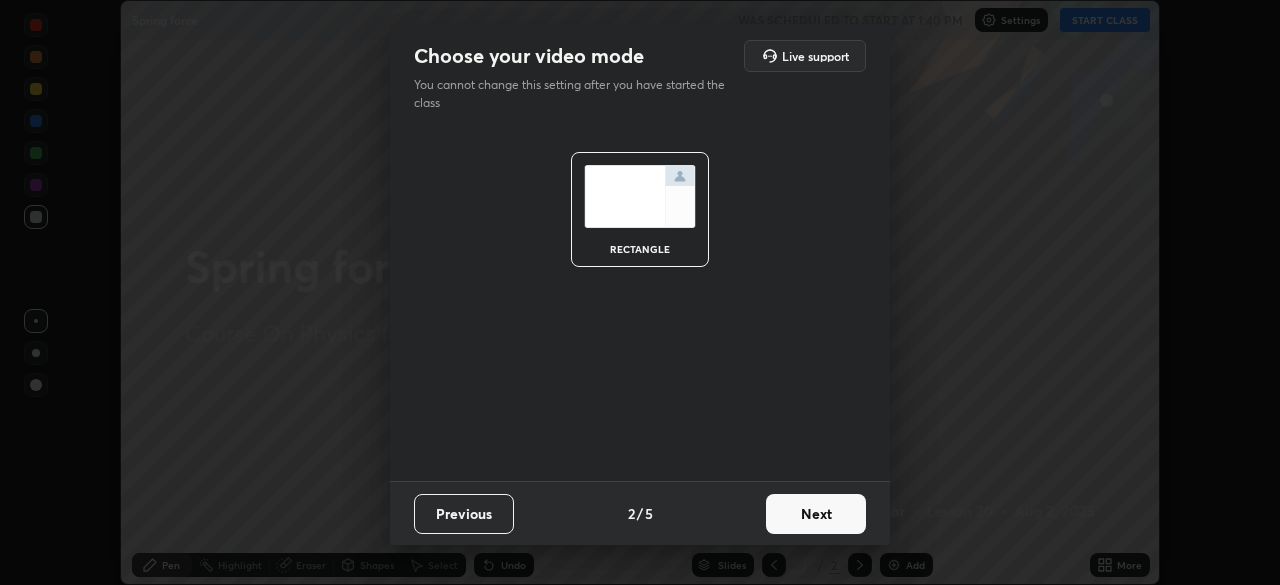 scroll, scrollTop: 0, scrollLeft: 0, axis: both 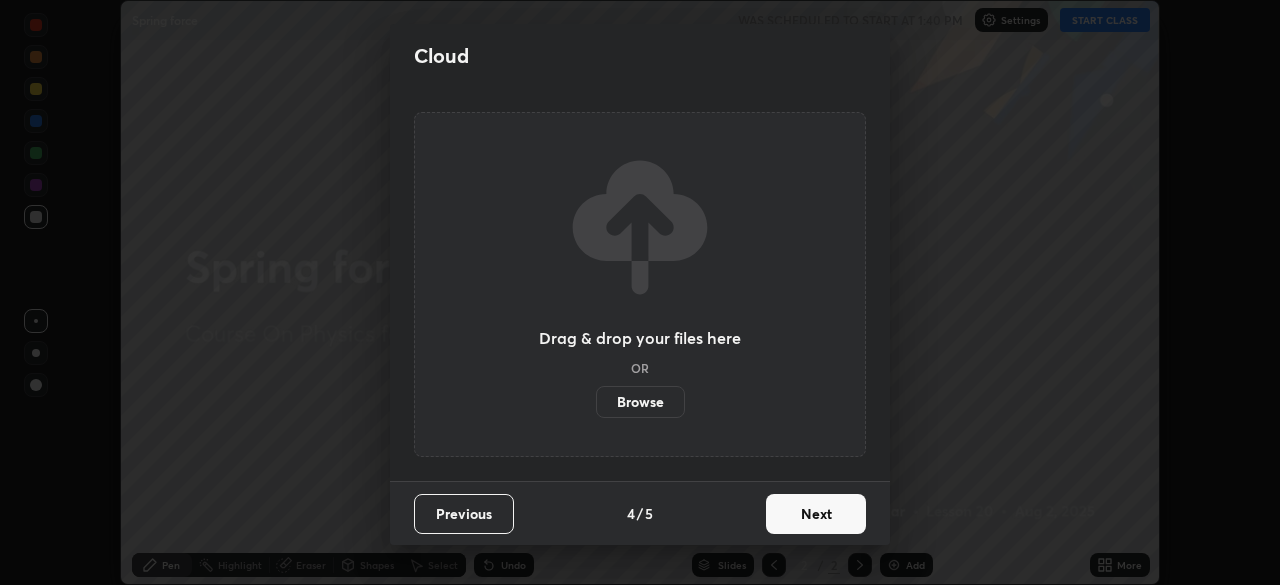 click on "Next" at bounding box center [816, 514] 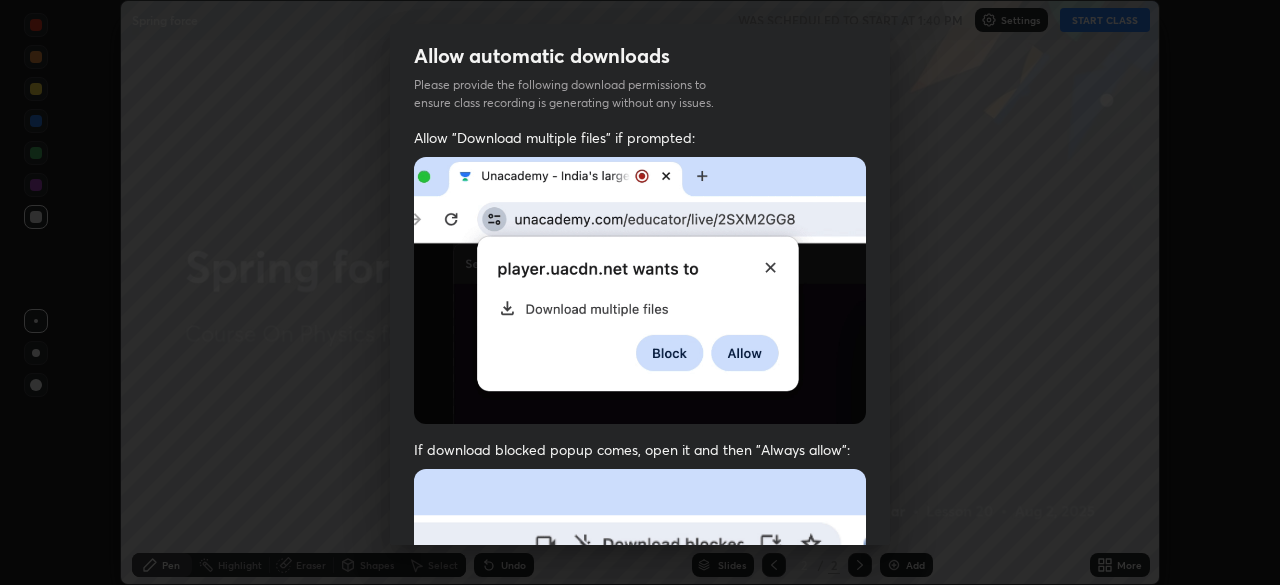 click at bounding box center (640, 687) 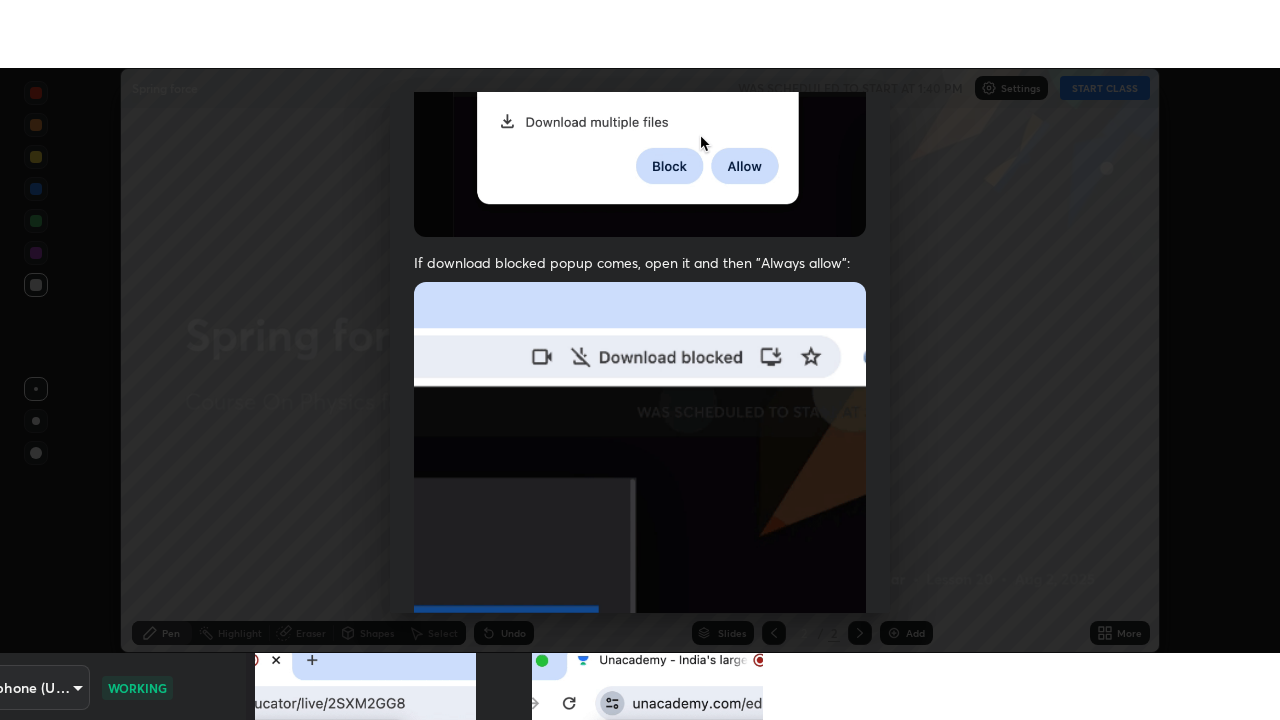 scroll, scrollTop: 479, scrollLeft: 0, axis: vertical 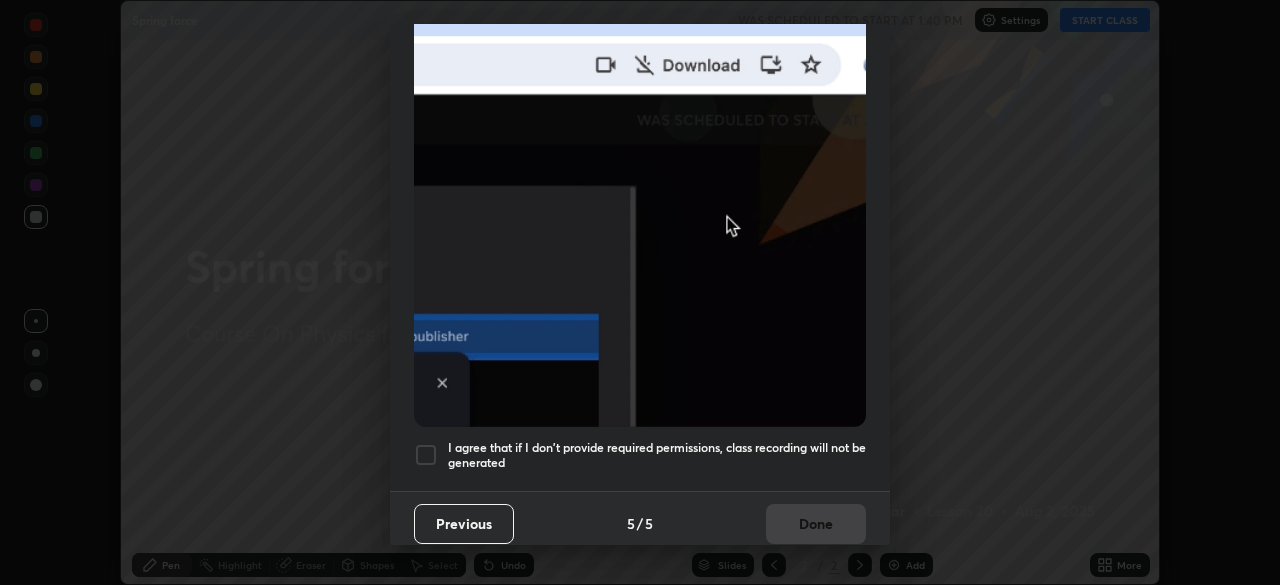 click at bounding box center (426, 455) 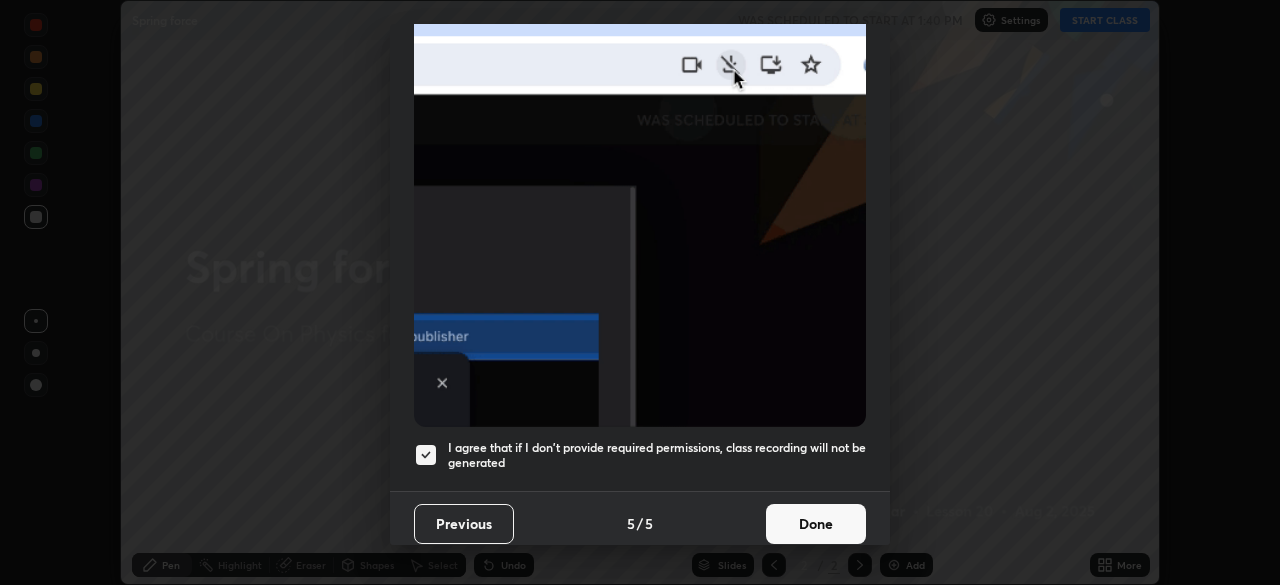 click on "Done" at bounding box center [816, 524] 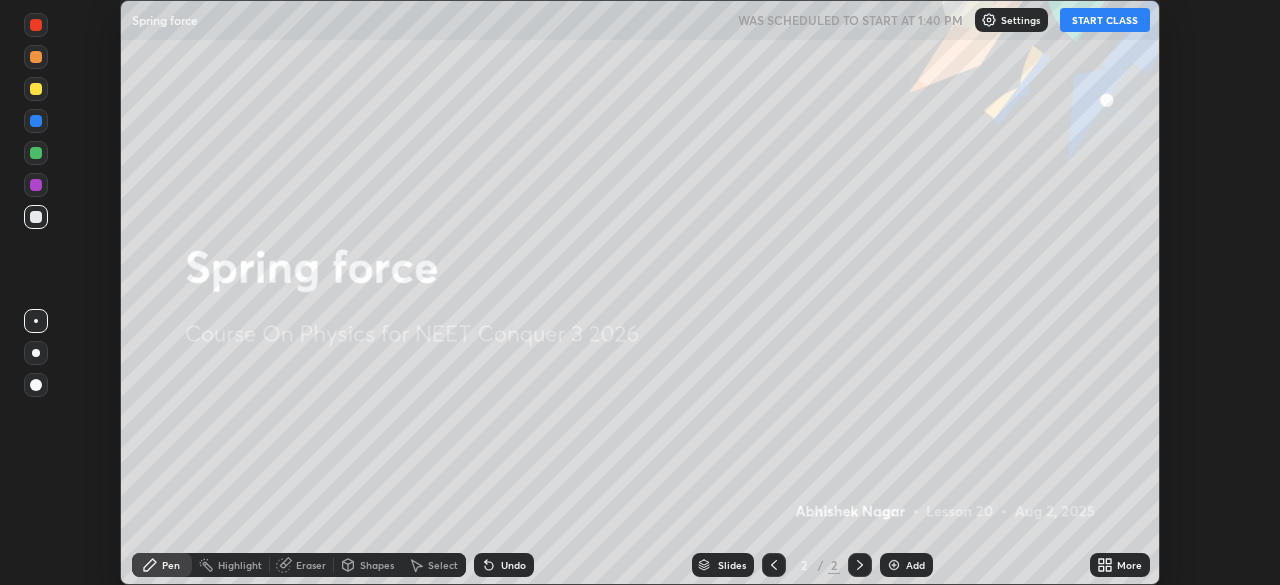 click on "START CLASS" at bounding box center [1105, 20] 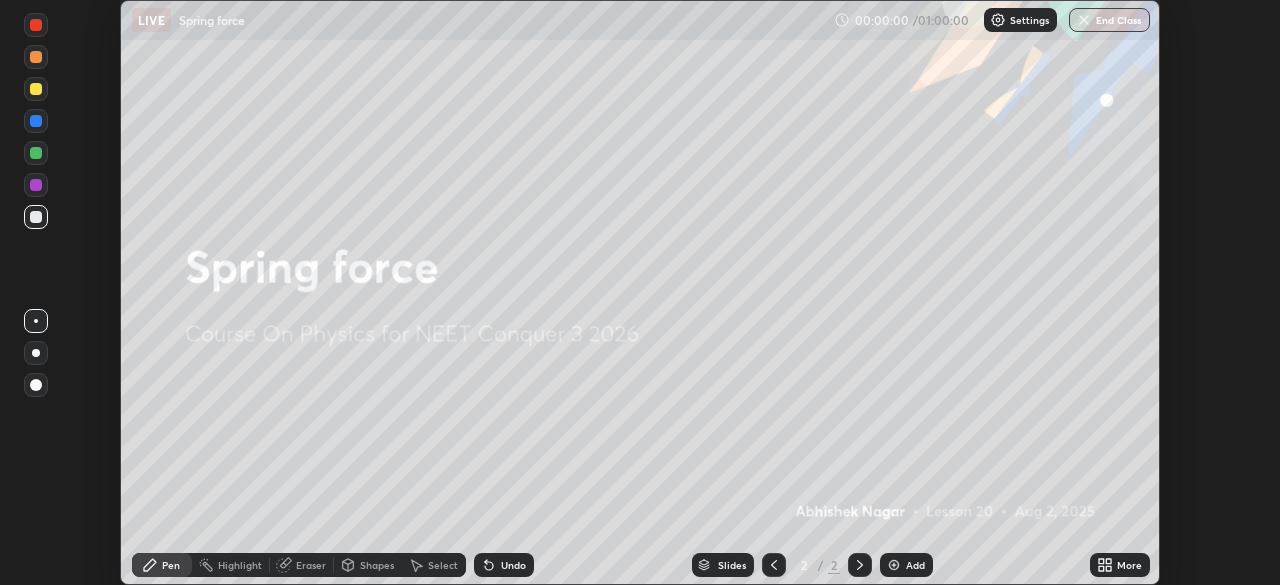 click on "More" at bounding box center (1120, 565) 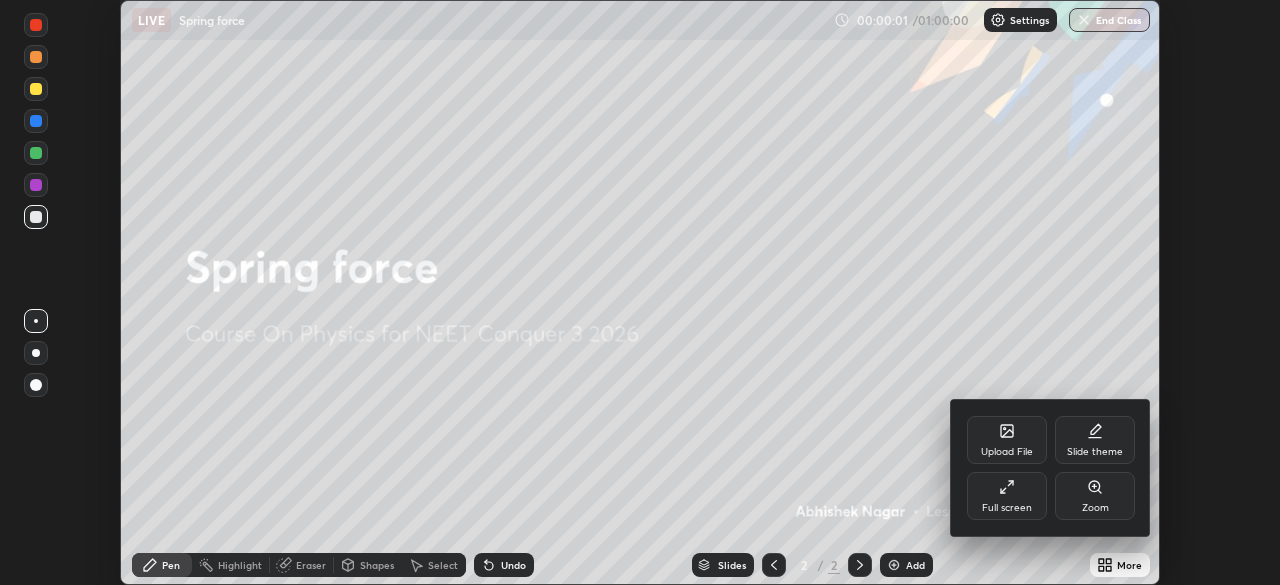 click on "Slide theme" at bounding box center (1095, 440) 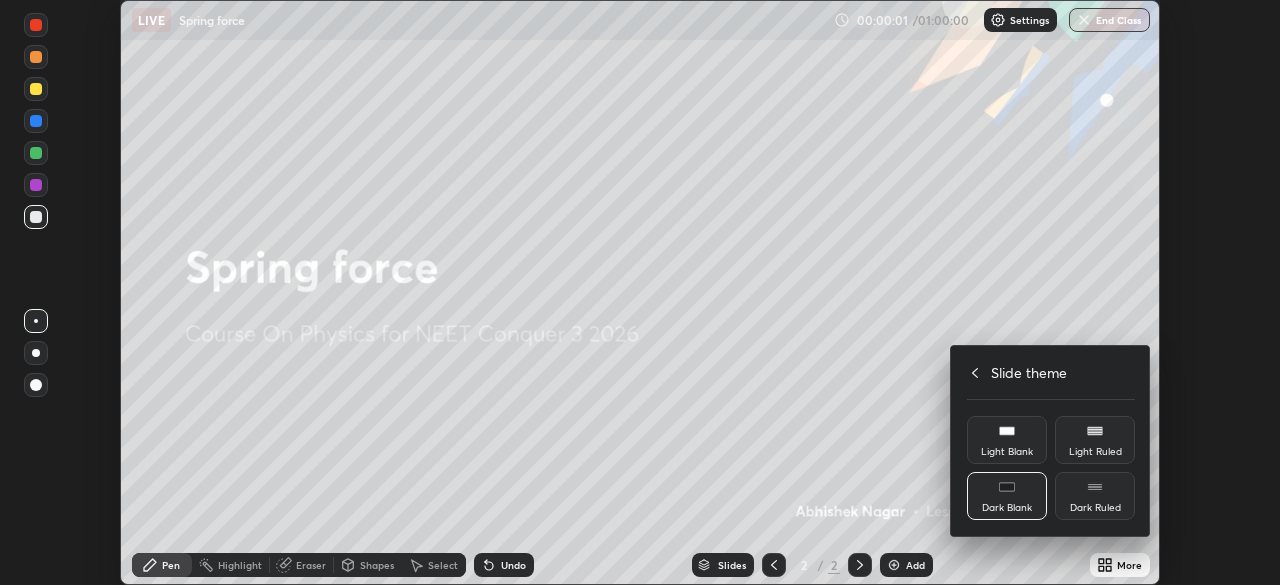 click on "Dark Ruled" at bounding box center (1095, 496) 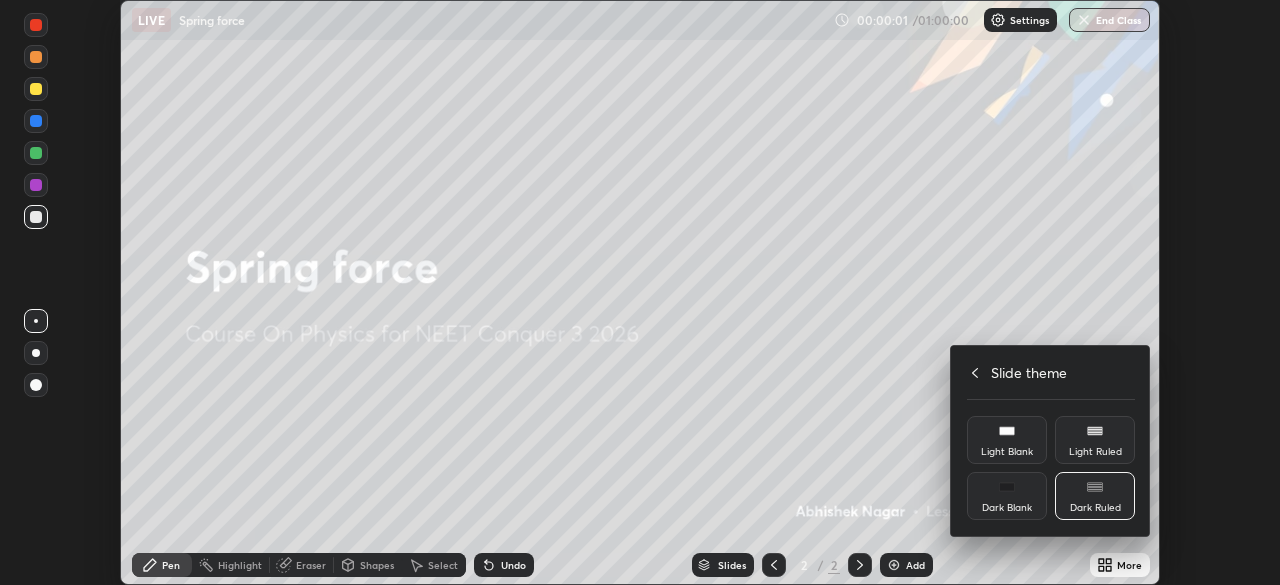 click 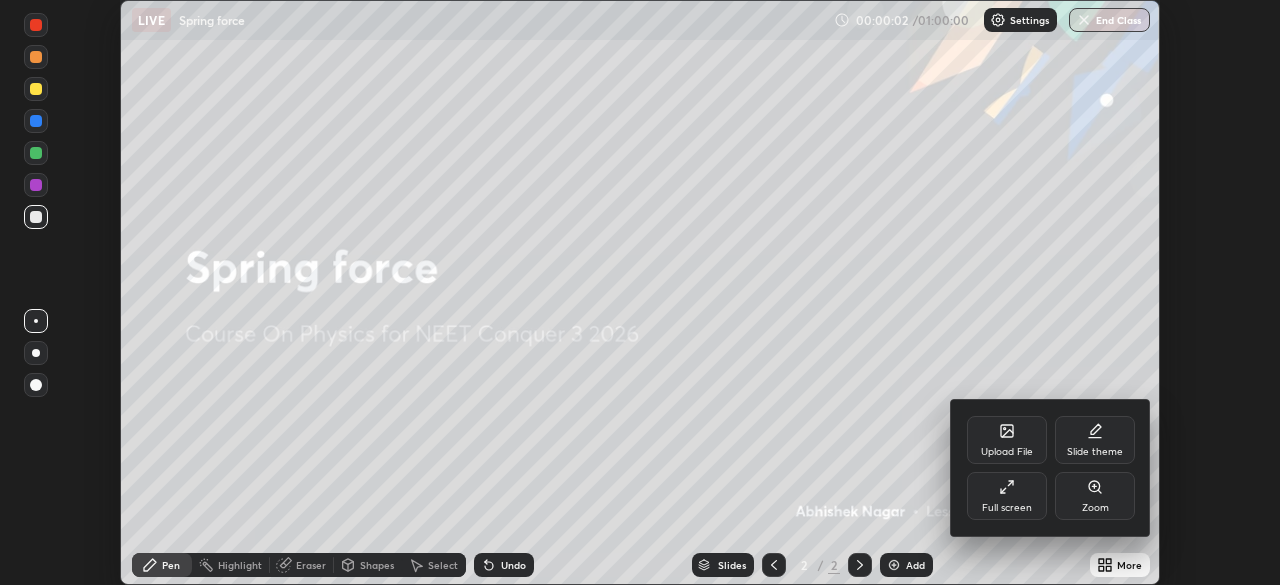 click on "Full screen" at bounding box center (1007, 496) 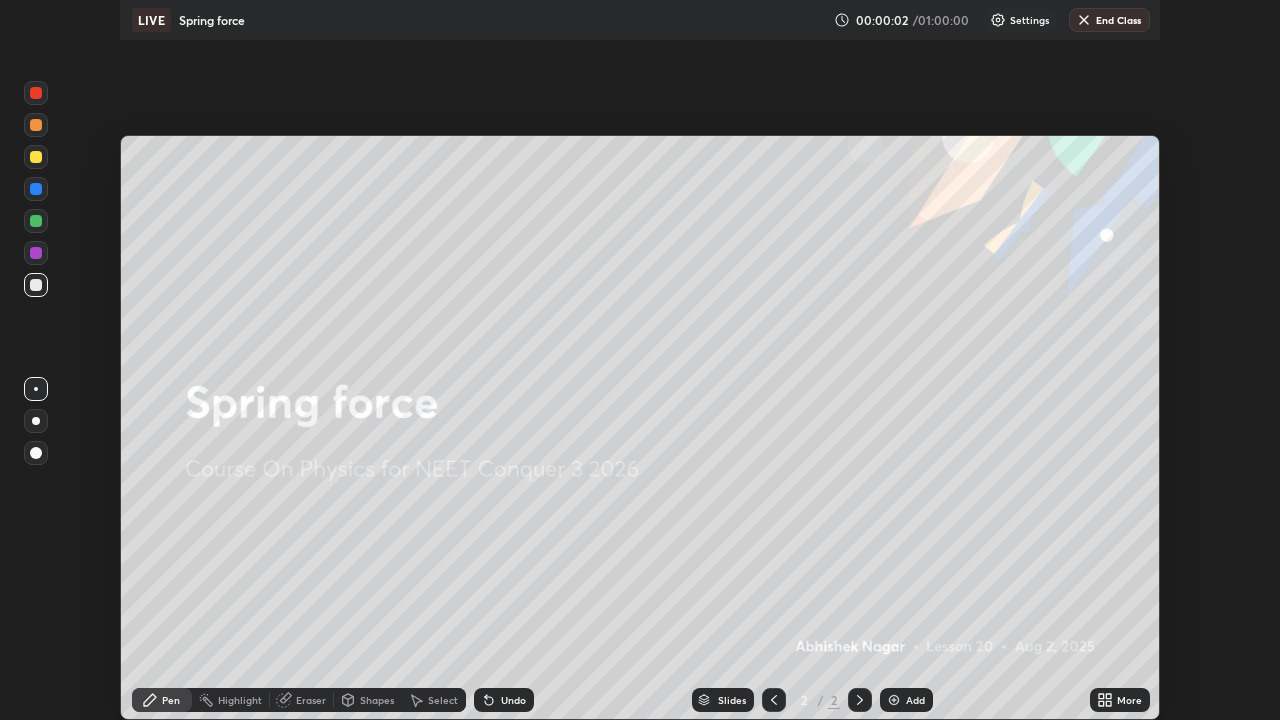 scroll, scrollTop: 99280, scrollLeft: 98720, axis: both 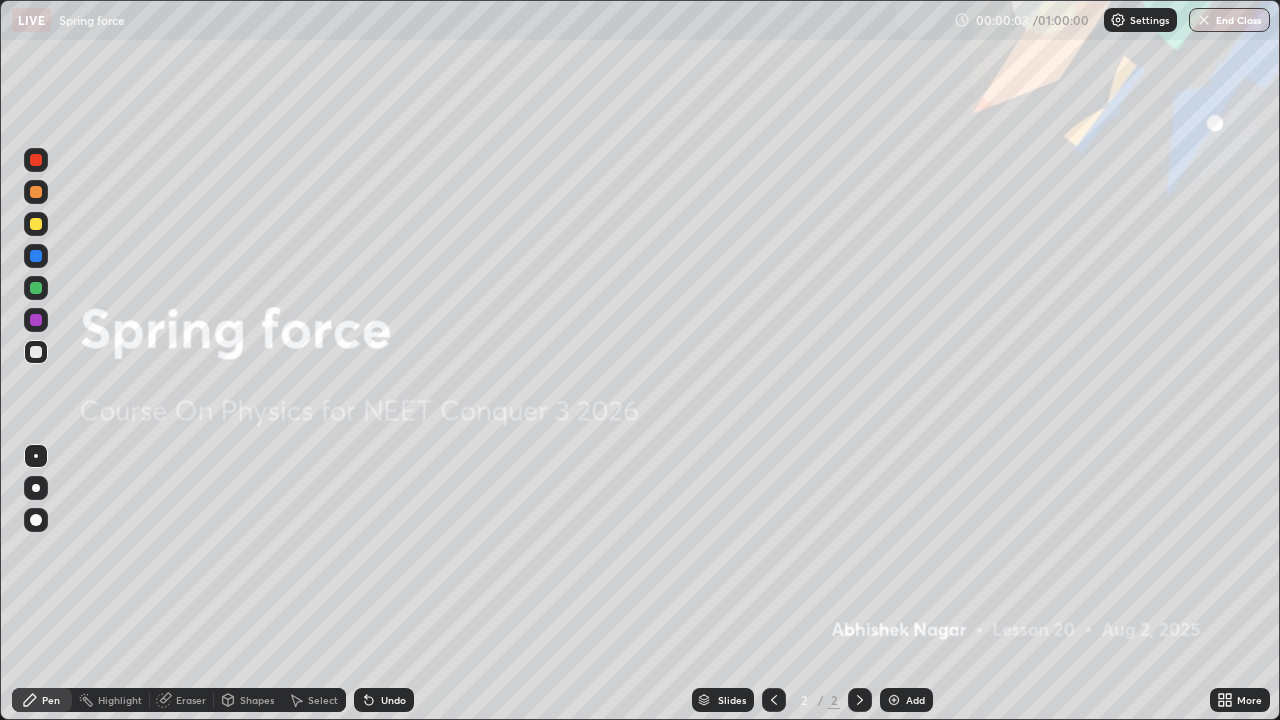 click at bounding box center (894, 700) 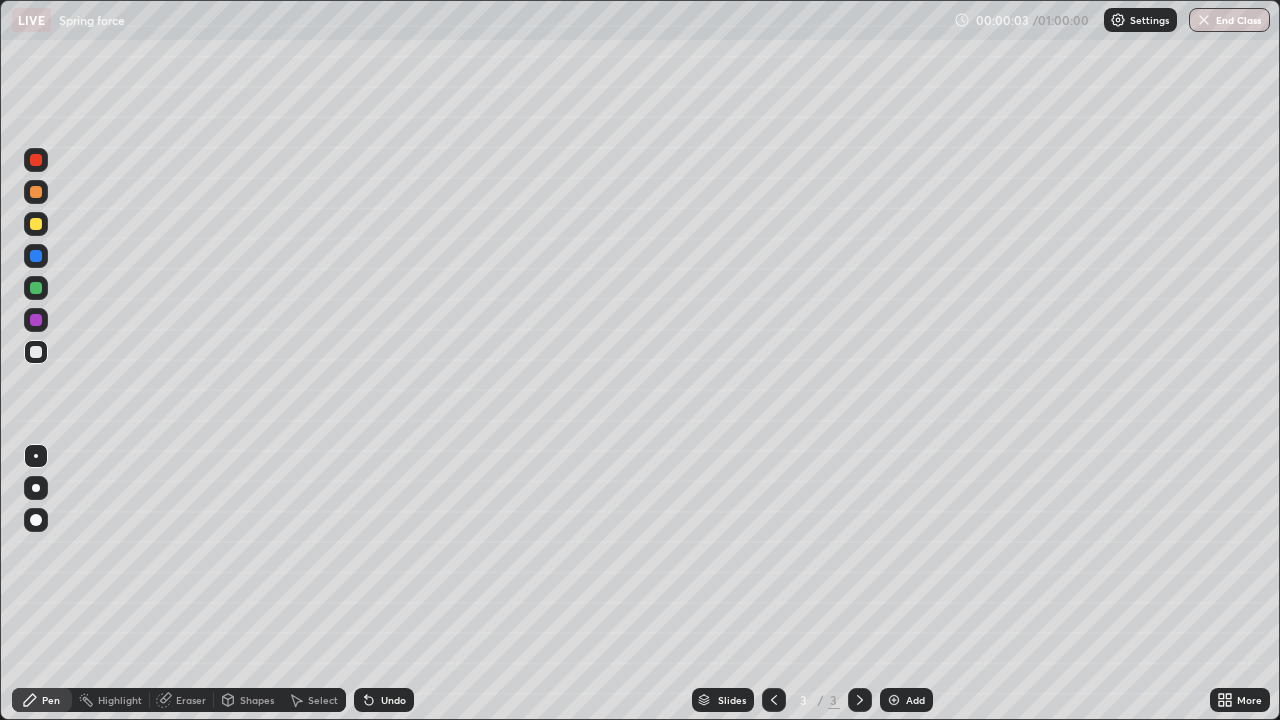 click on "Pen" at bounding box center (42, 700) 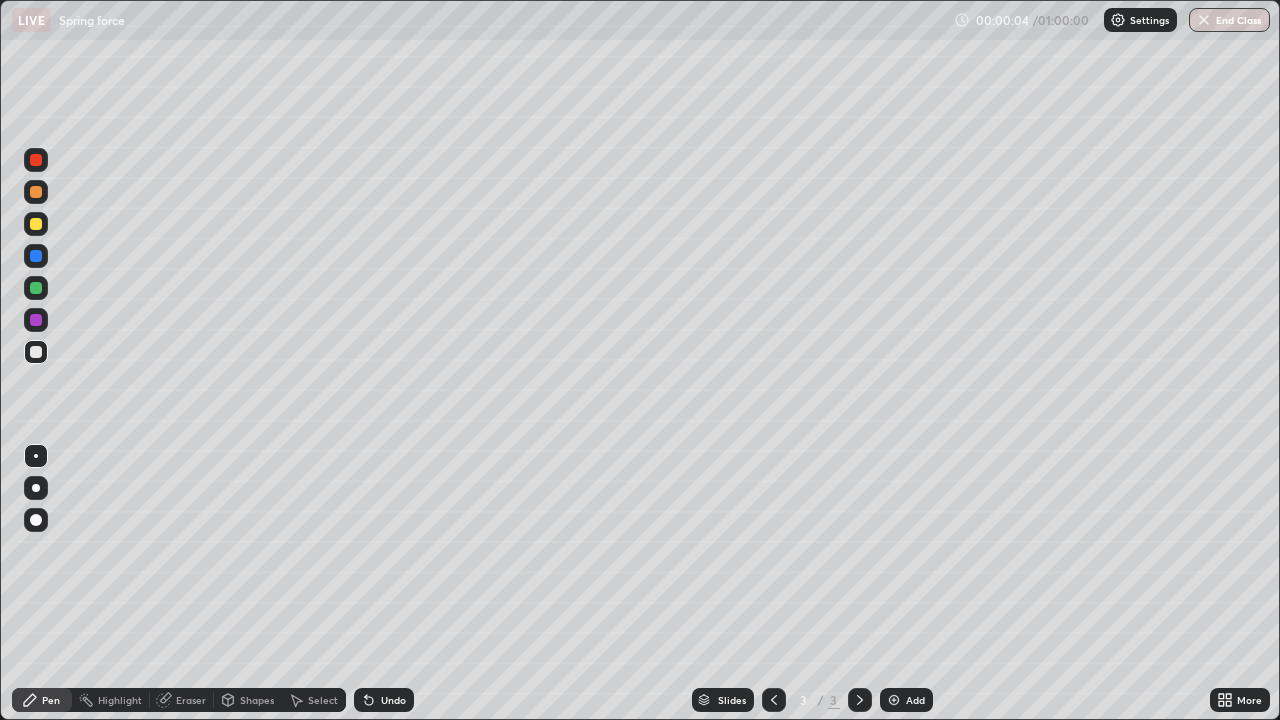 click at bounding box center [36, 488] 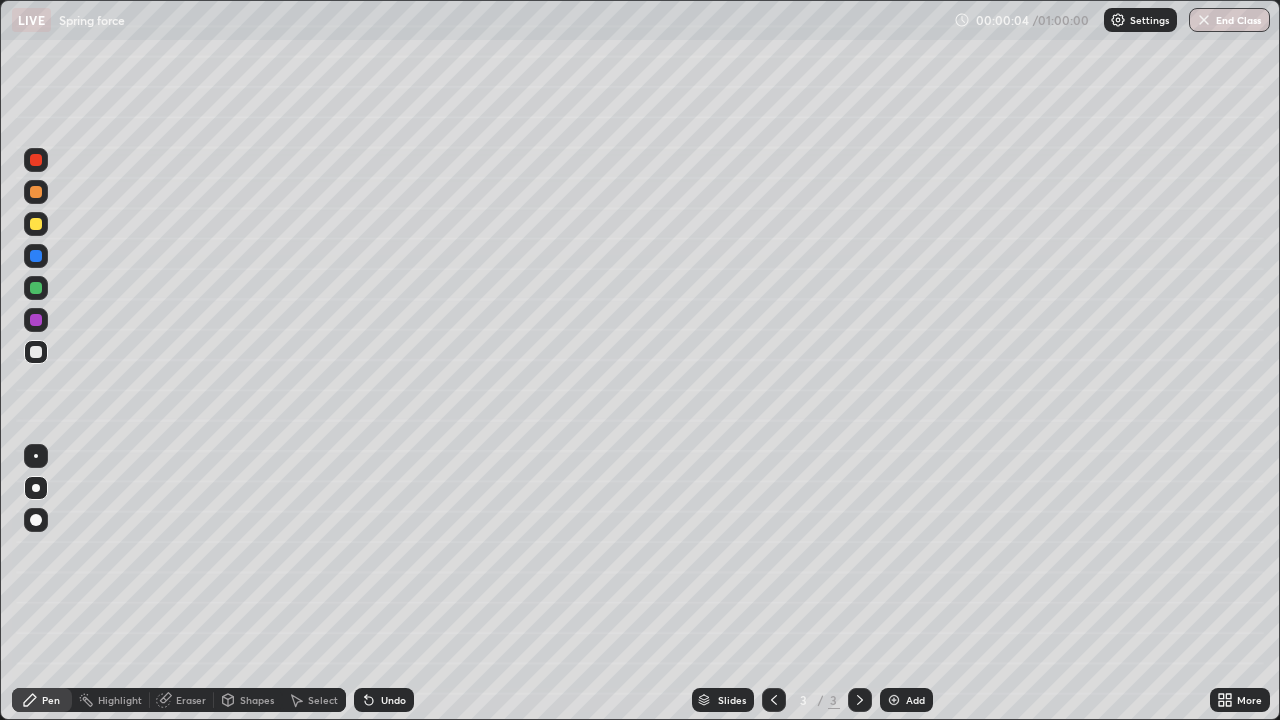 click on "Shapes" at bounding box center [248, 700] 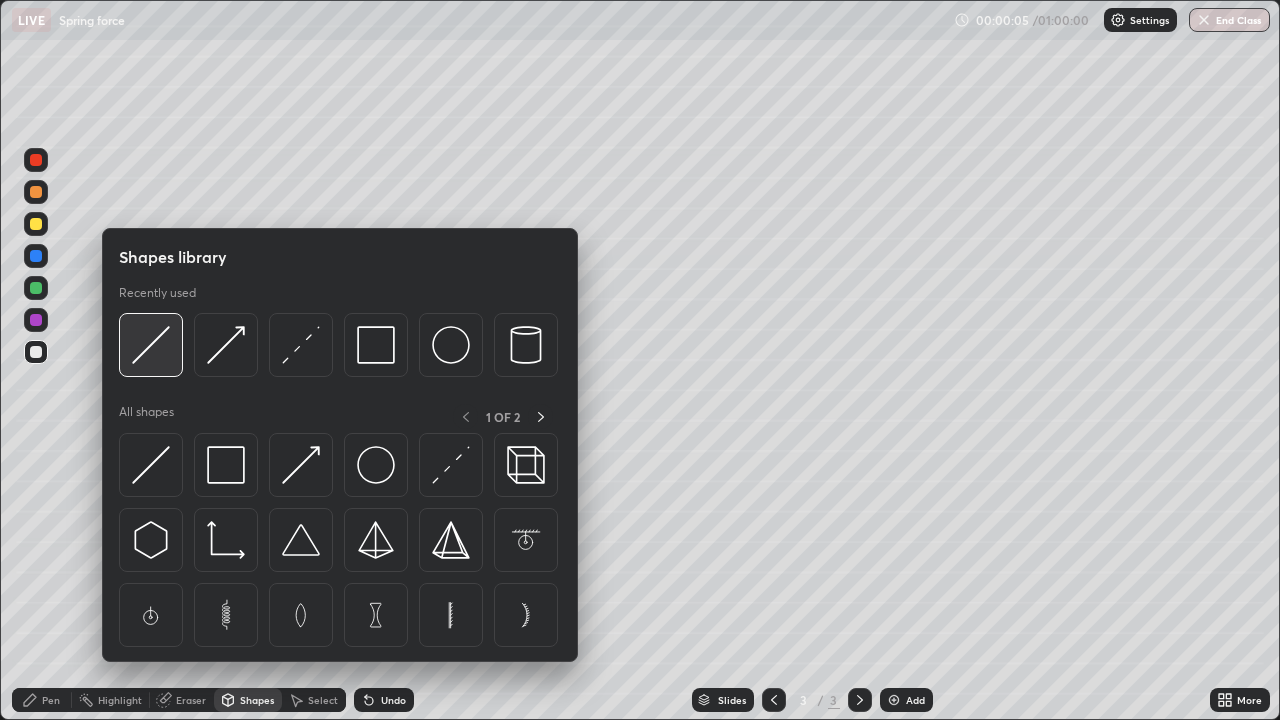 click at bounding box center [151, 345] 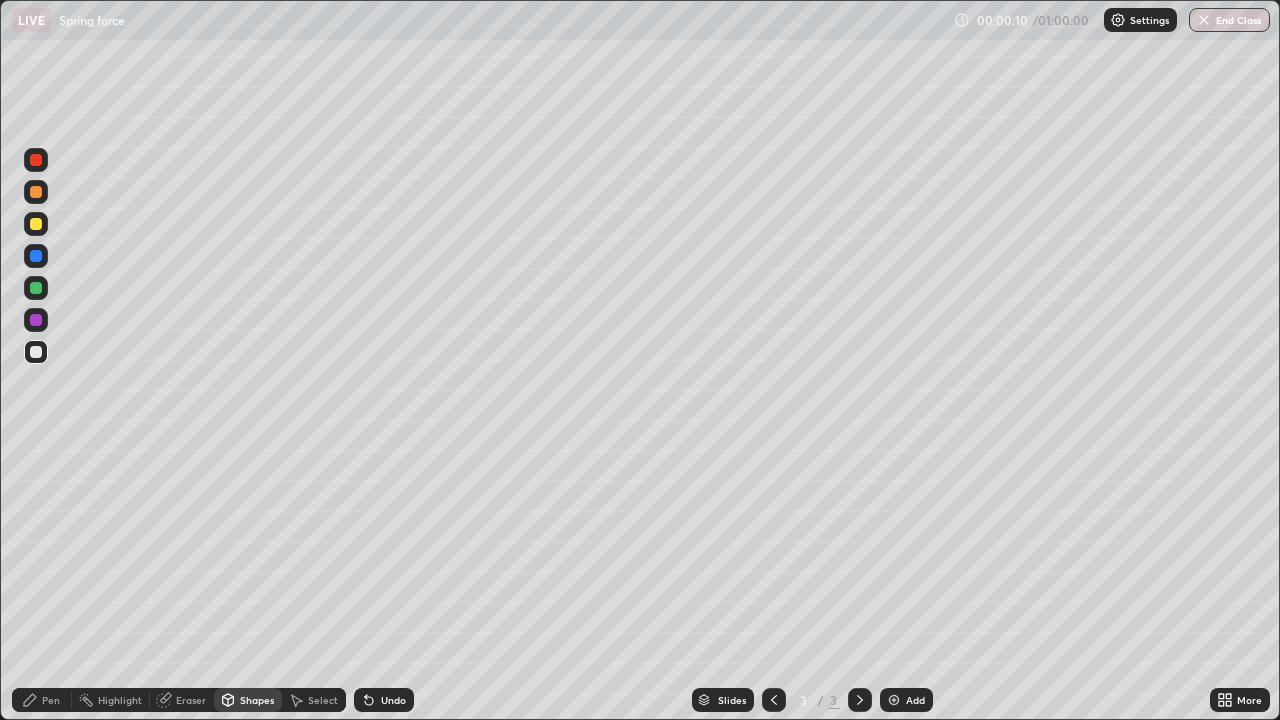 click at bounding box center [36, 224] 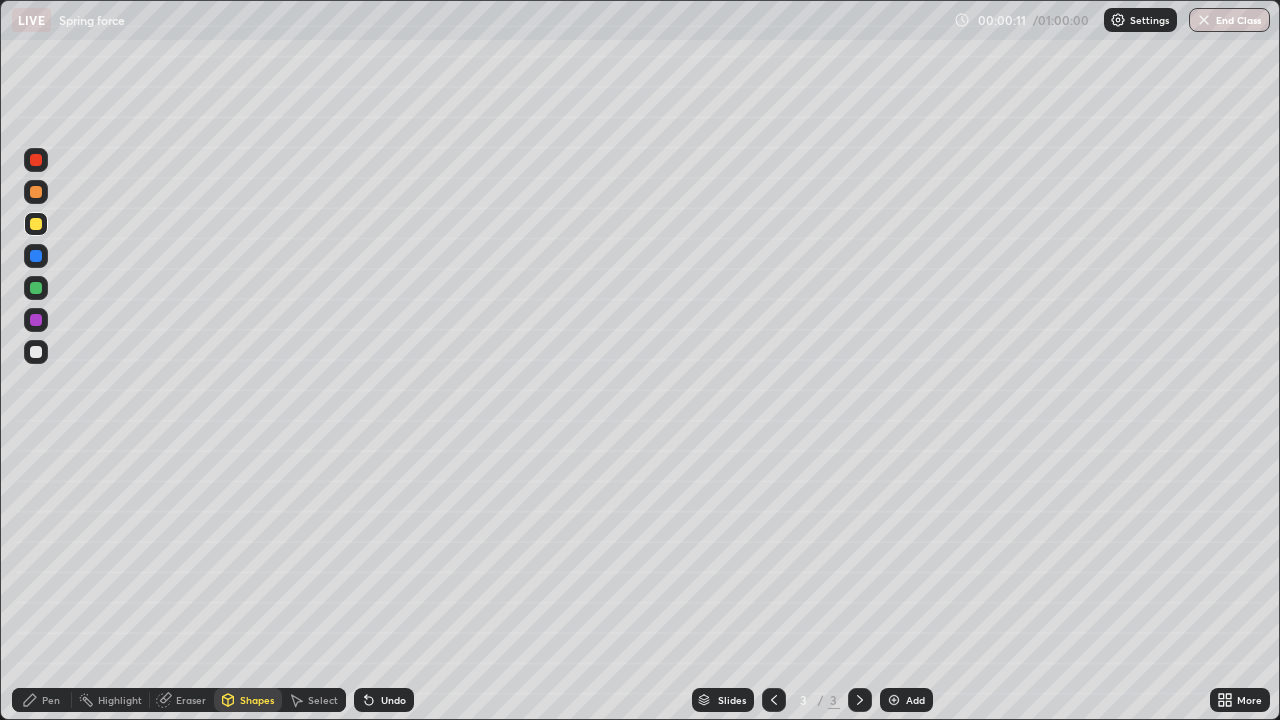 click on "Pen" at bounding box center (42, 700) 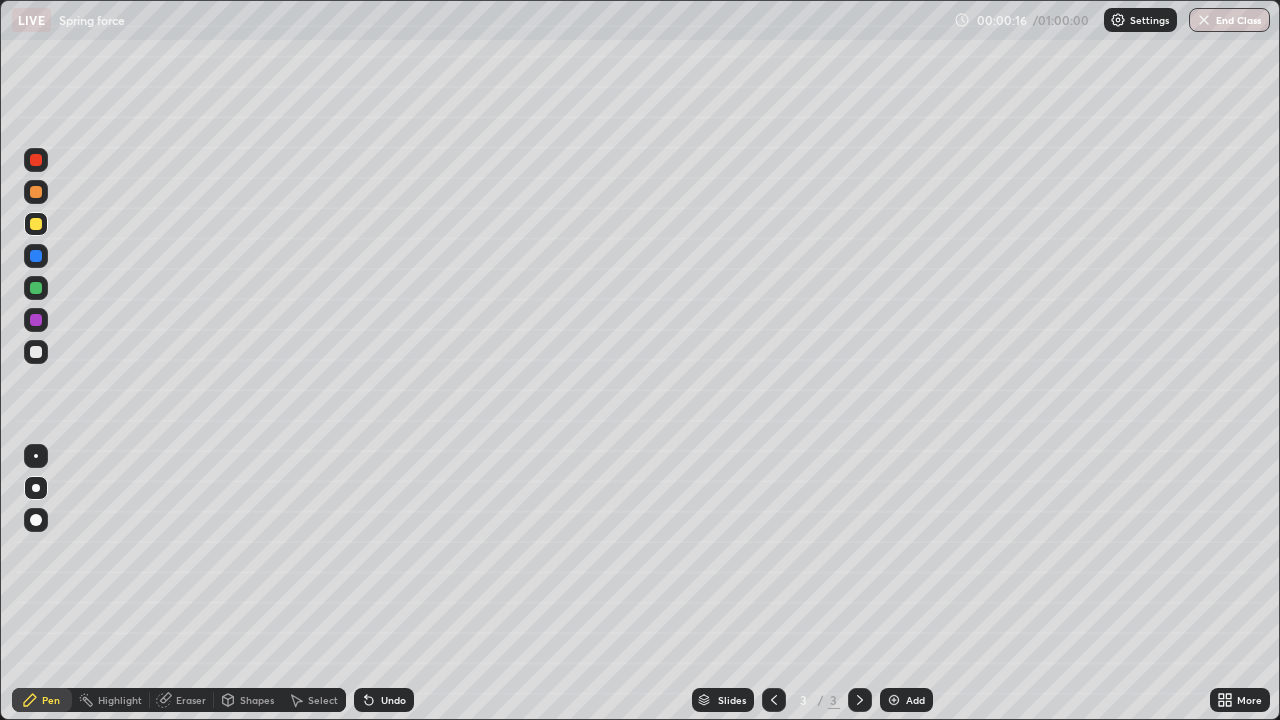 click at bounding box center [36, 352] 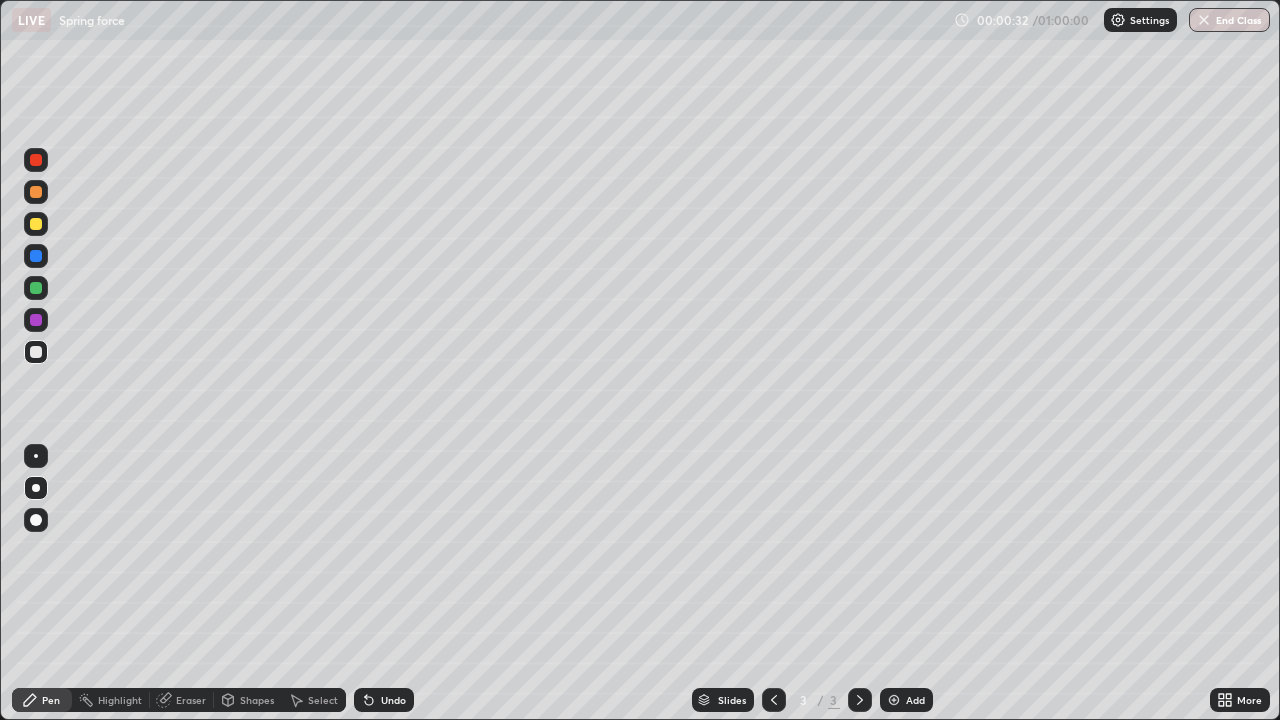 click at bounding box center [36, 192] 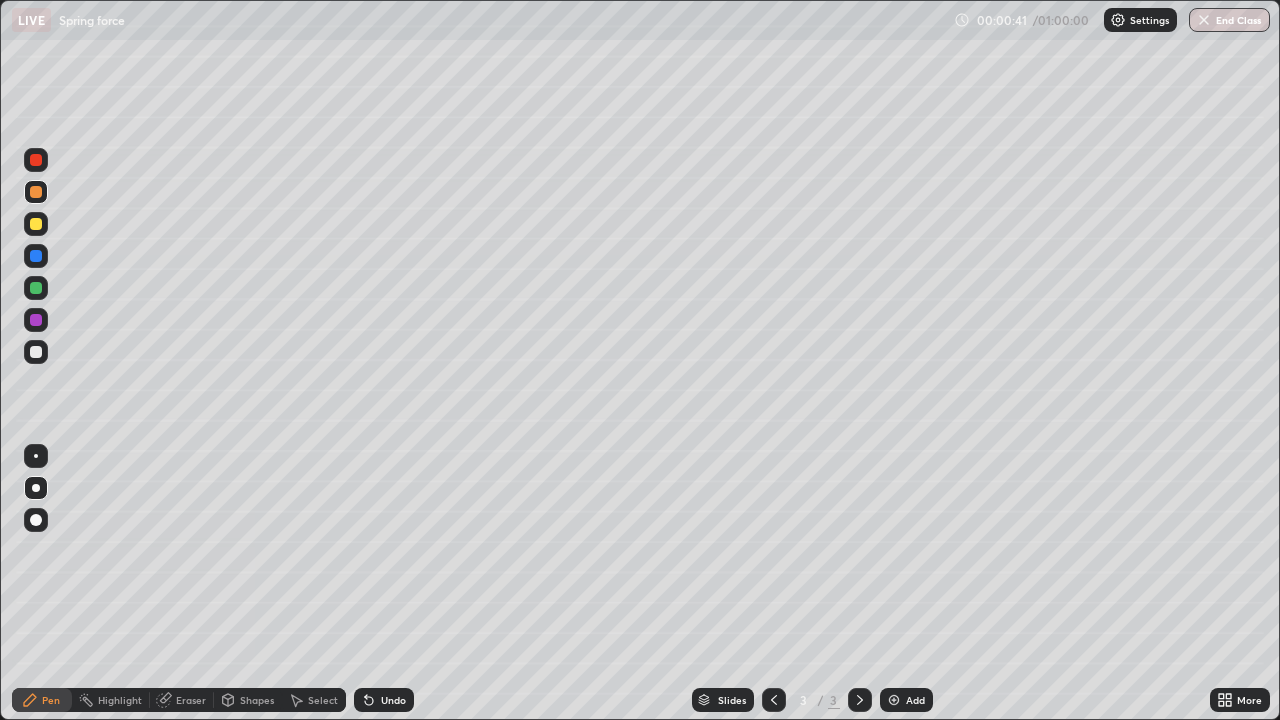 click on "Eraser" at bounding box center (182, 700) 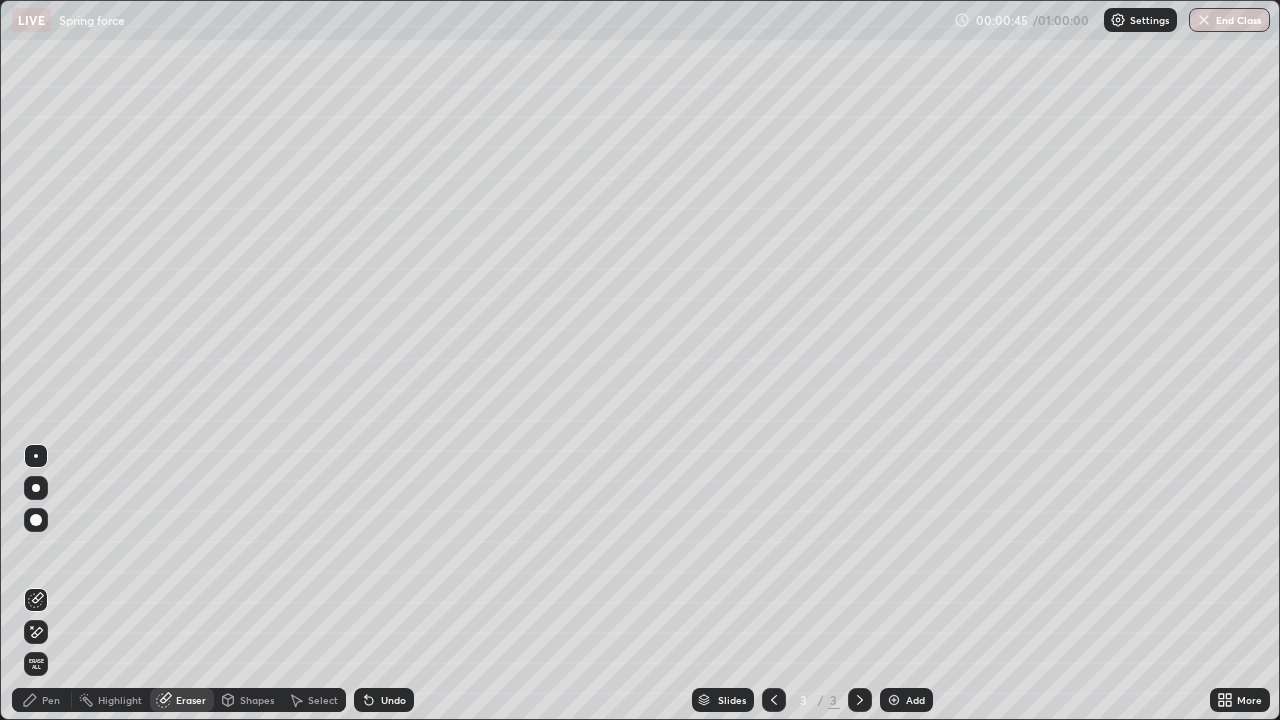 click on "Select" at bounding box center [323, 700] 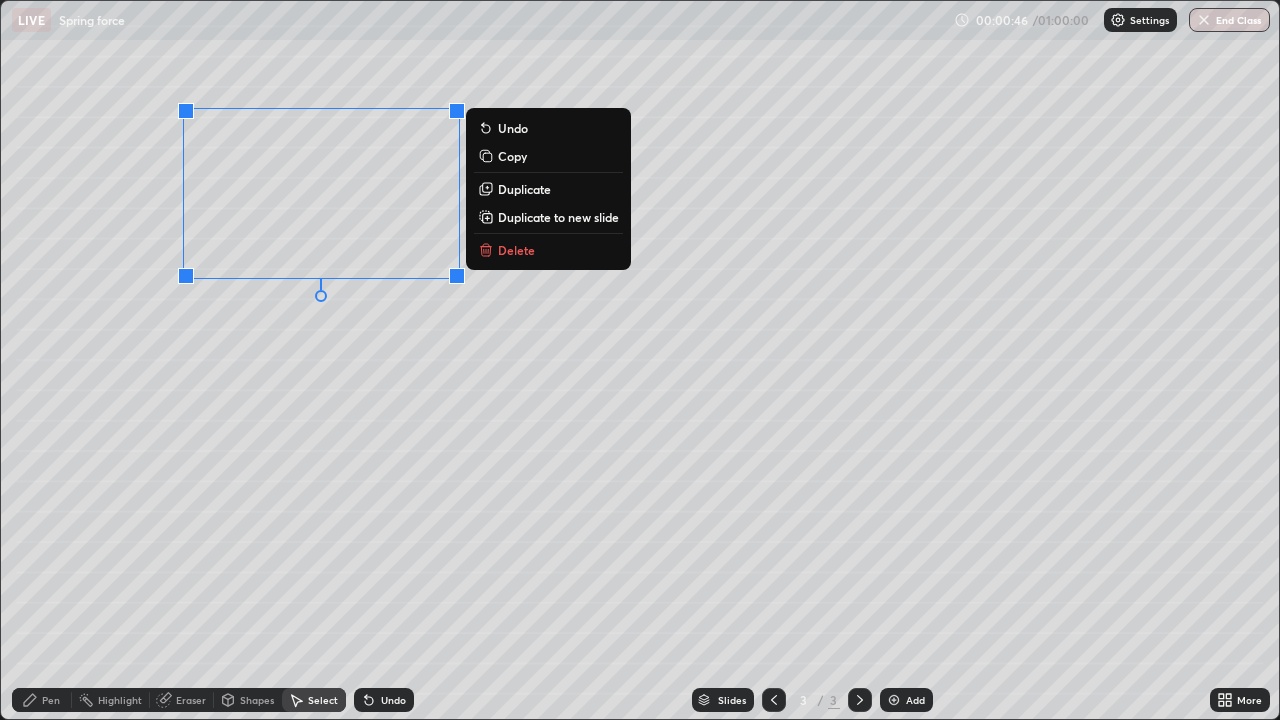 click on "Delete" at bounding box center [548, 250] 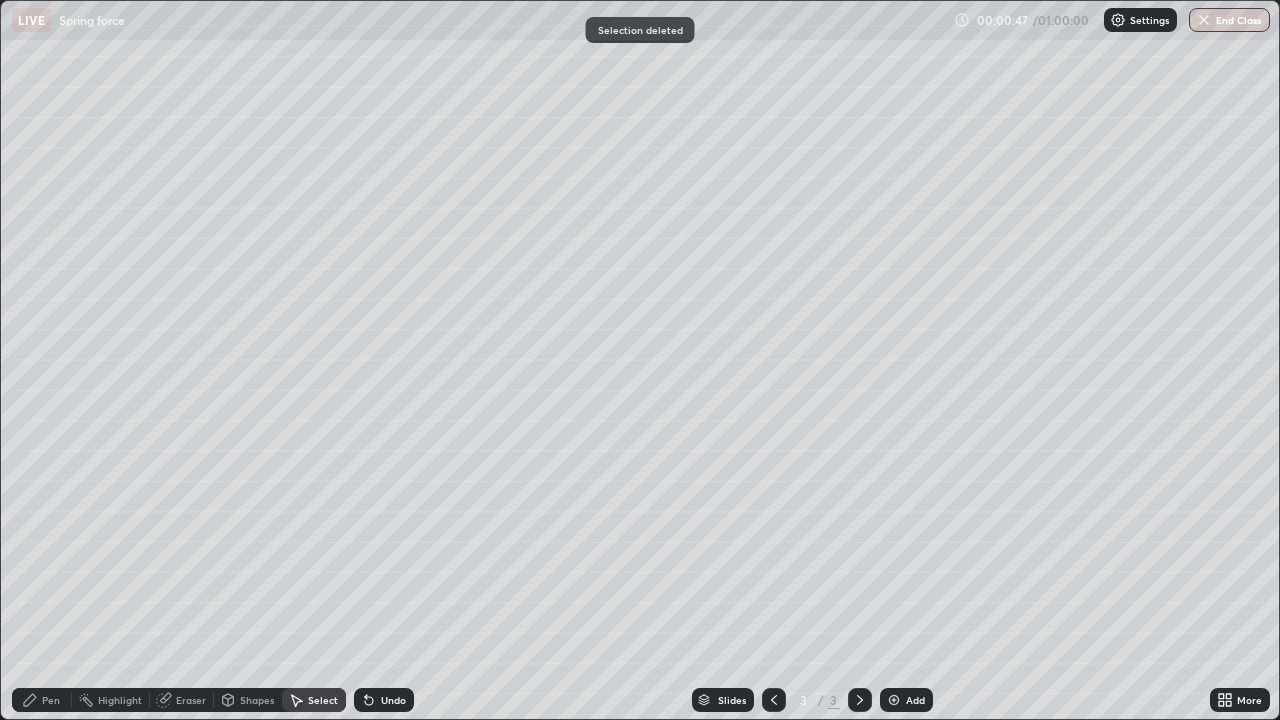 click on "Pen" at bounding box center (42, 700) 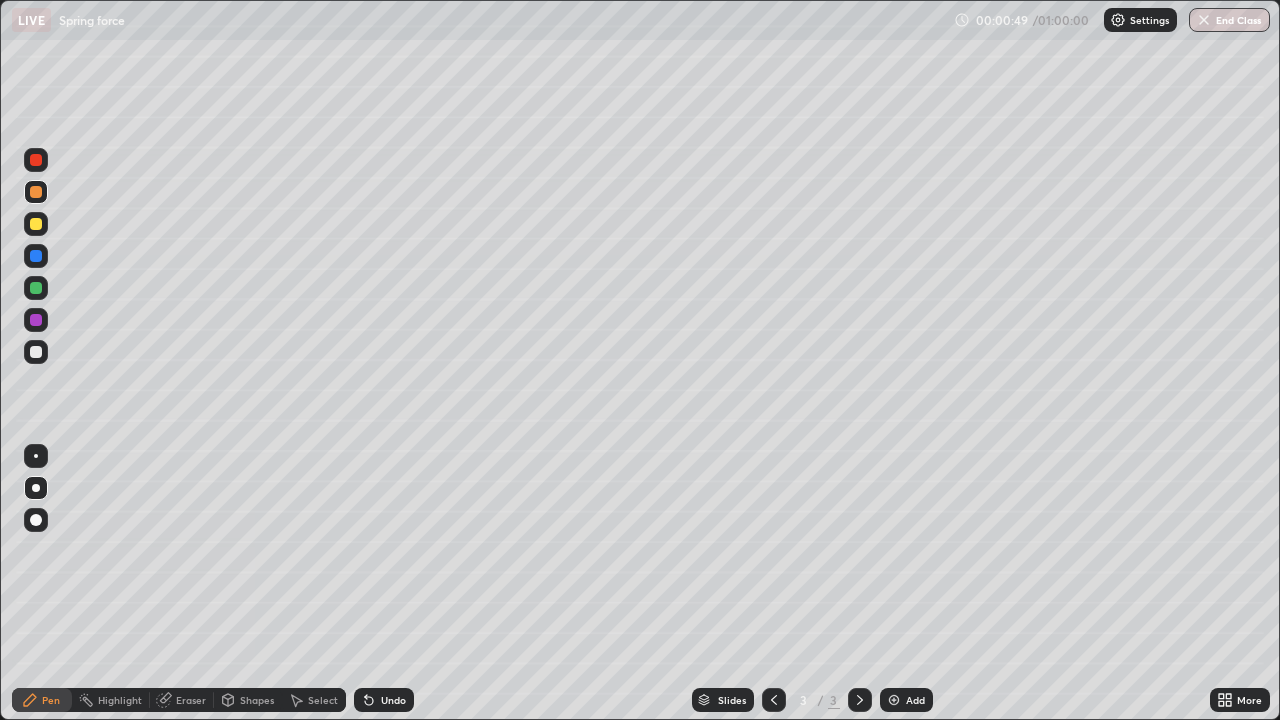 click at bounding box center (36, 224) 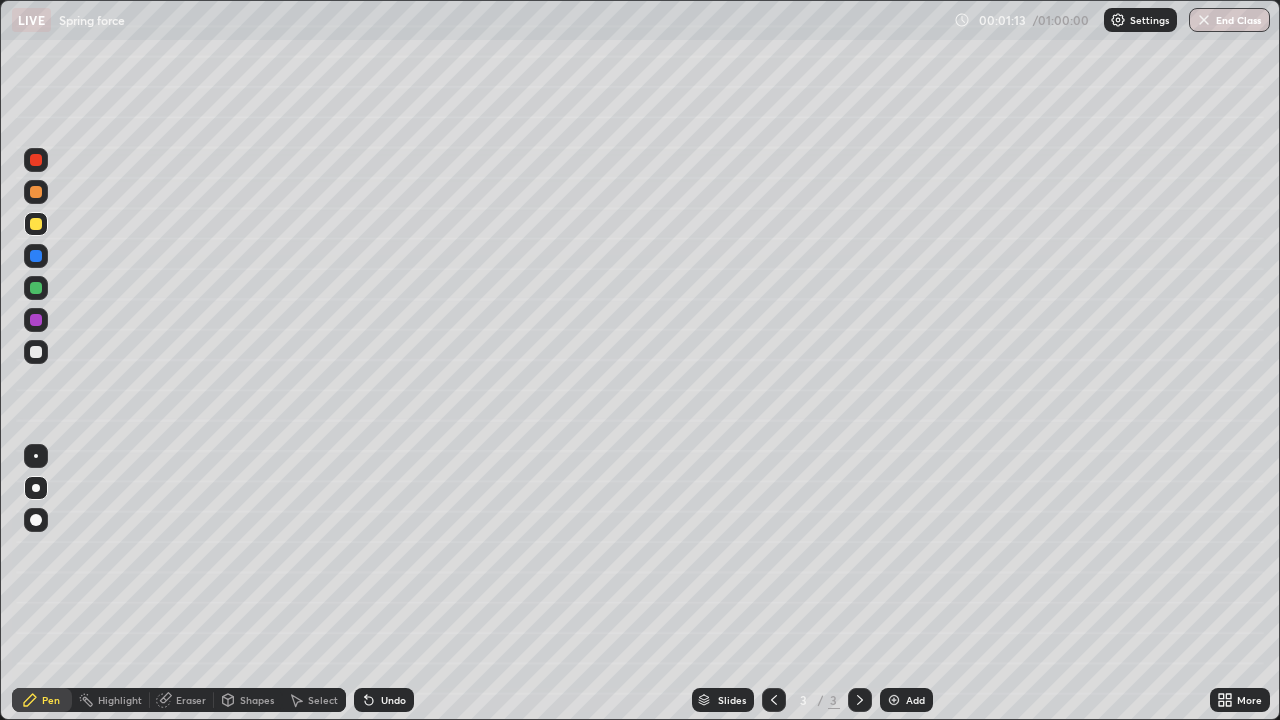 click at bounding box center (36, 352) 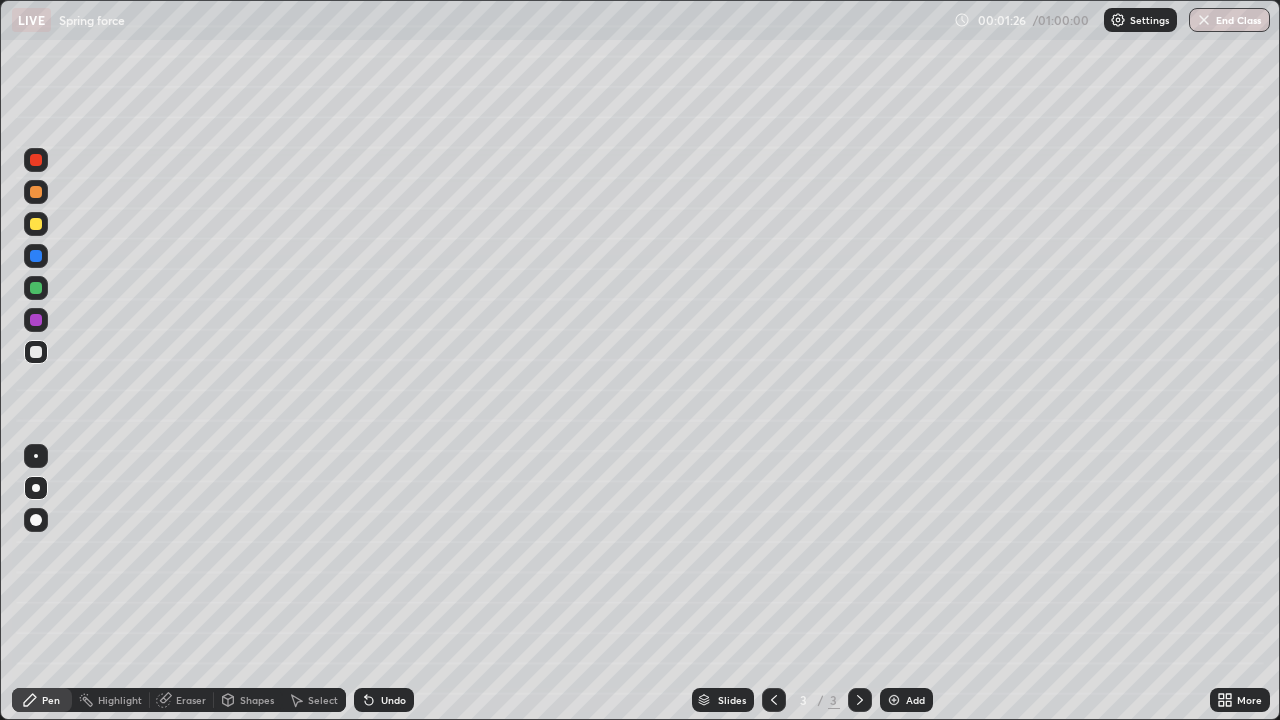 click at bounding box center [36, 352] 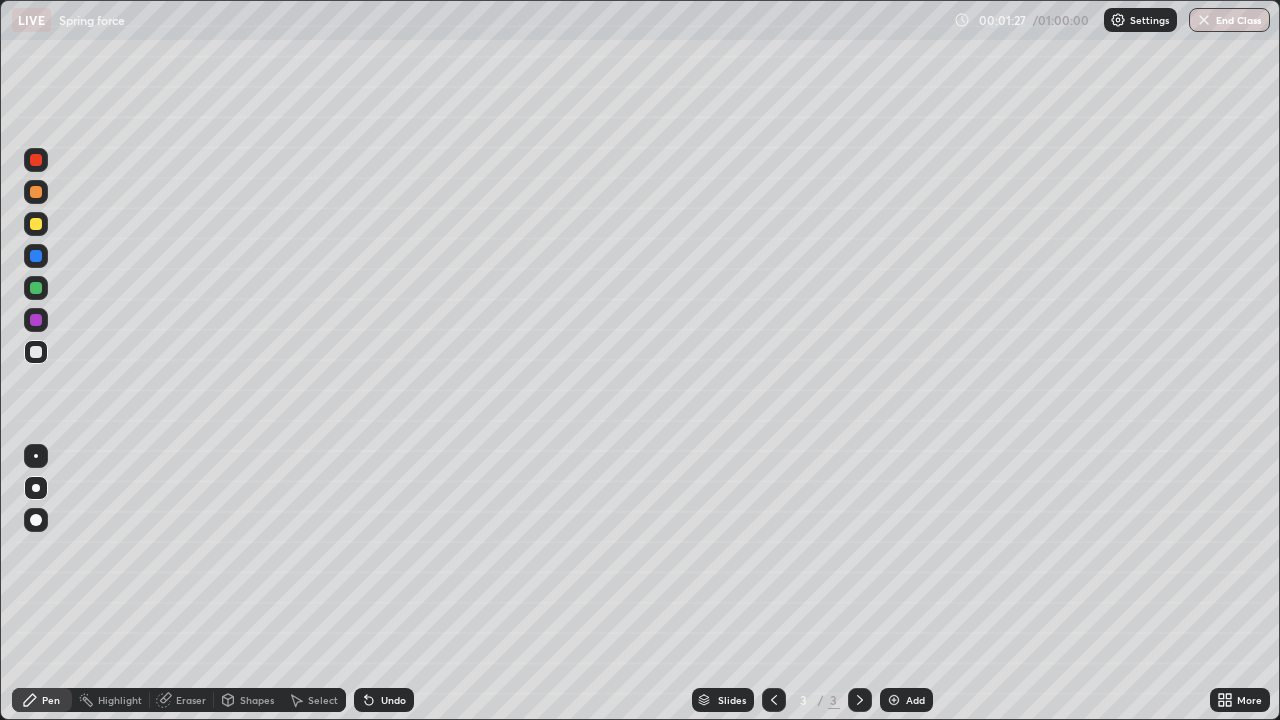 click at bounding box center (36, 256) 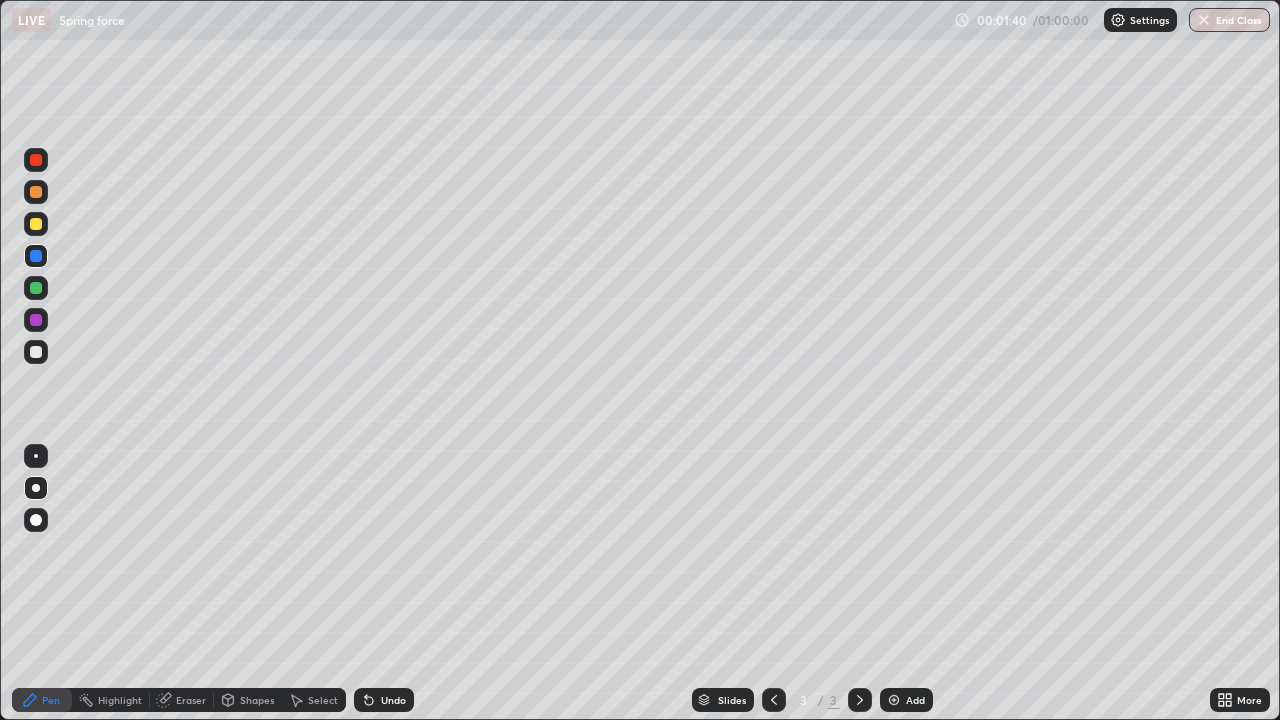 click at bounding box center (36, 352) 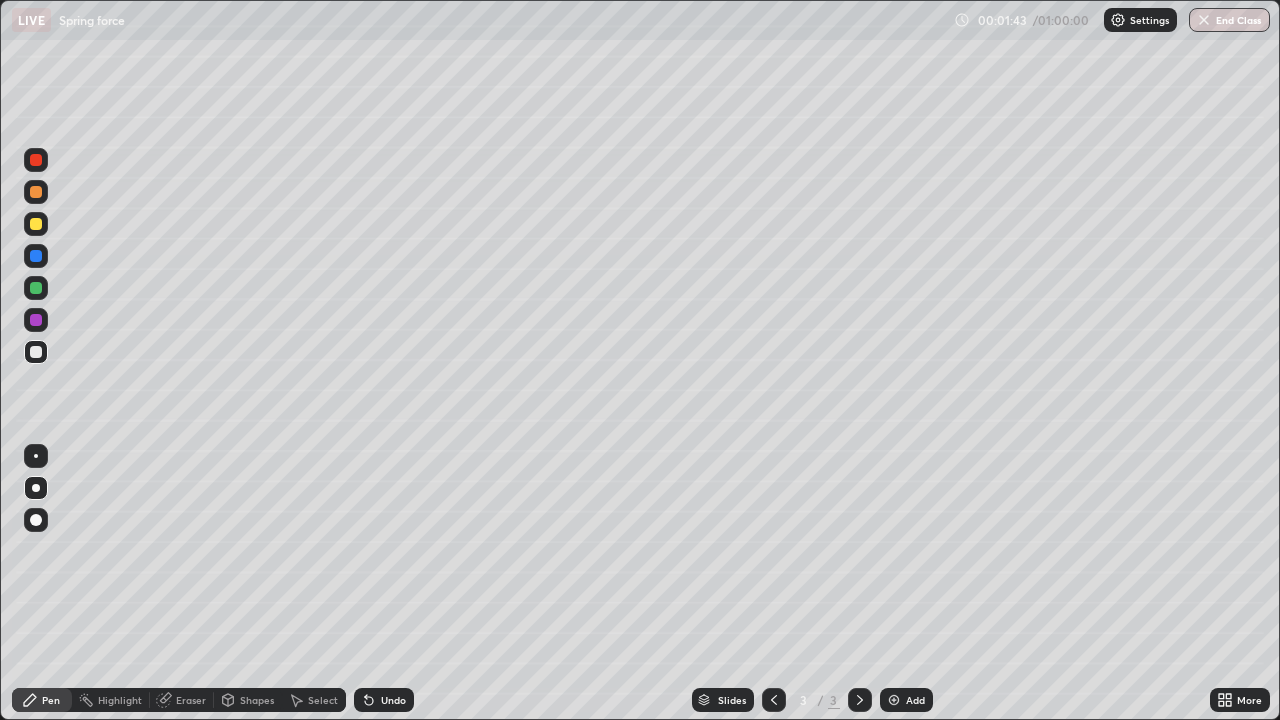 click on "Shapes" at bounding box center (257, 700) 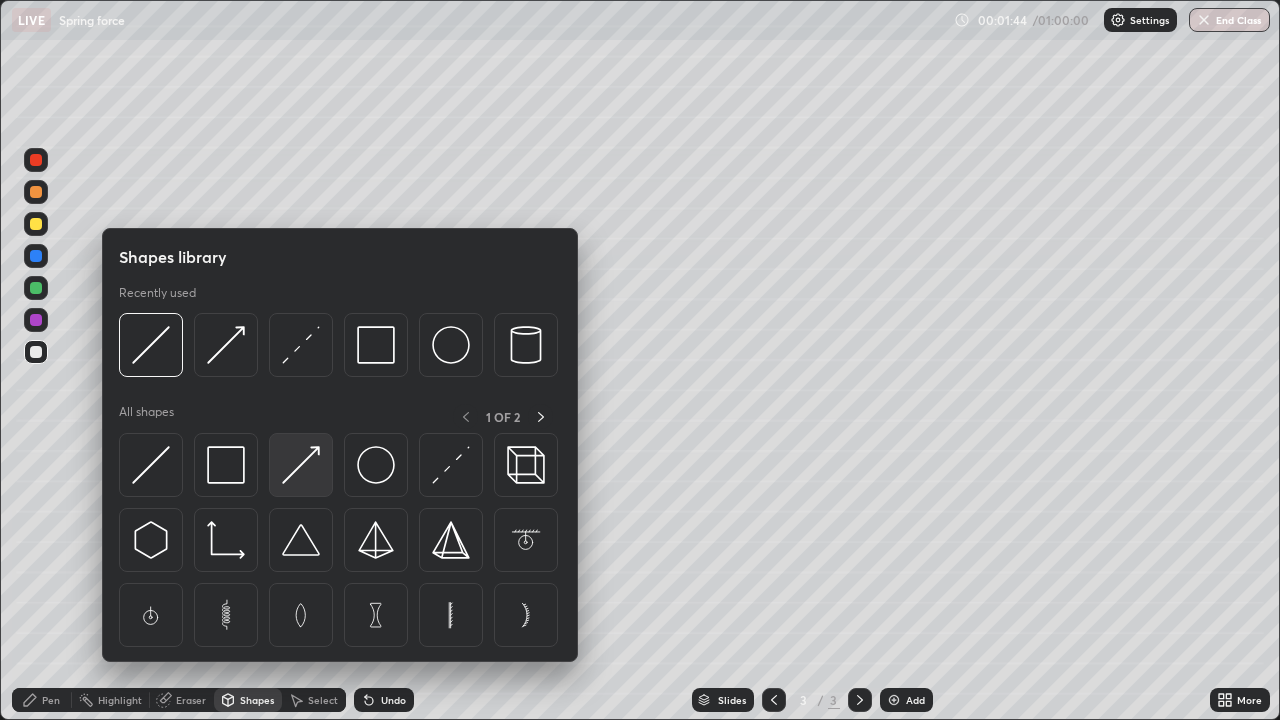 click at bounding box center [301, 465] 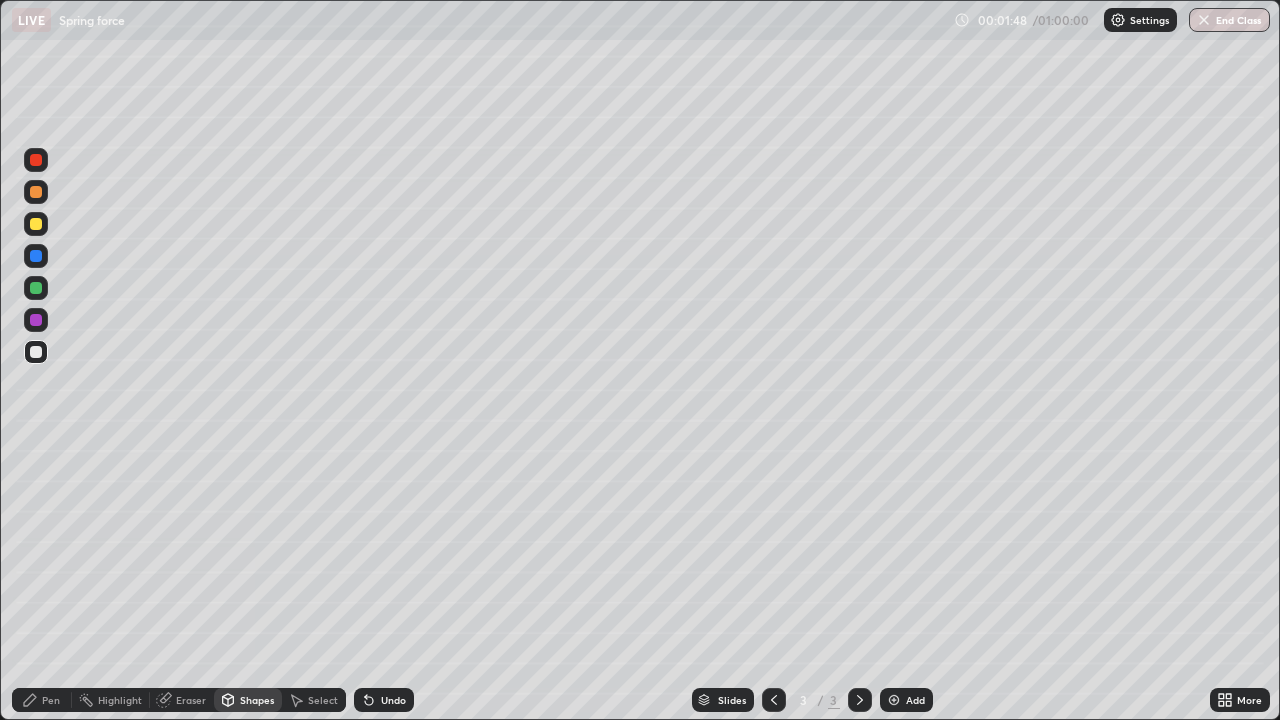 click 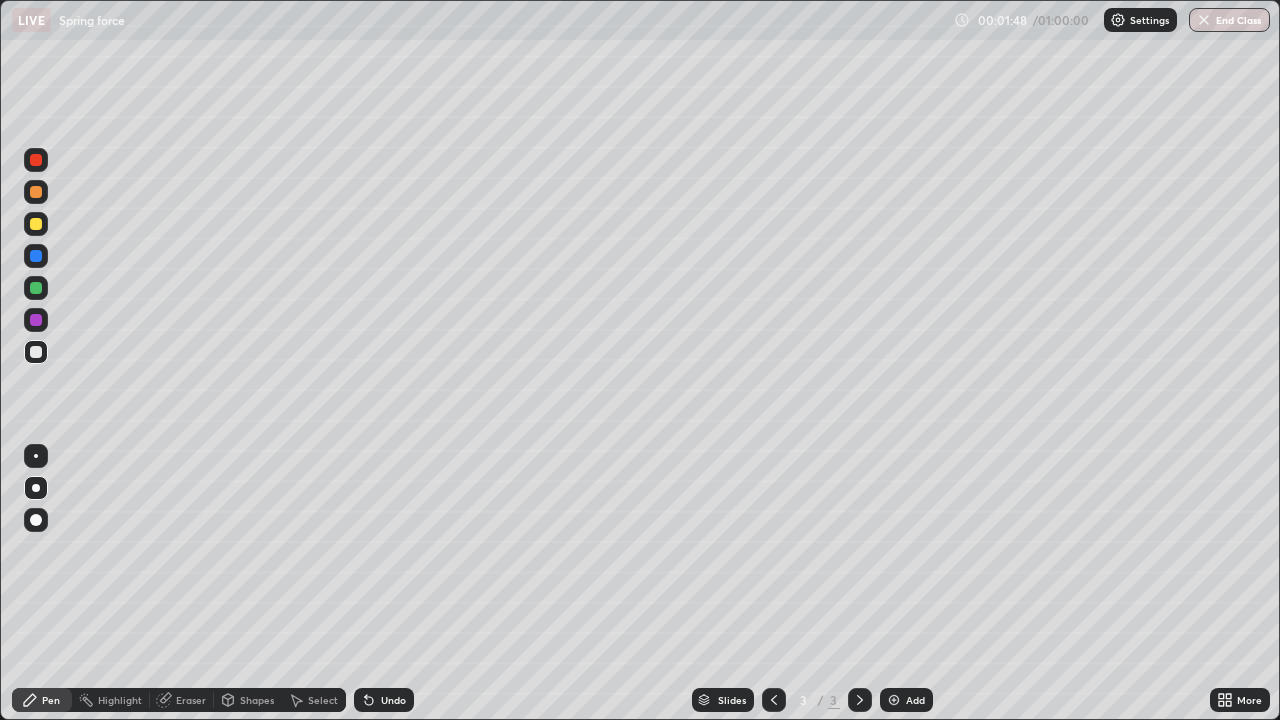 click on "Pen" at bounding box center [42, 700] 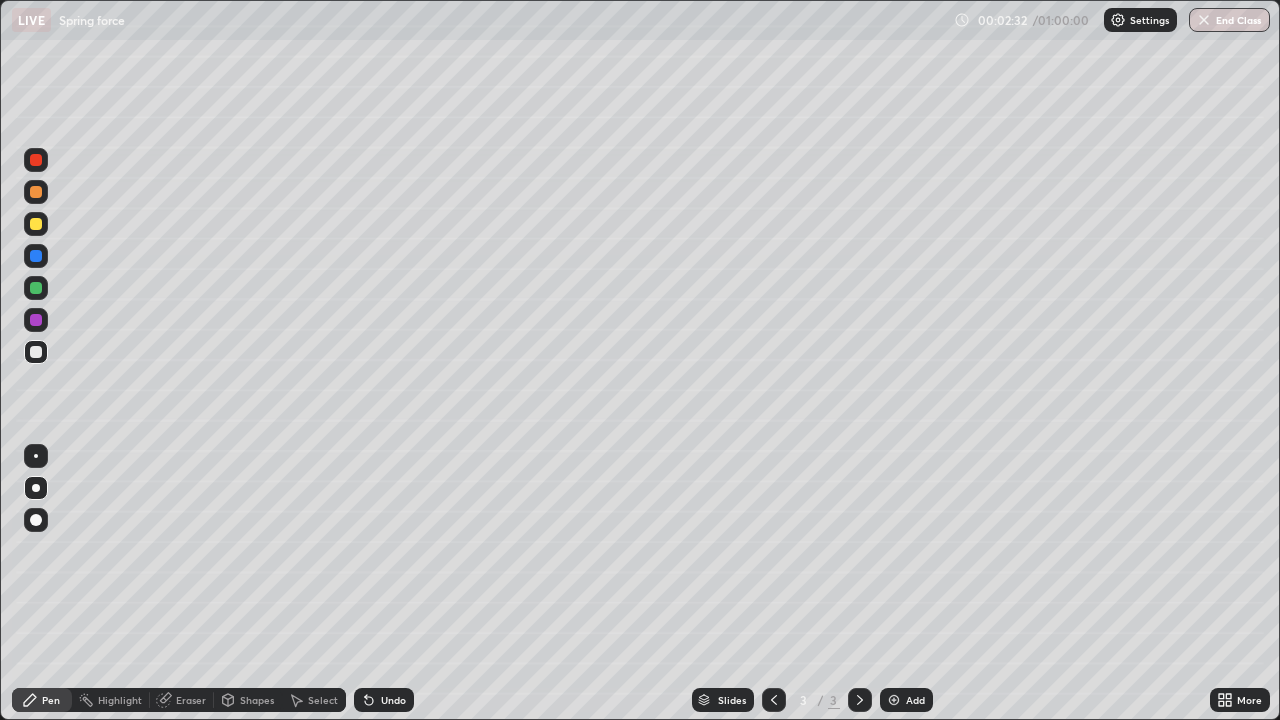 click at bounding box center [36, 192] 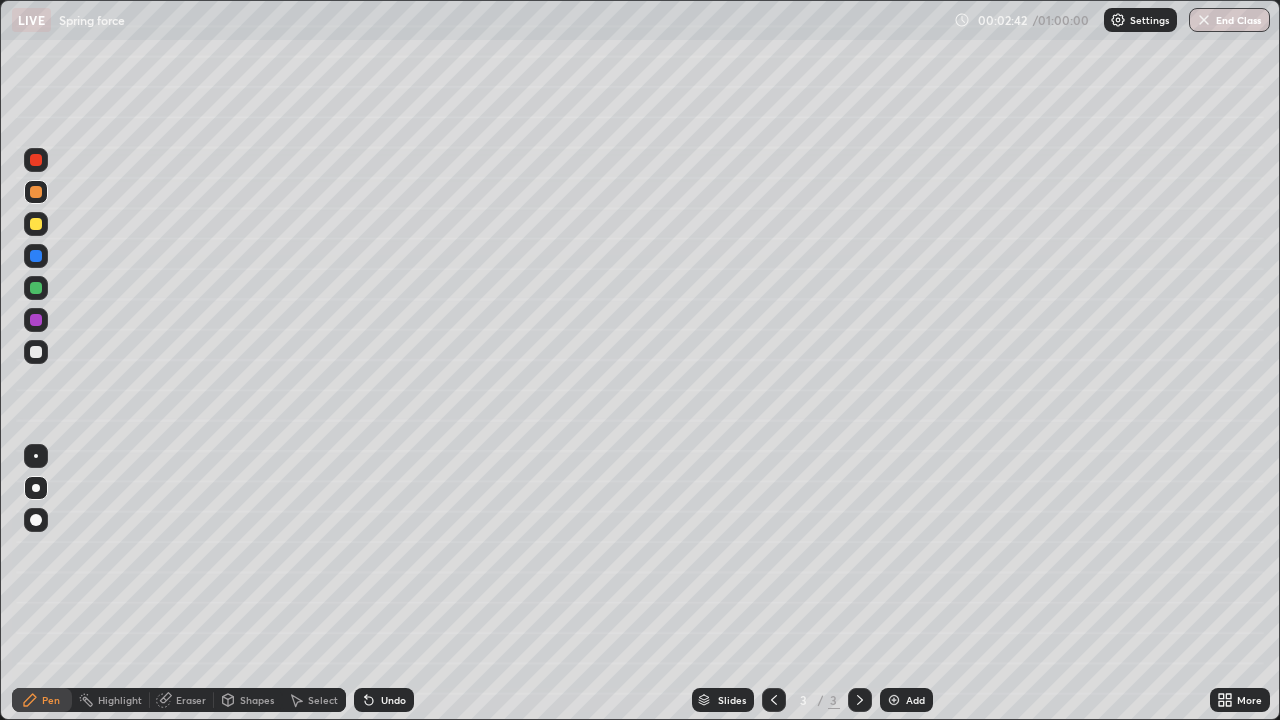 click on "Eraser" at bounding box center [191, 700] 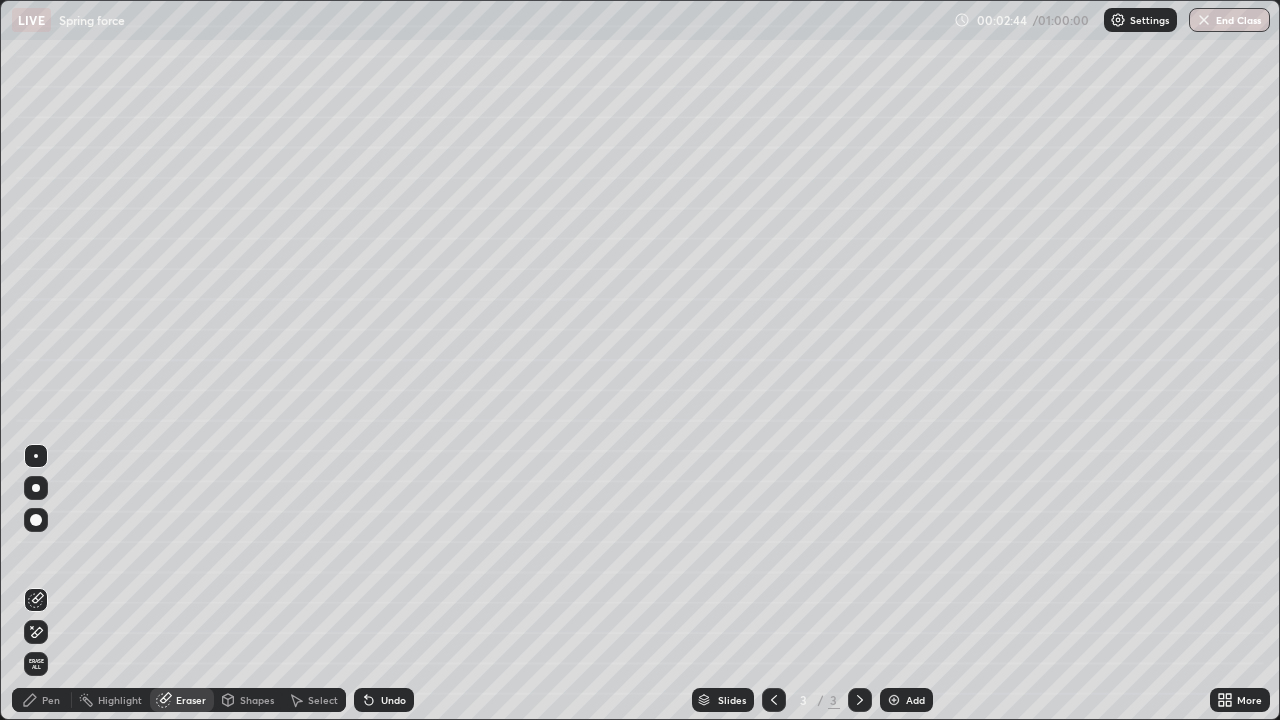 click on "Pen" at bounding box center [42, 700] 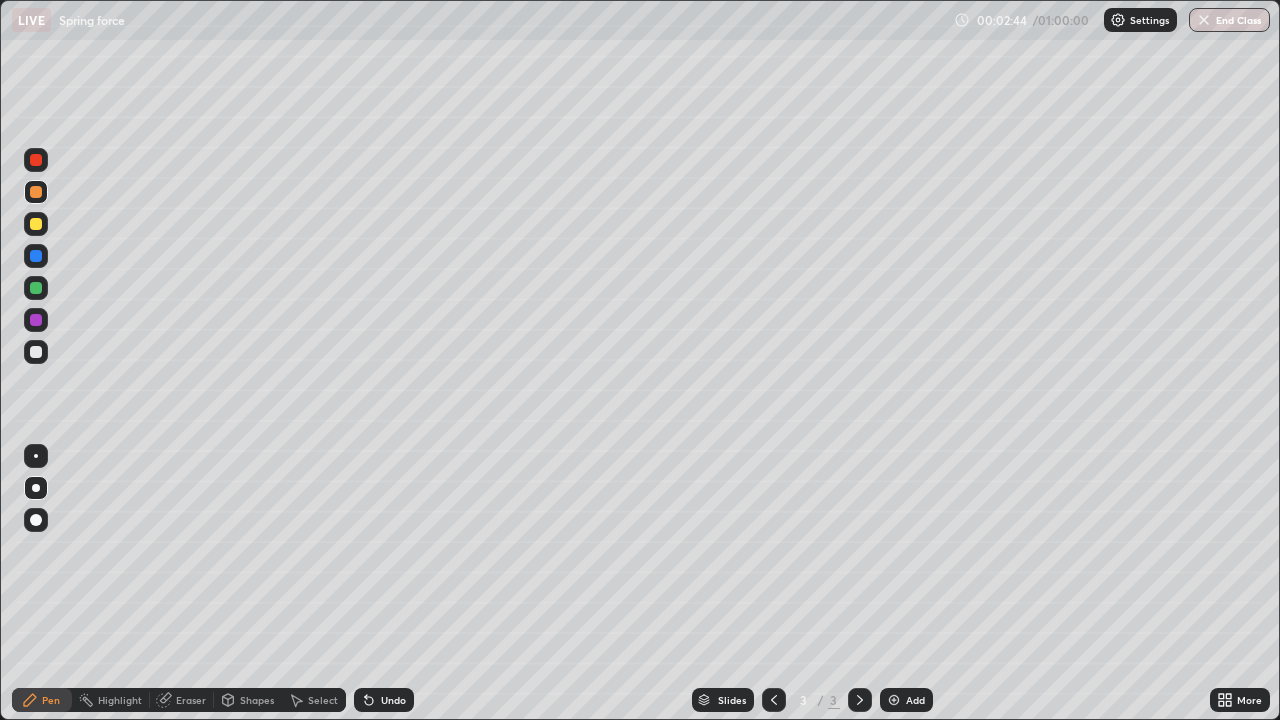 click at bounding box center (36, 320) 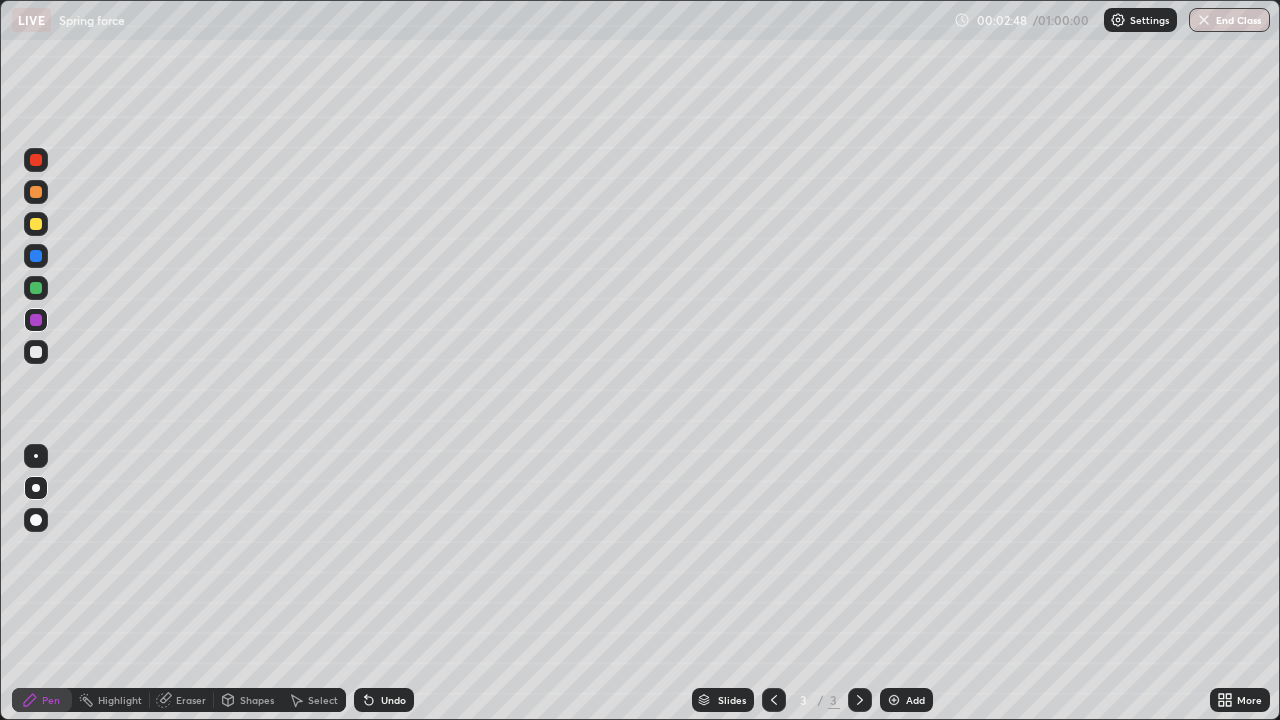 click at bounding box center [36, 224] 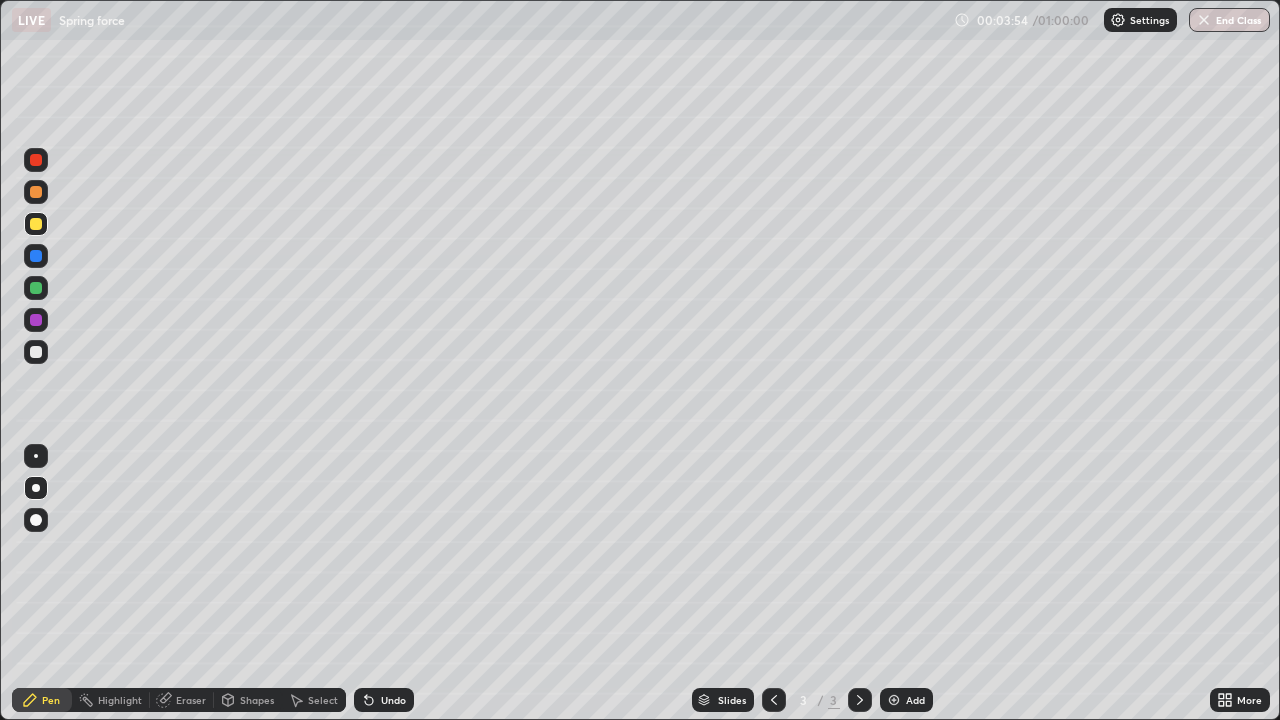 click on "Add" at bounding box center (906, 700) 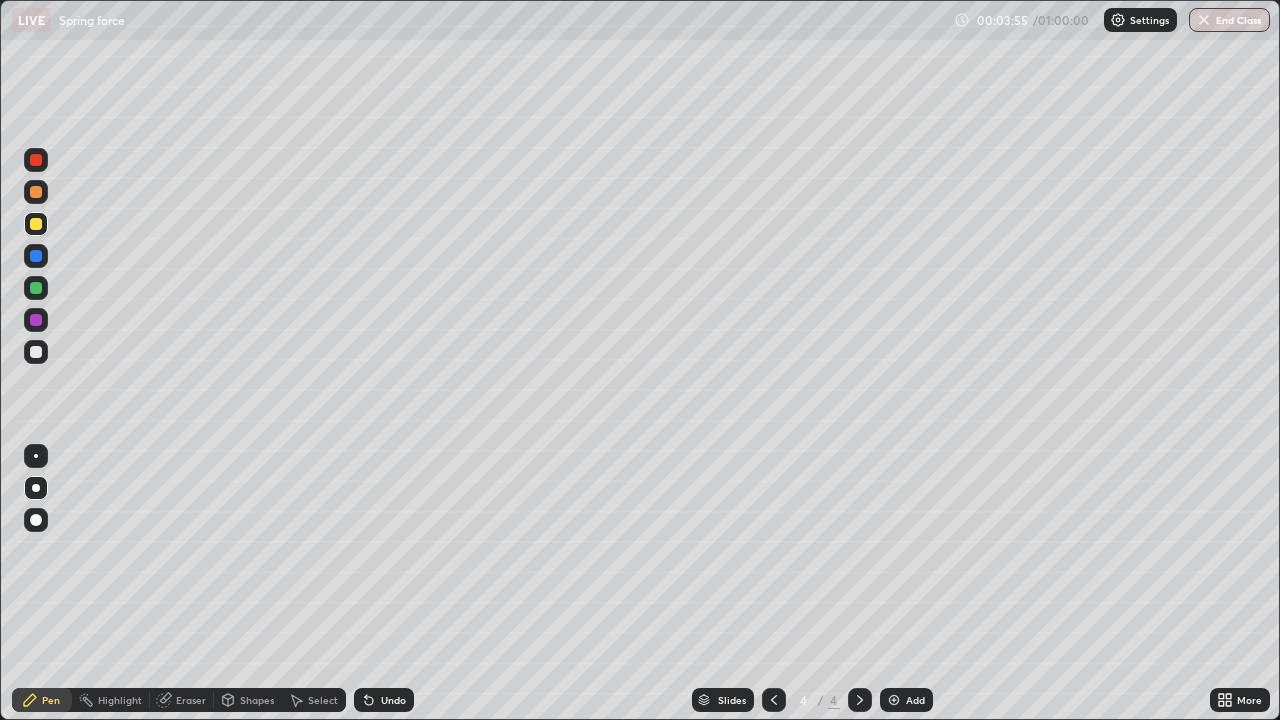 click on "Shapes" at bounding box center (257, 700) 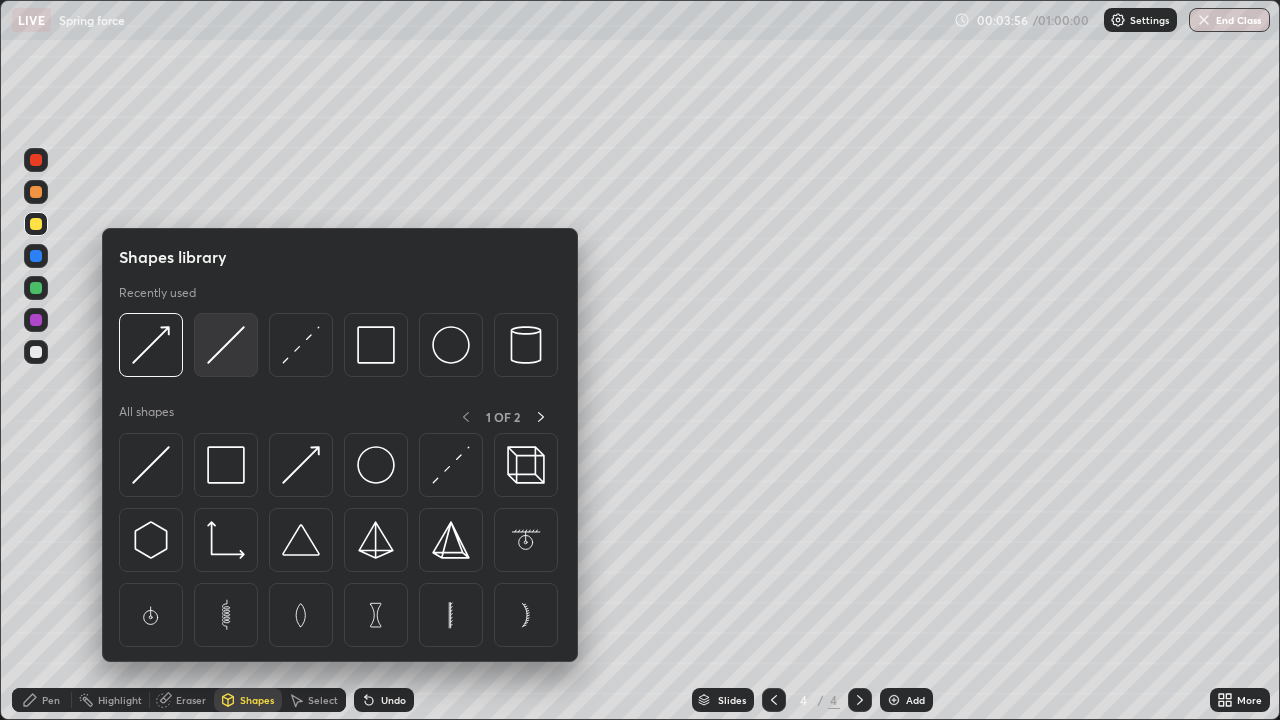 click at bounding box center [226, 345] 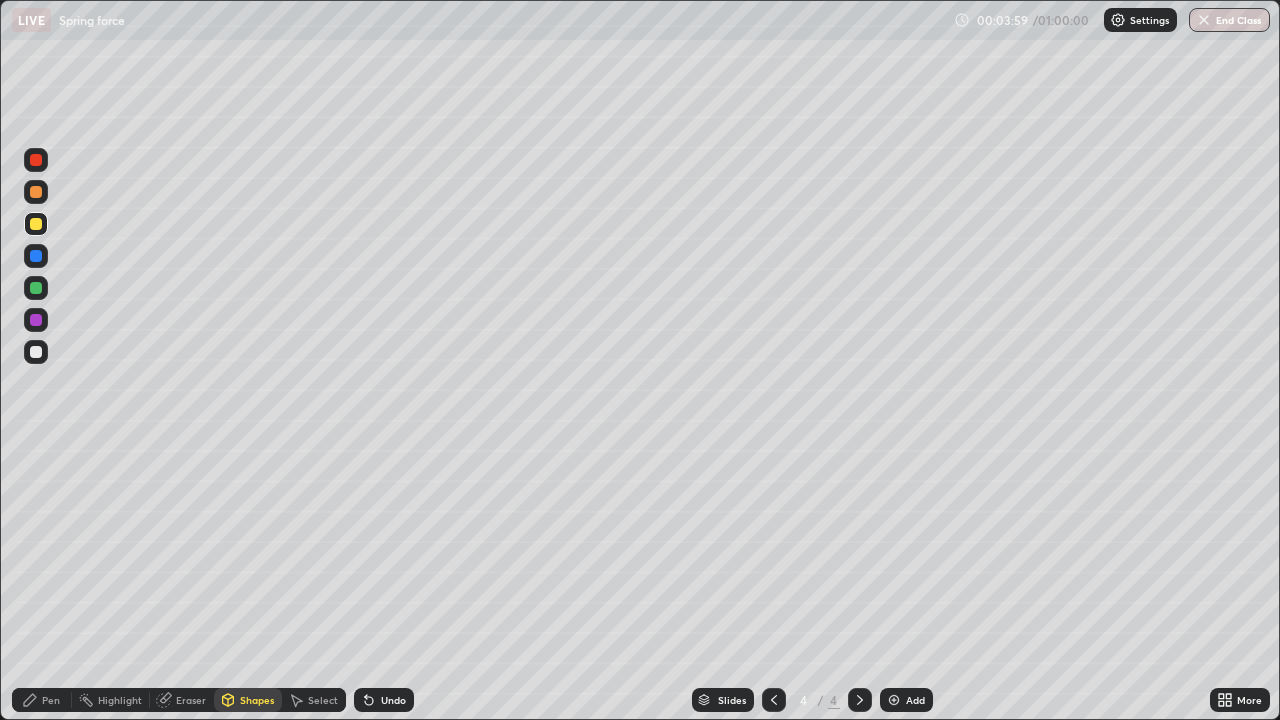 click 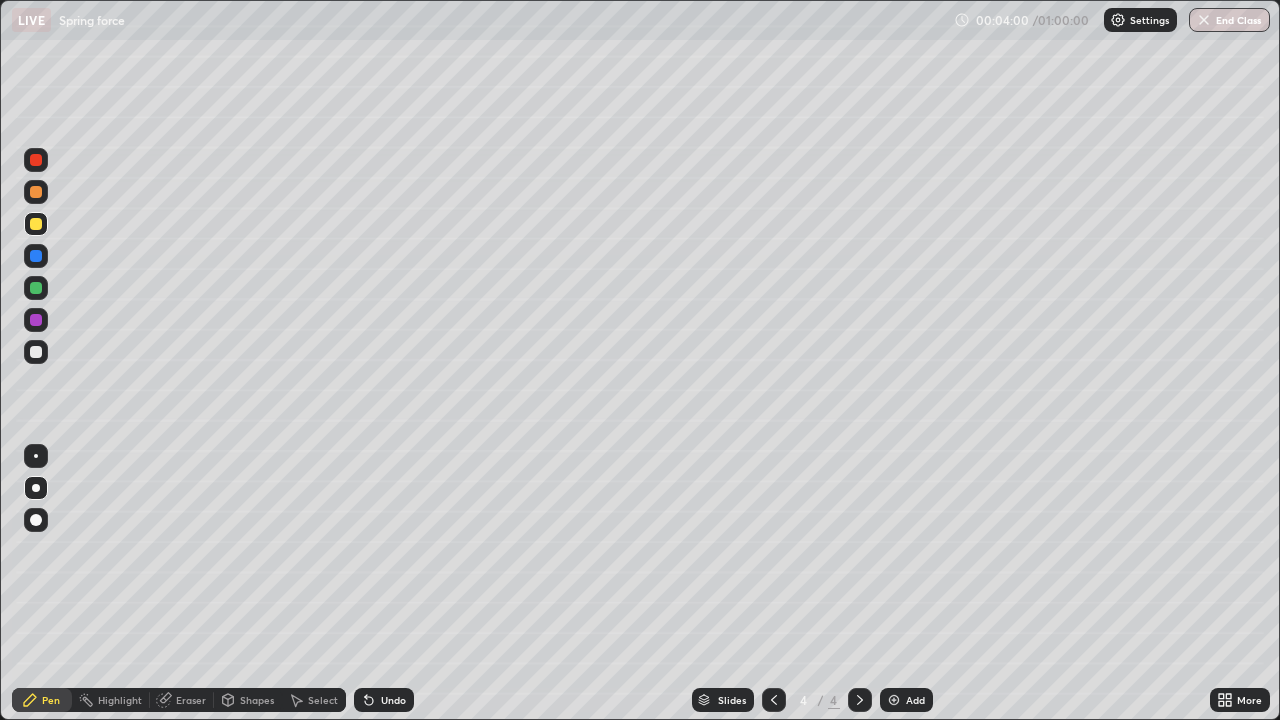click at bounding box center [36, 352] 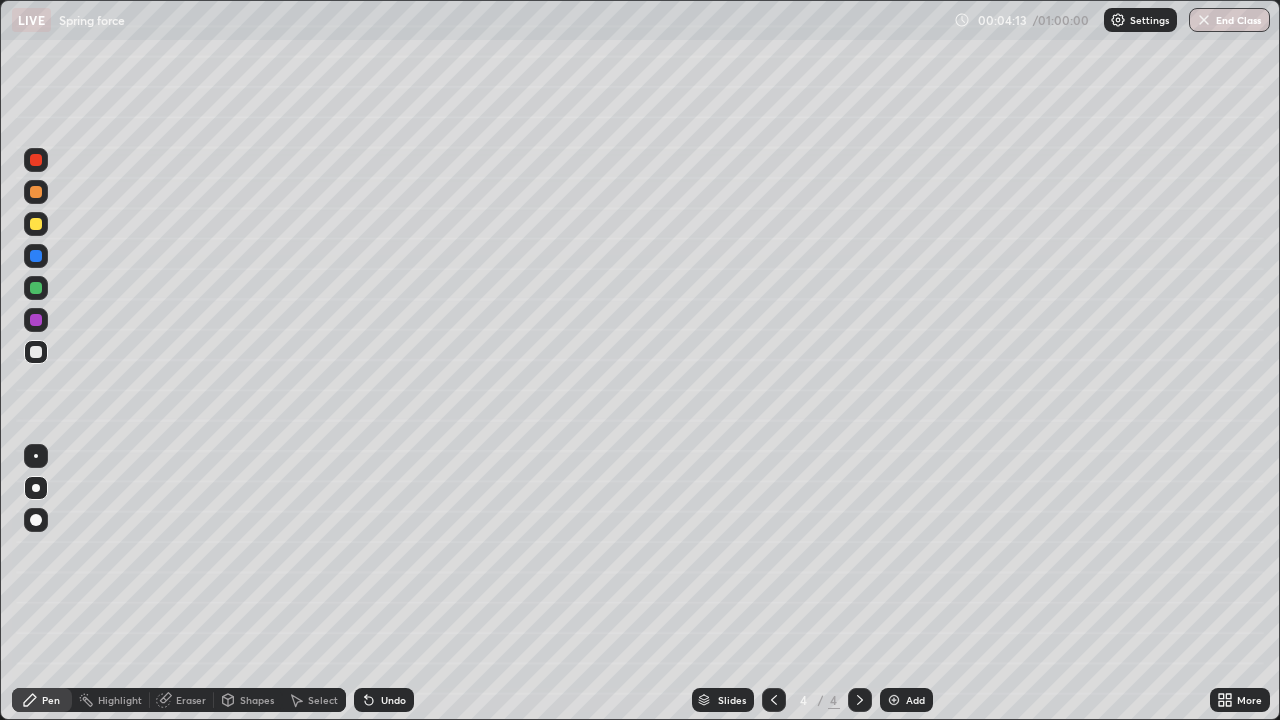 click on "Undo" at bounding box center [384, 700] 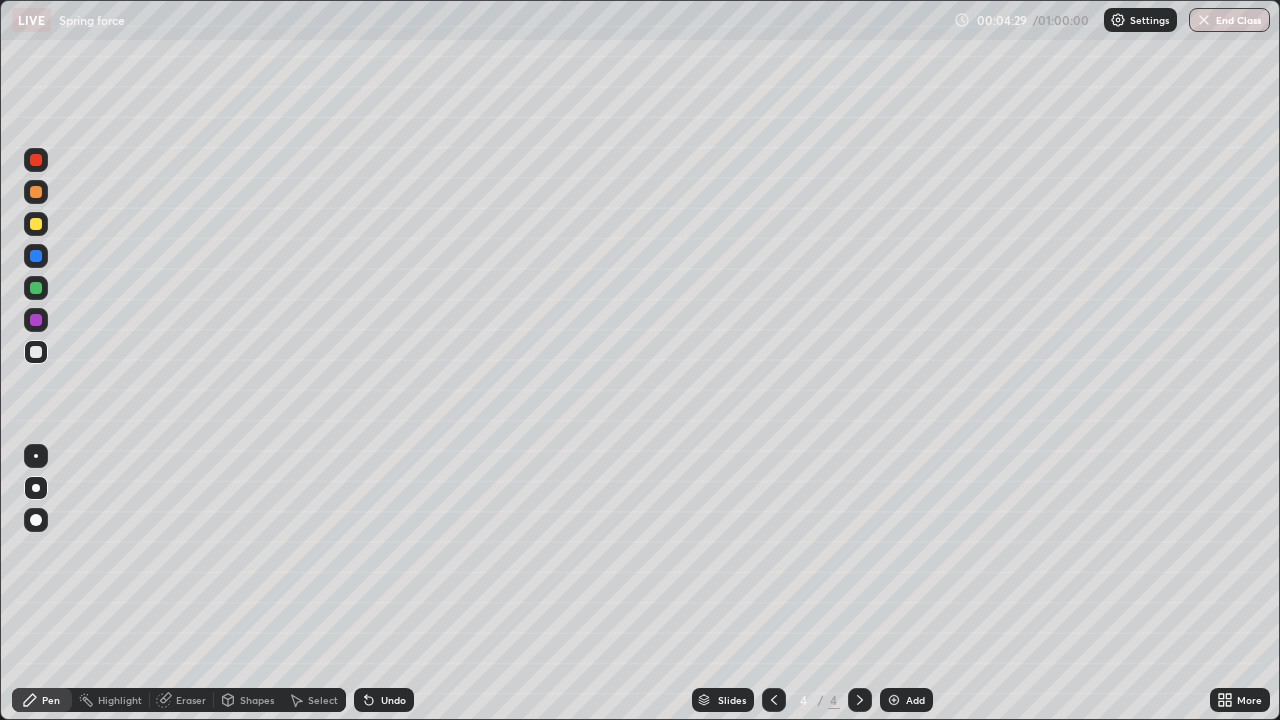 click at bounding box center [36, 288] 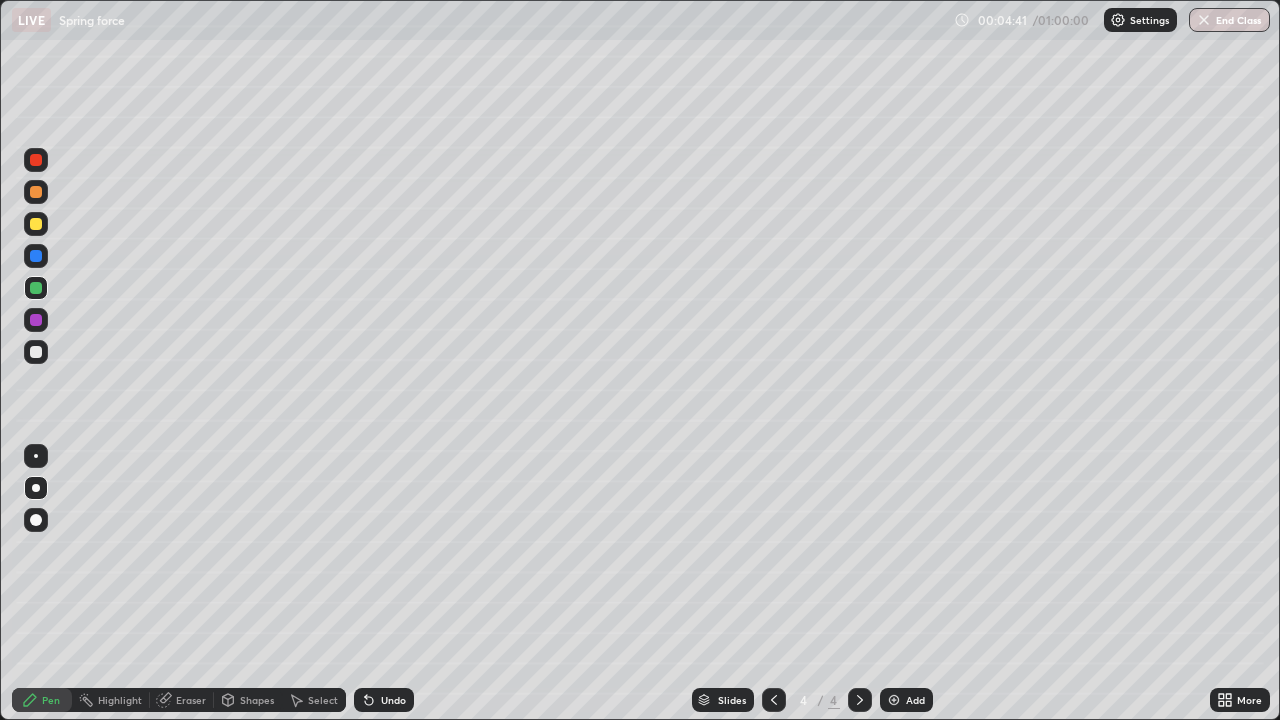 click at bounding box center [36, 352] 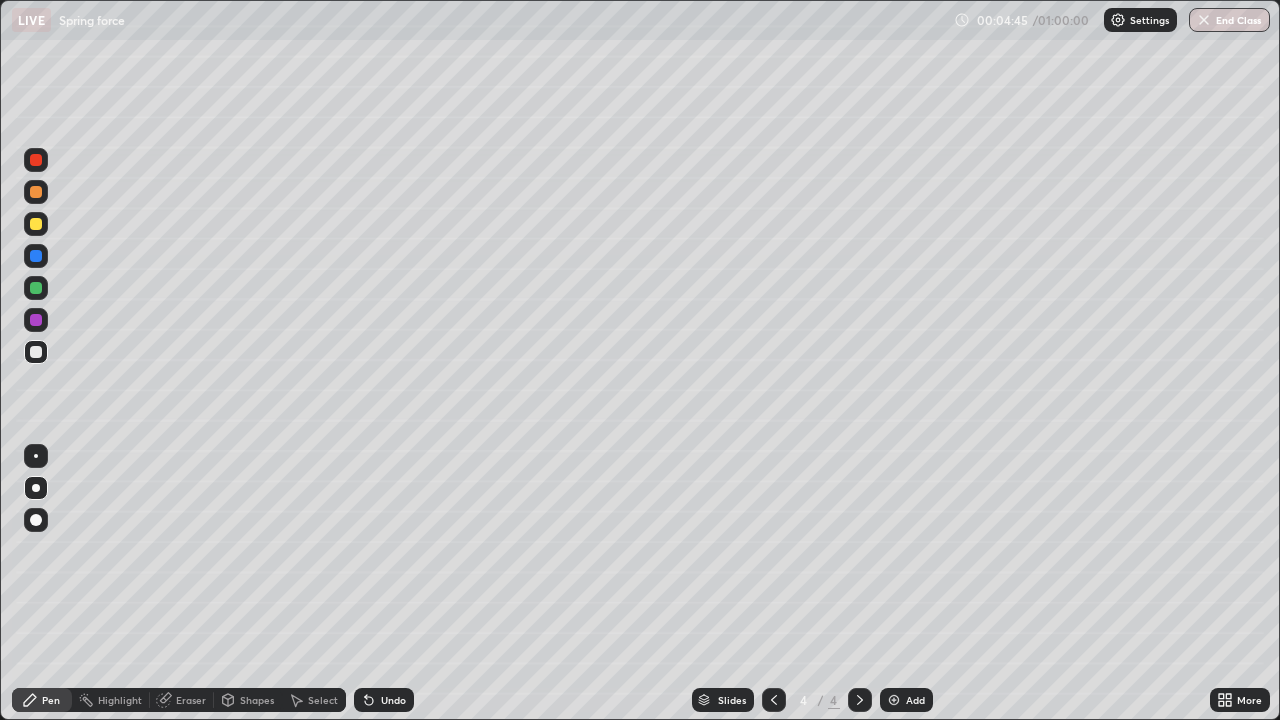 click at bounding box center (36, 352) 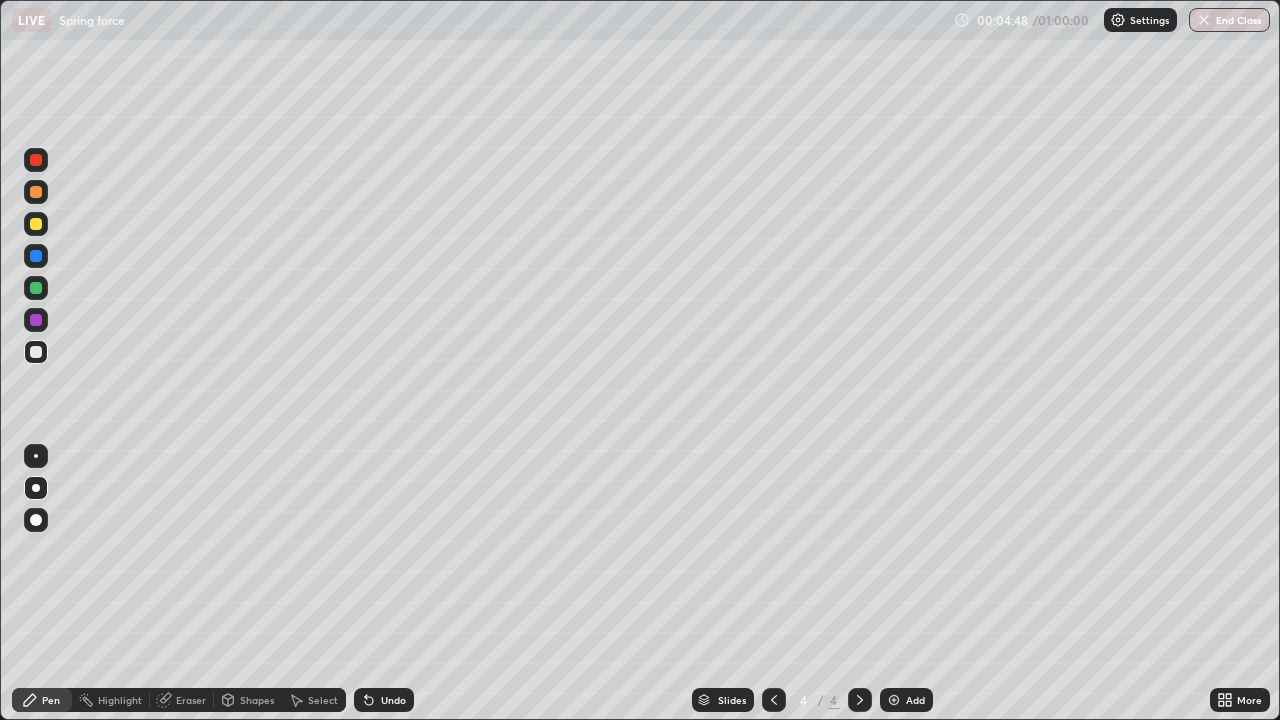 click at bounding box center [36, 224] 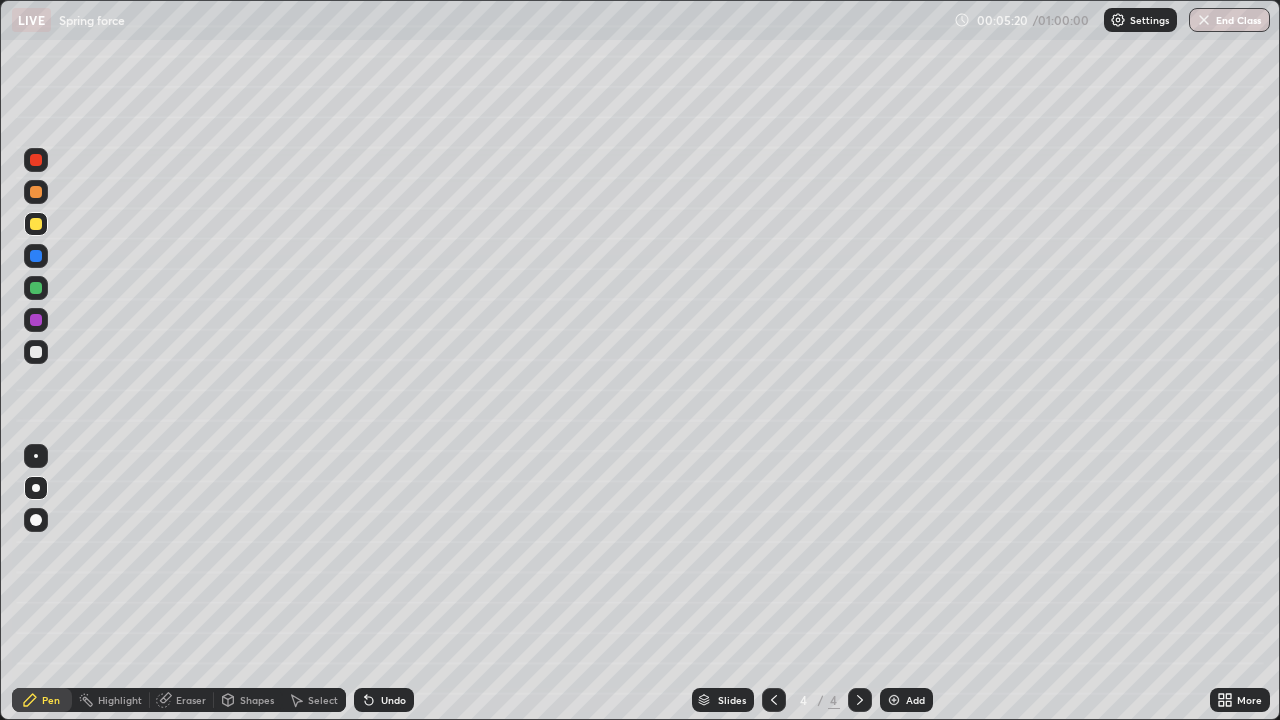 click at bounding box center (36, 352) 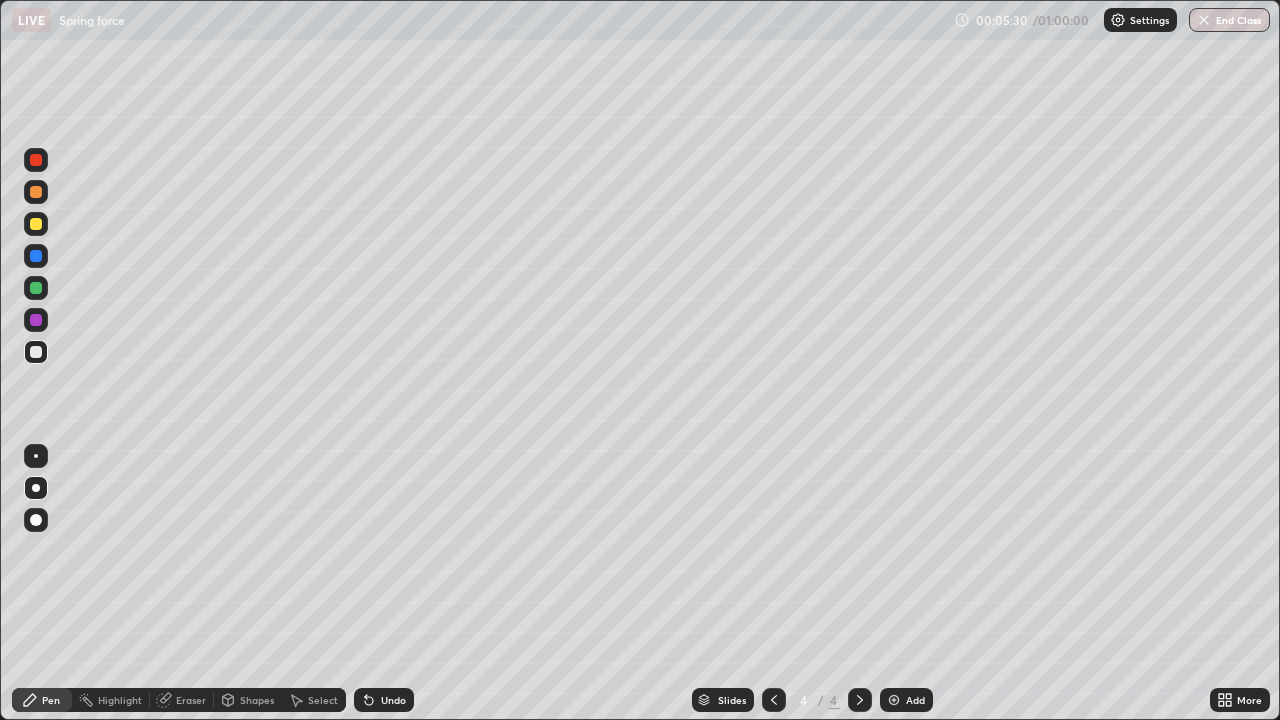 click on "Undo" at bounding box center [393, 700] 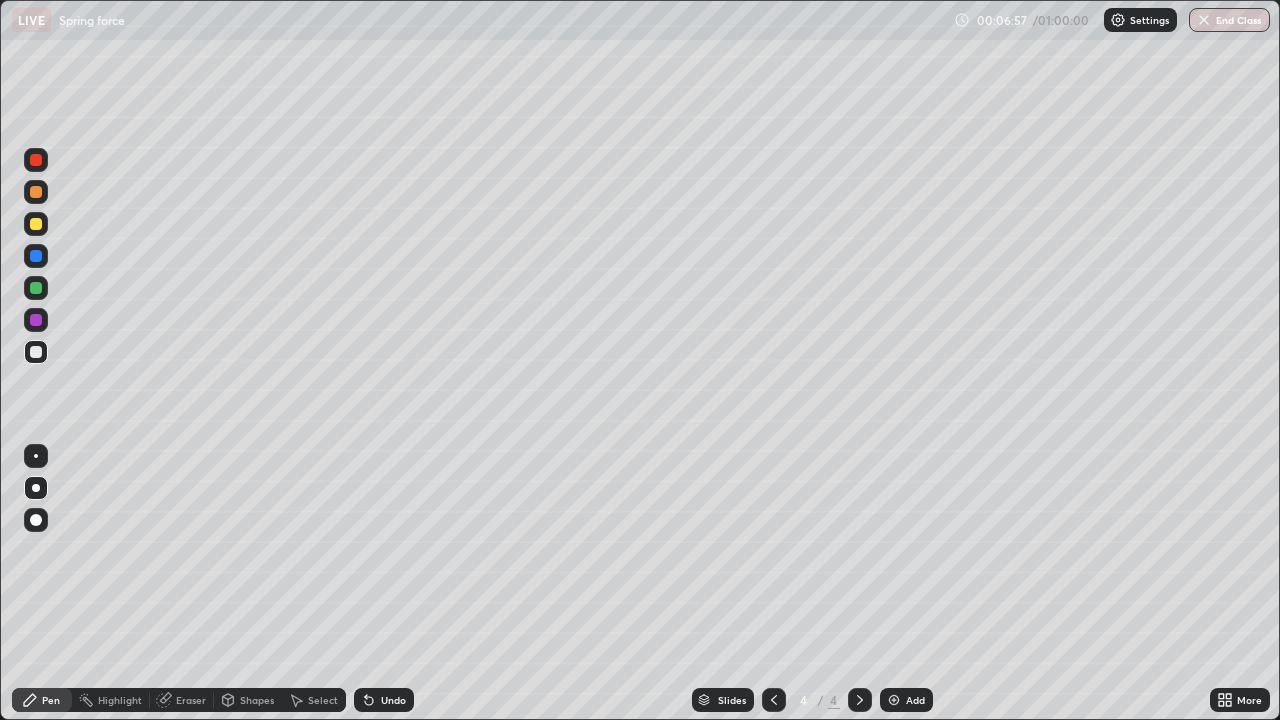 click at bounding box center (36, 224) 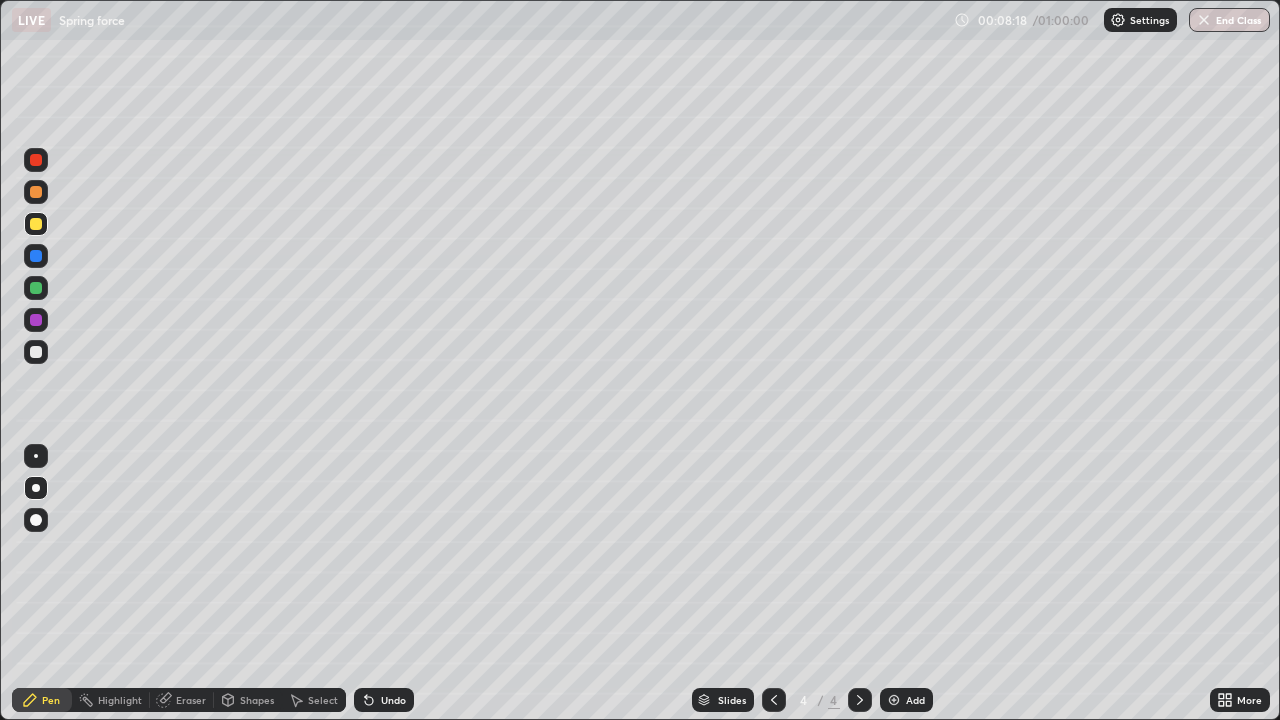 click at bounding box center [36, 256] 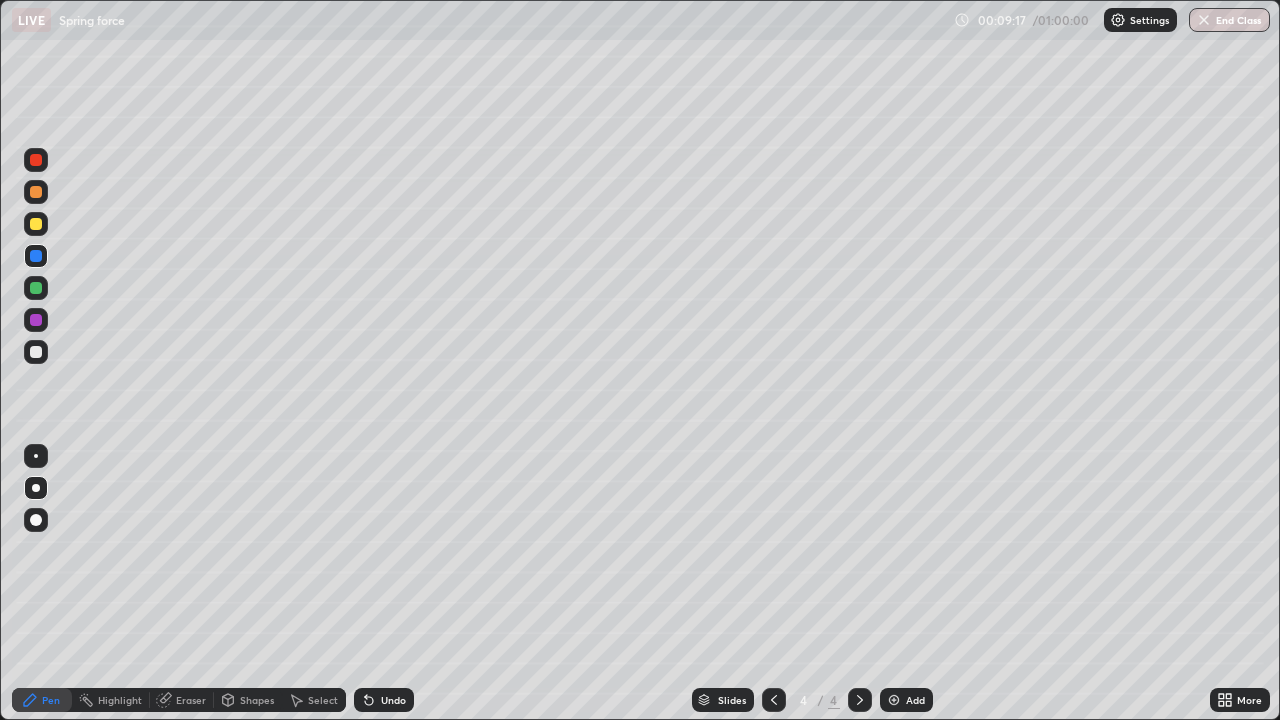 click at bounding box center (894, 700) 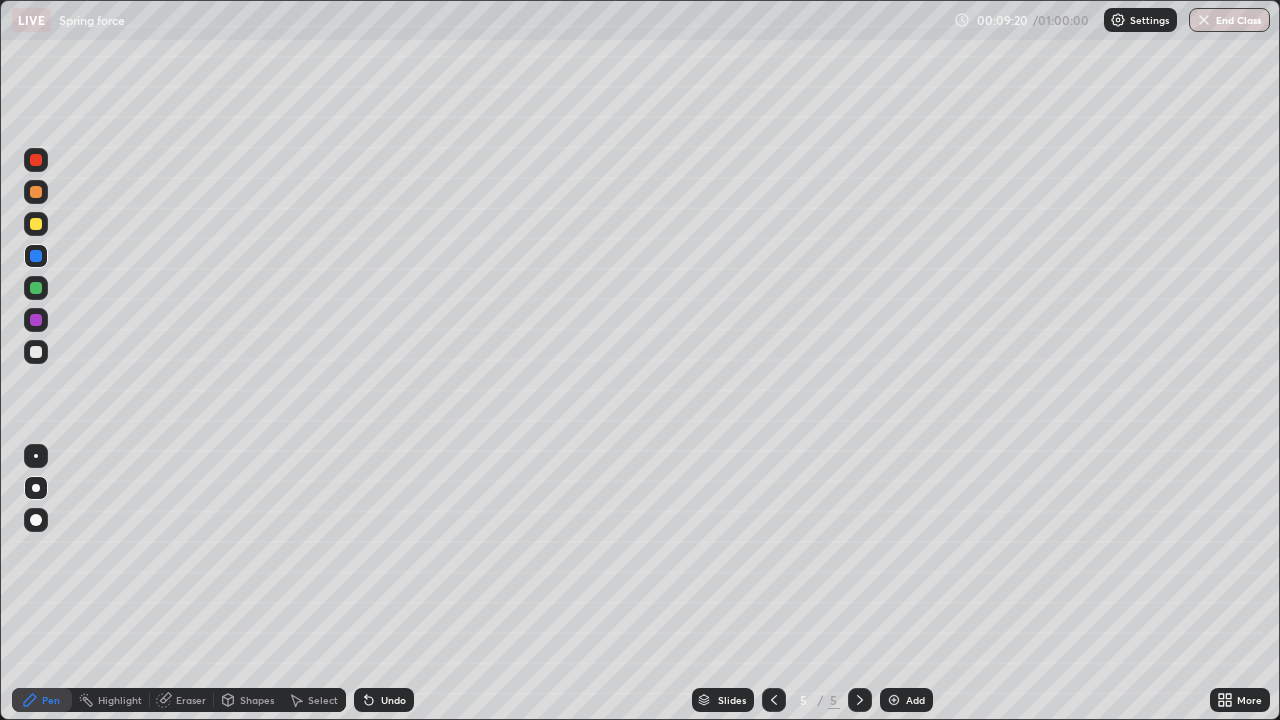 click at bounding box center [36, 352] 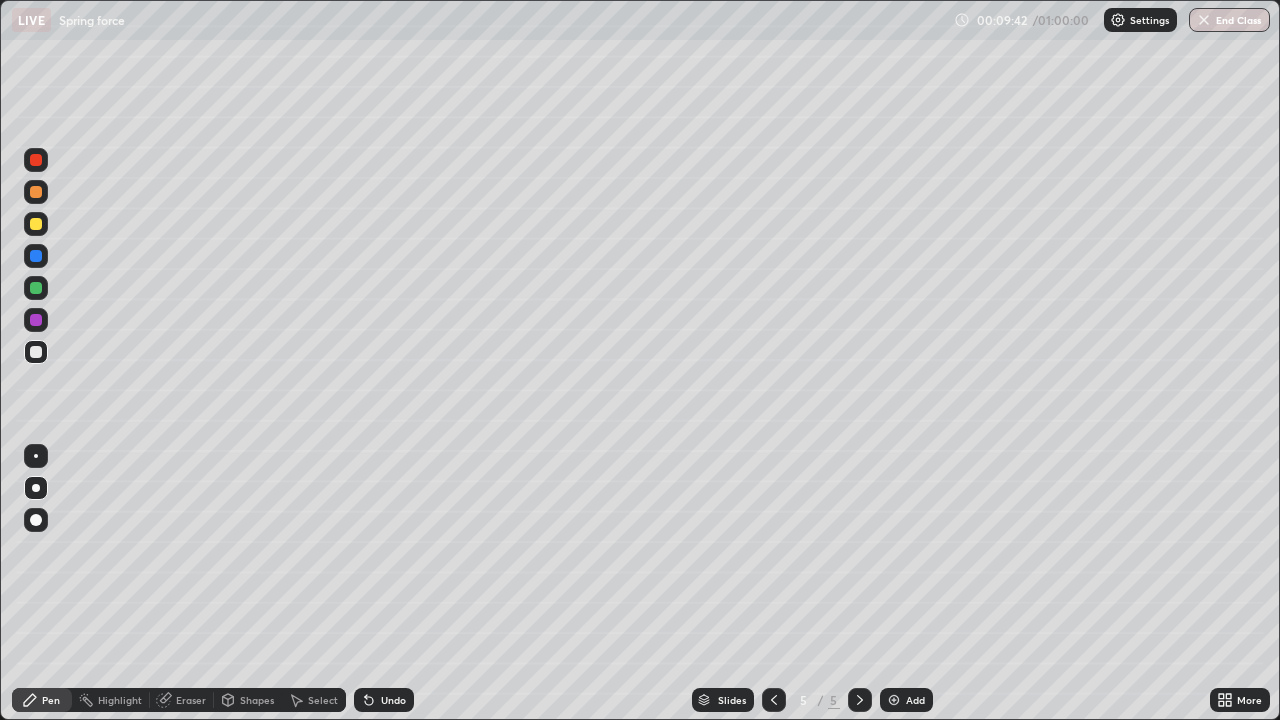 click at bounding box center (36, 224) 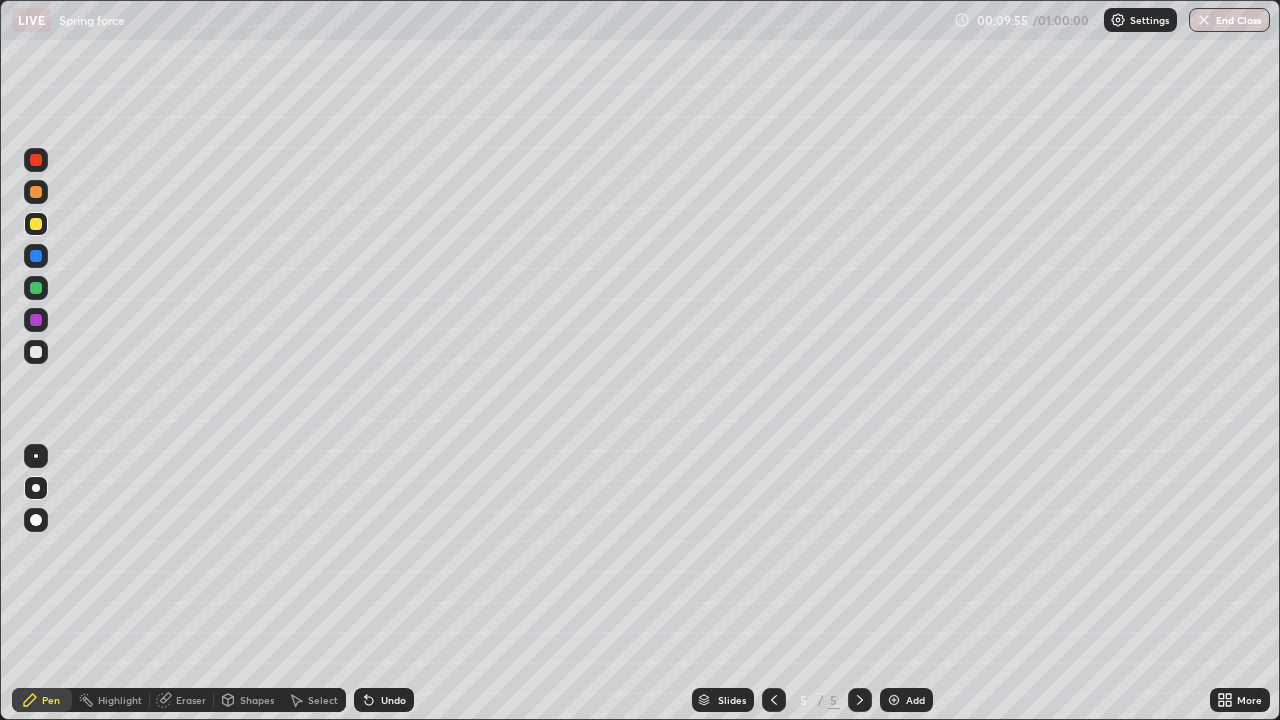 click at bounding box center [36, 352] 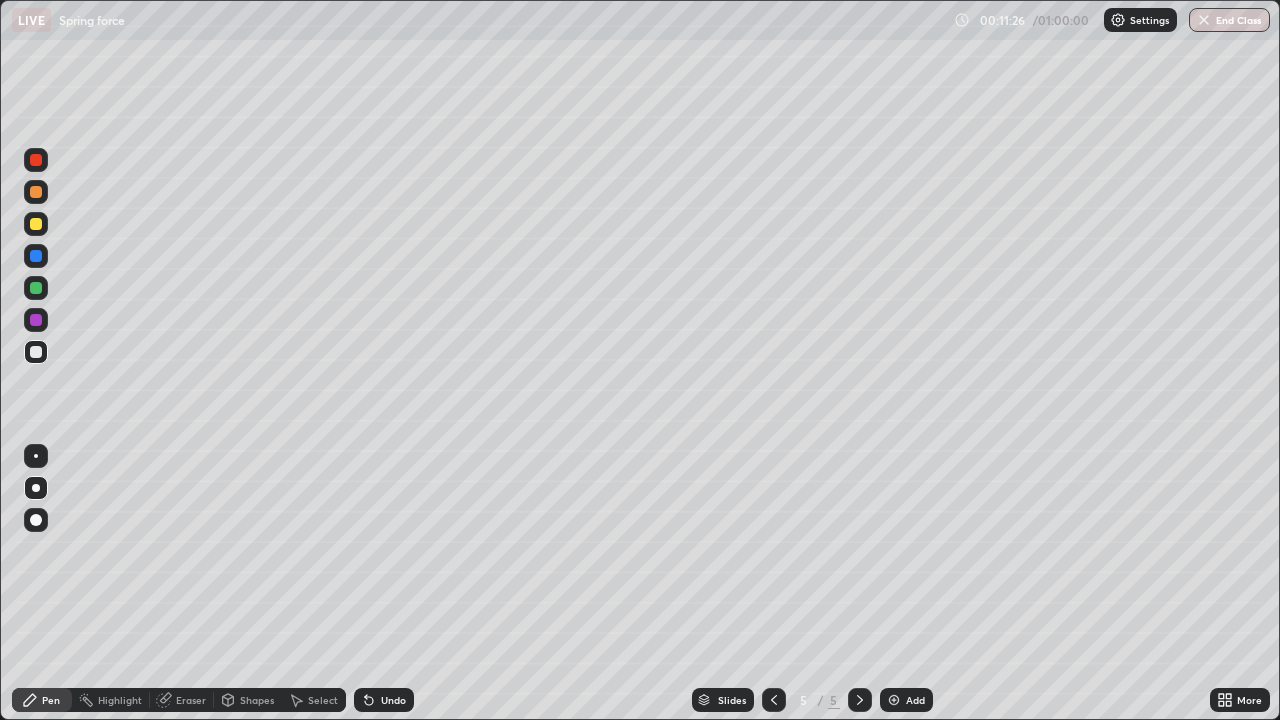 click at bounding box center (36, 288) 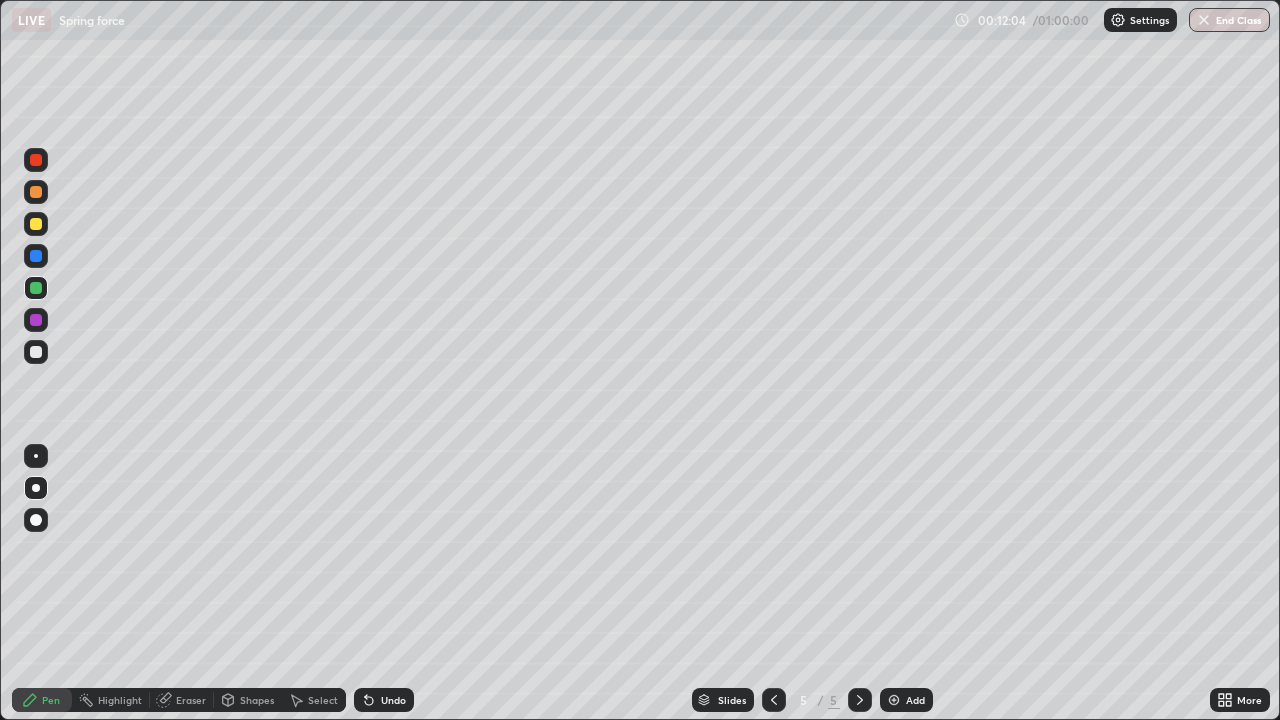 click at bounding box center [36, 224] 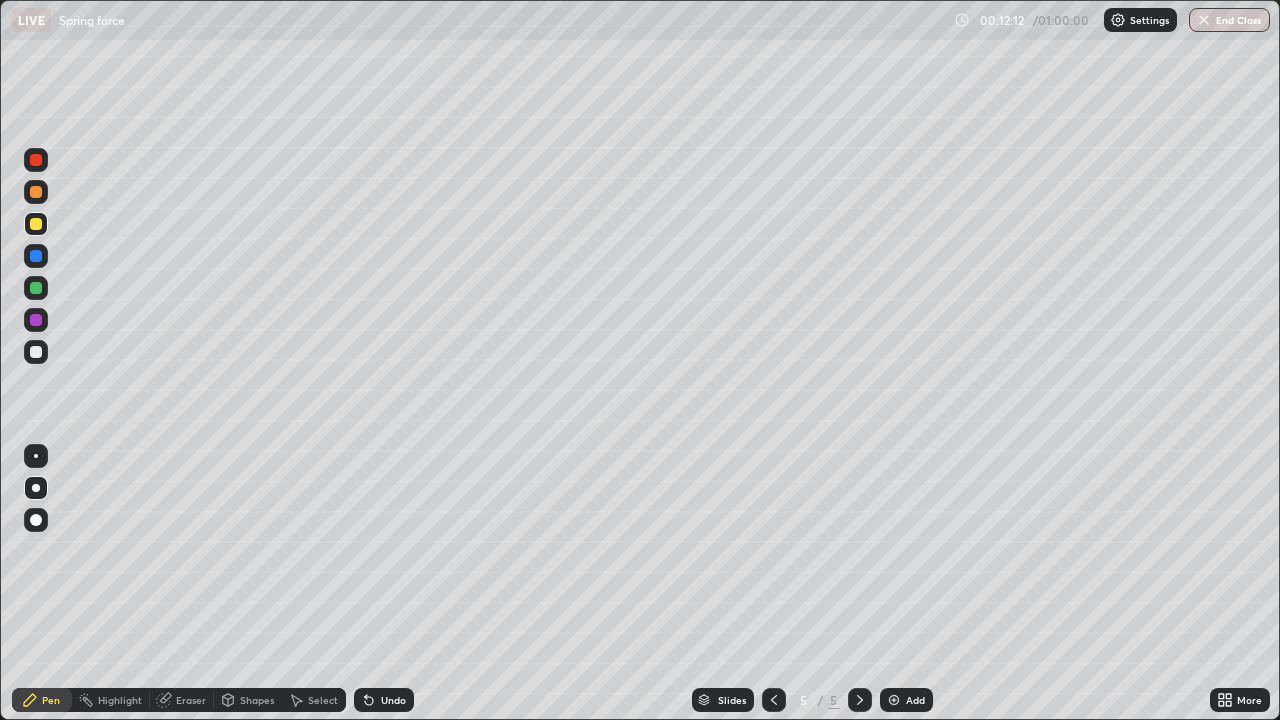 click at bounding box center [36, 320] 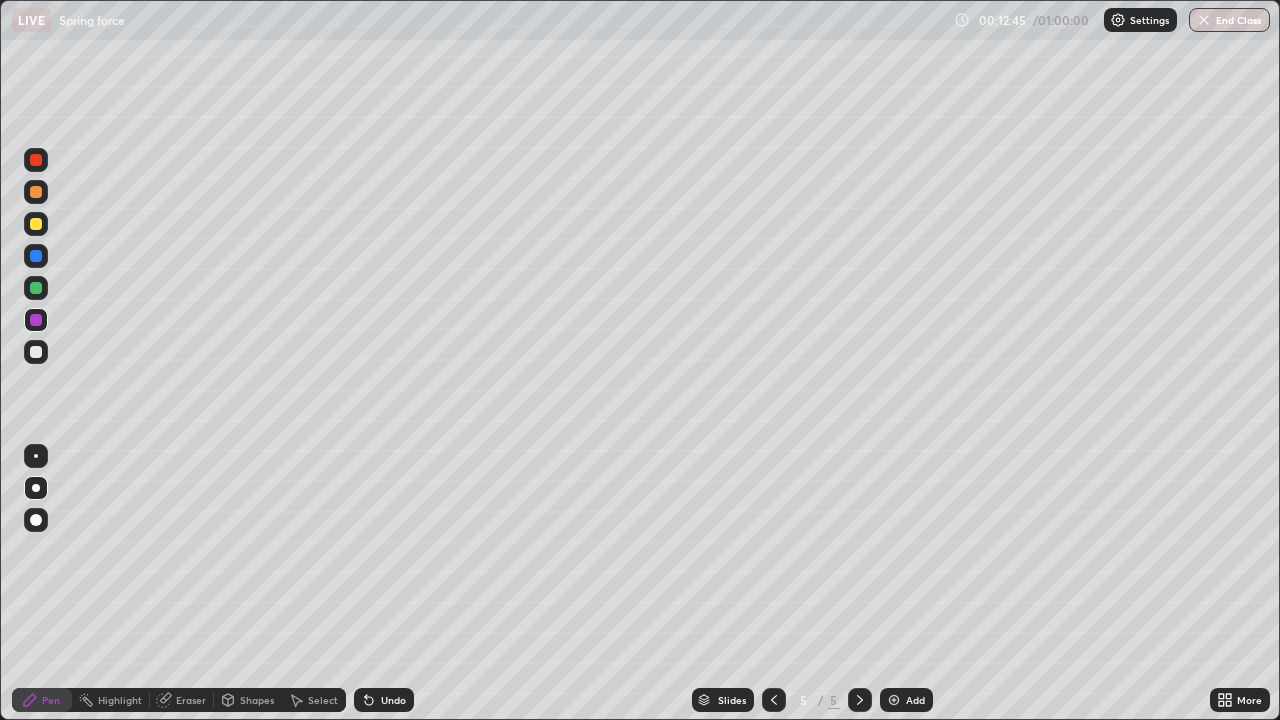 click at bounding box center (36, 224) 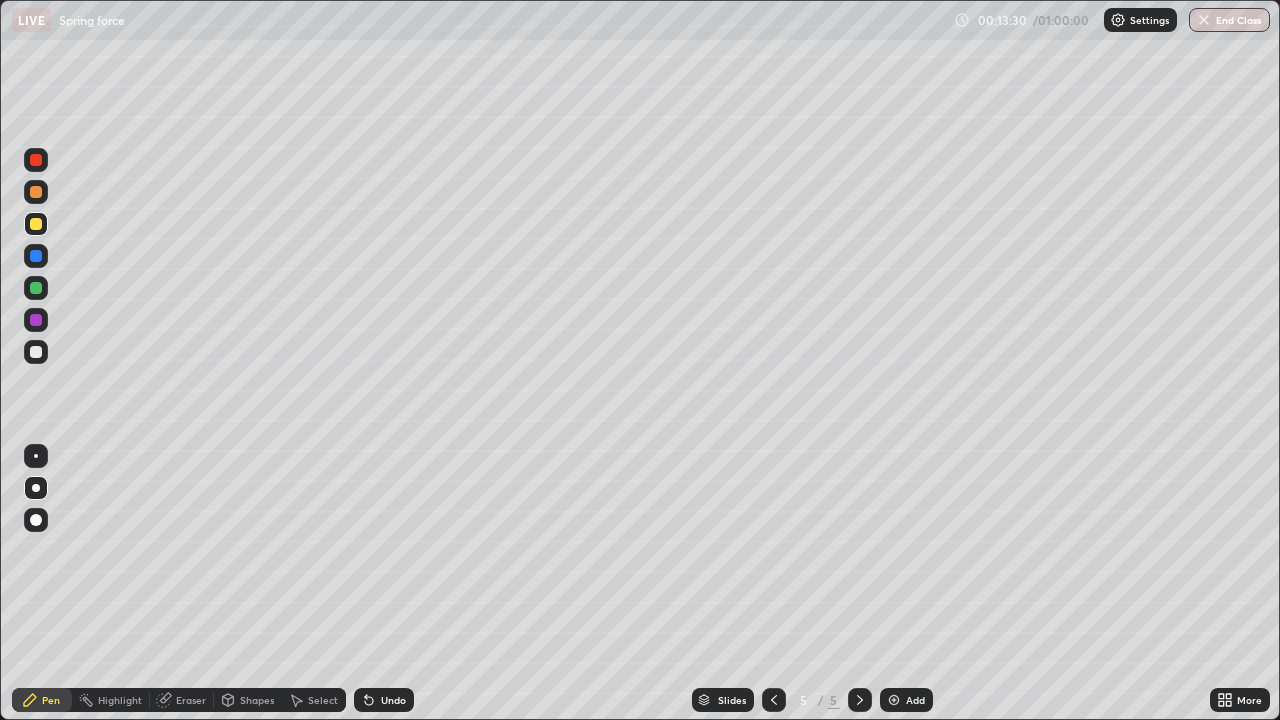 click on "Add" at bounding box center (915, 700) 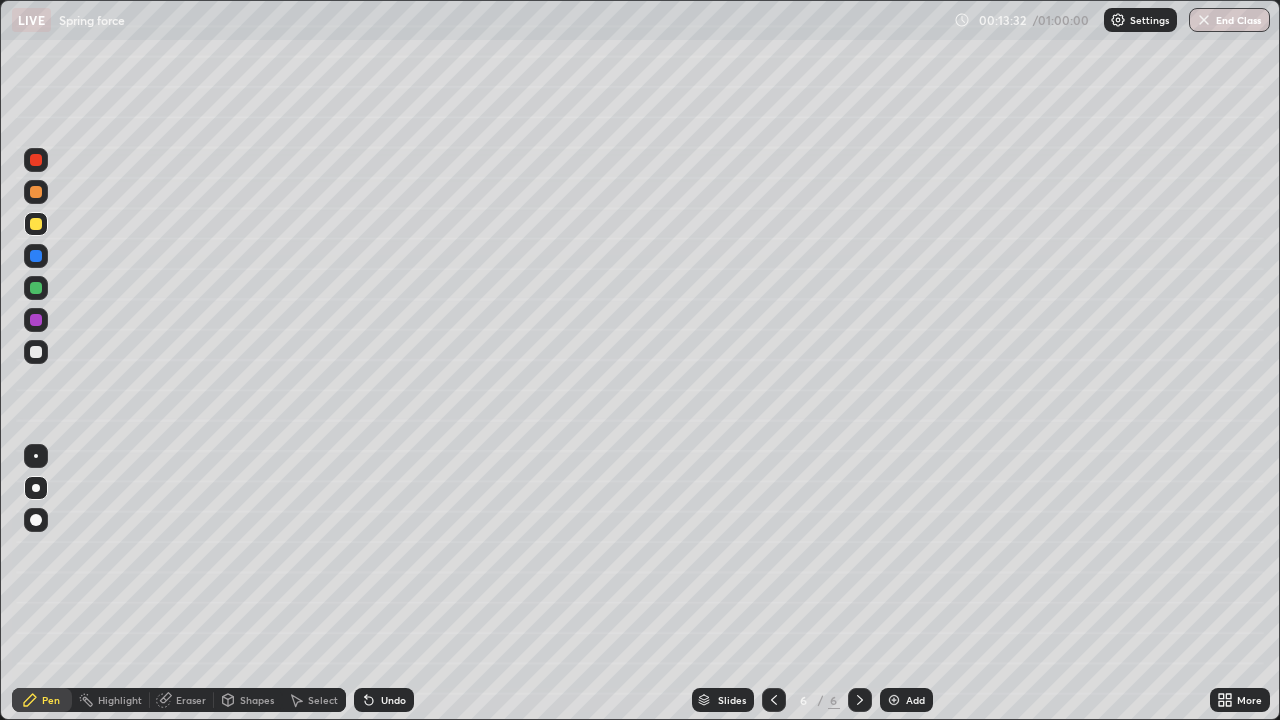 click at bounding box center (36, 192) 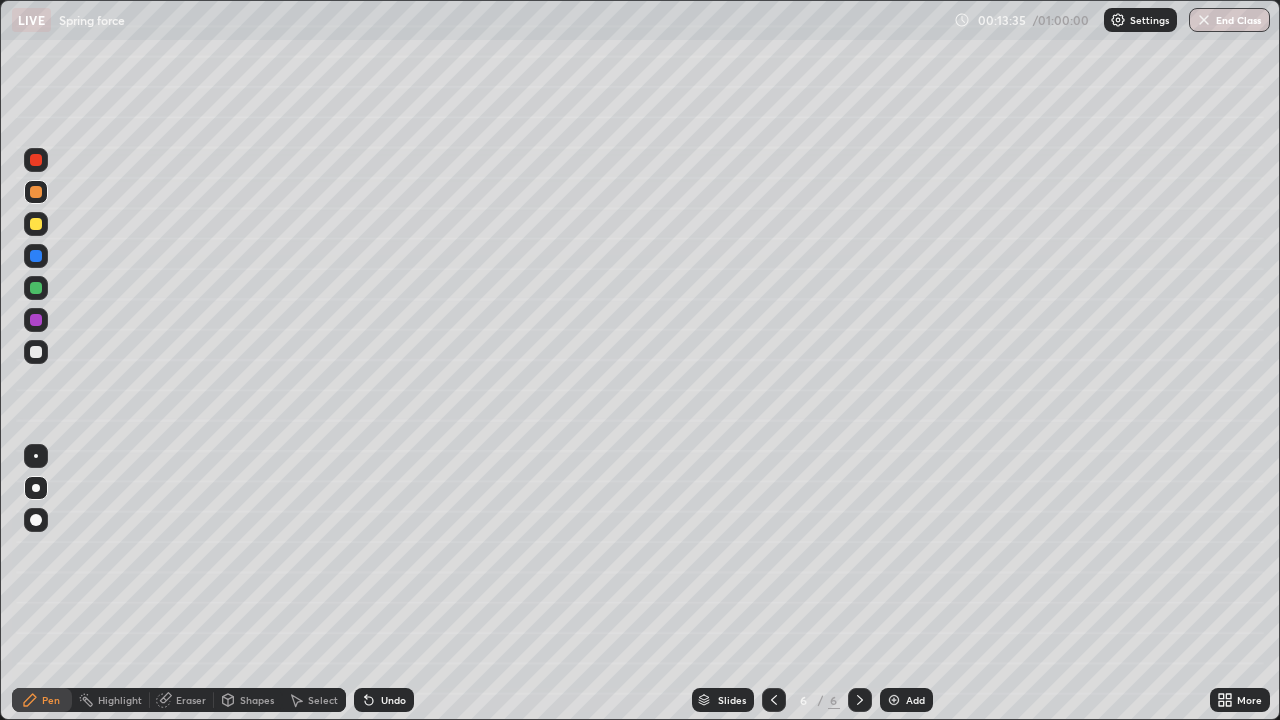 click at bounding box center (36, 352) 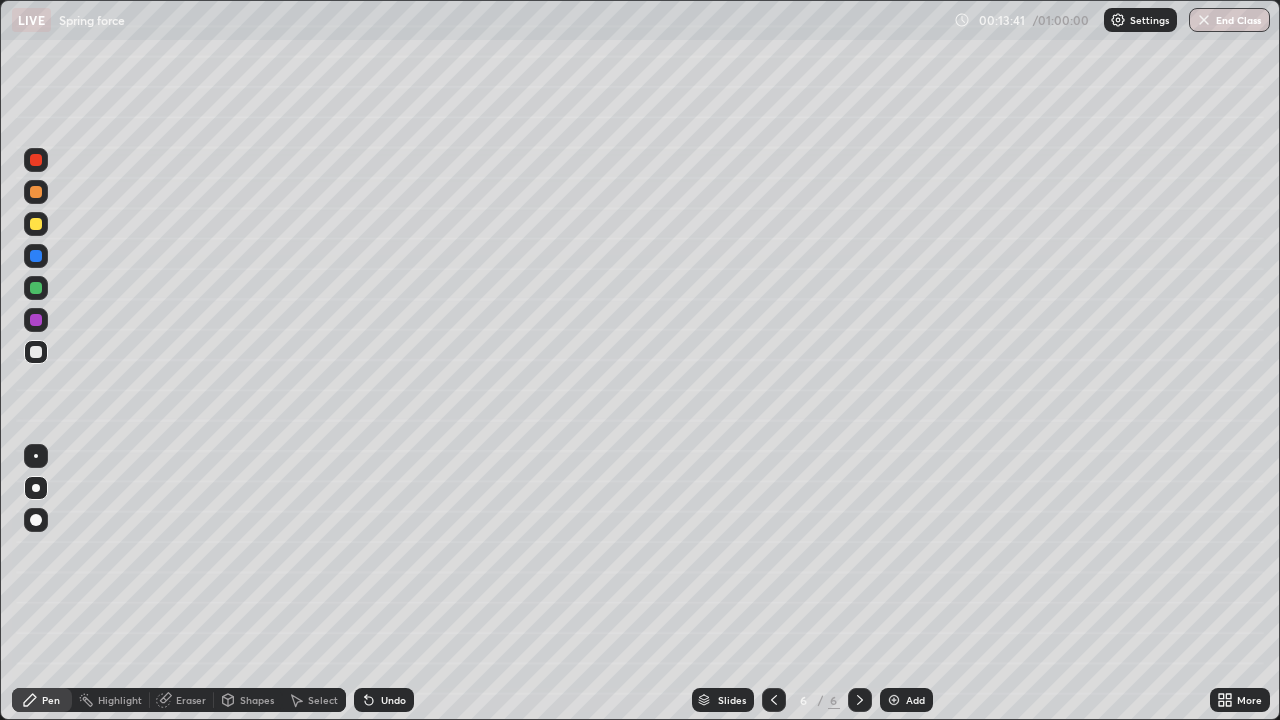 click at bounding box center (36, 288) 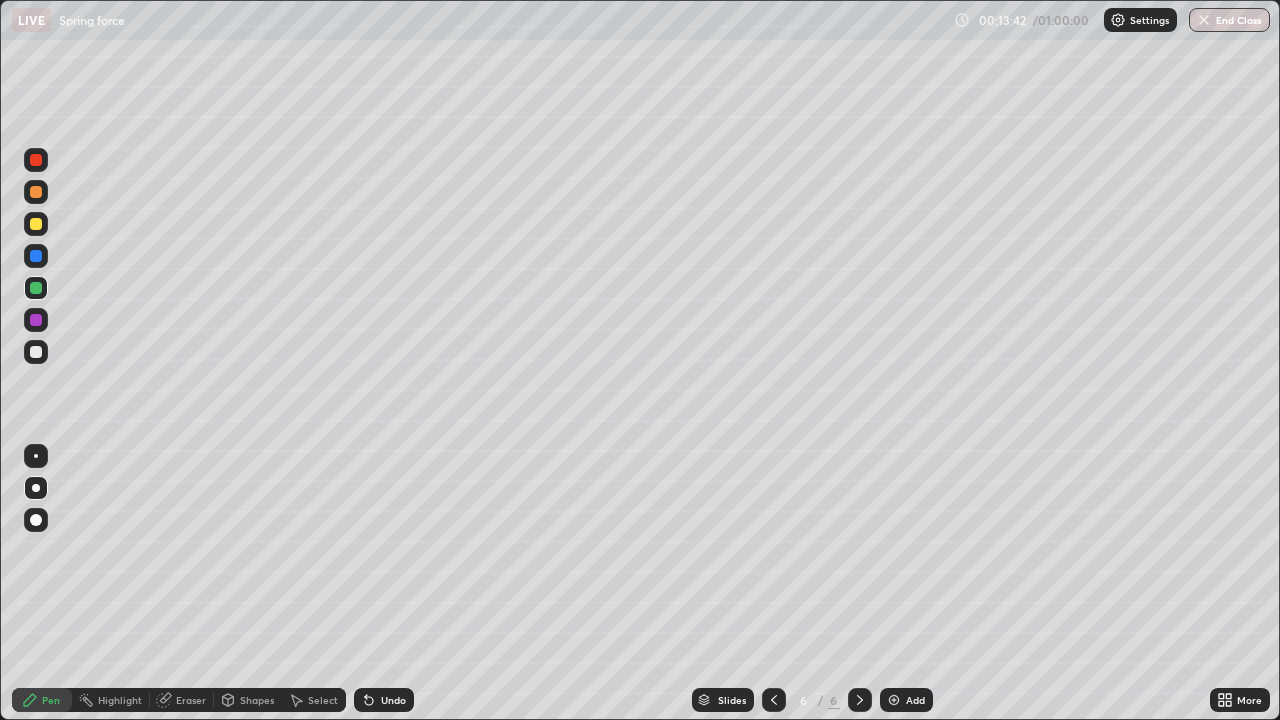 click at bounding box center (36, 224) 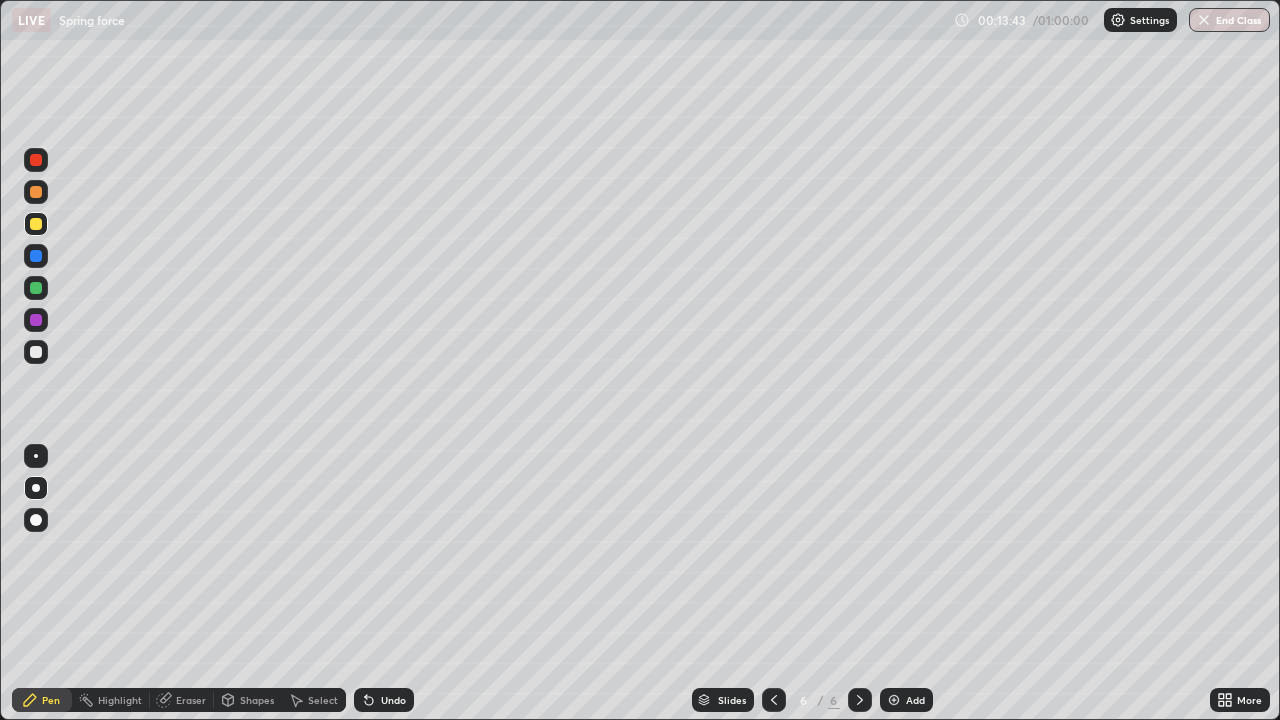 click at bounding box center (36, 352) 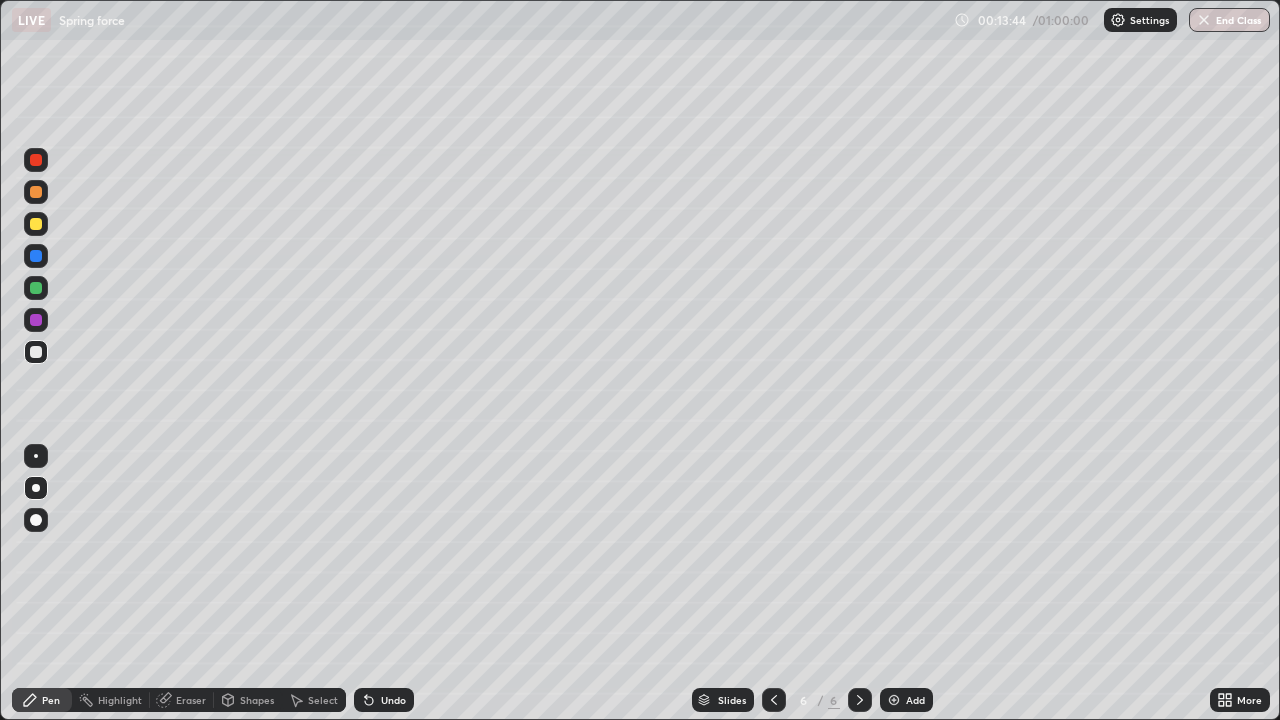click at bounding box center [36, 352] 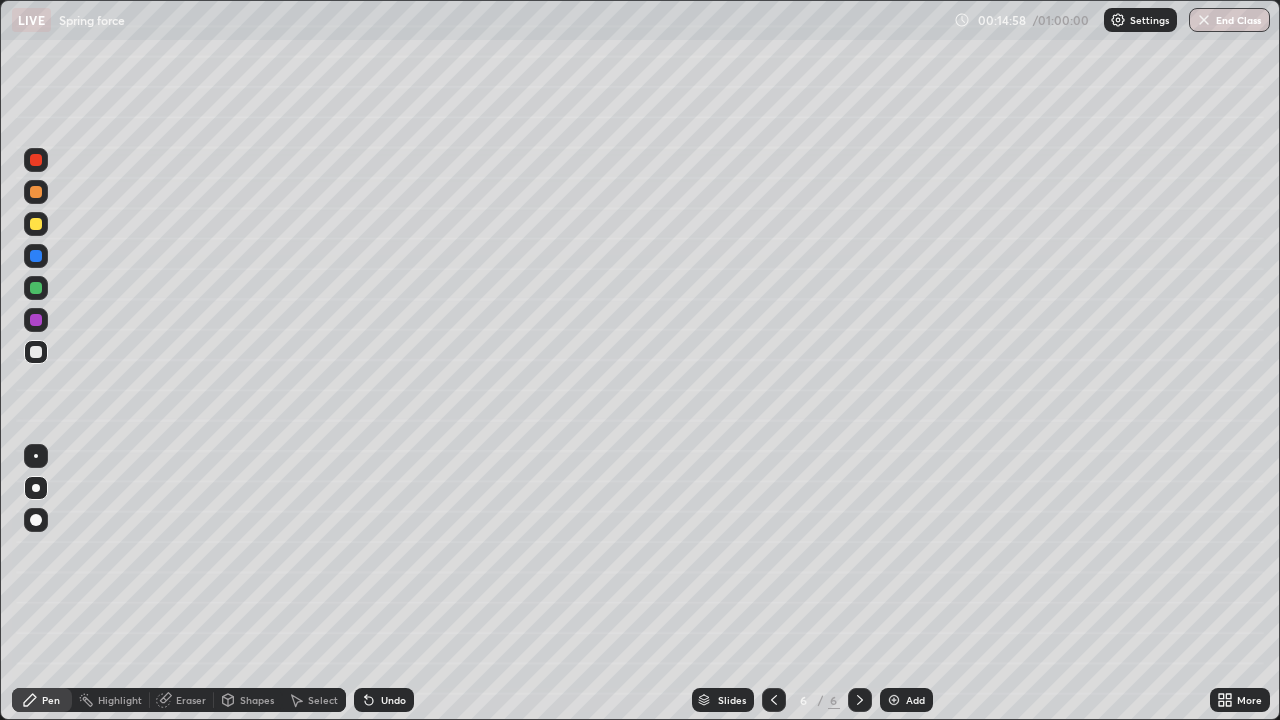 click on "Select" at bounding box center [323, 700] 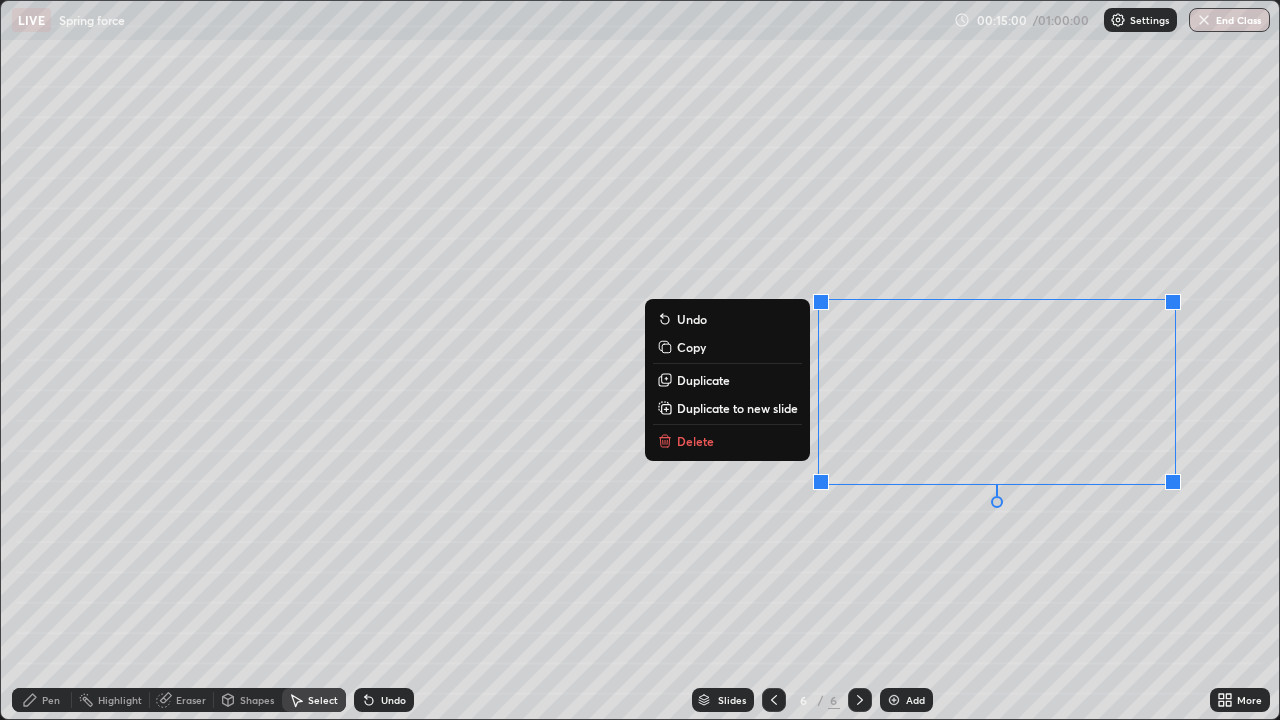 click on "Delete" at bounding box center (727, 441) 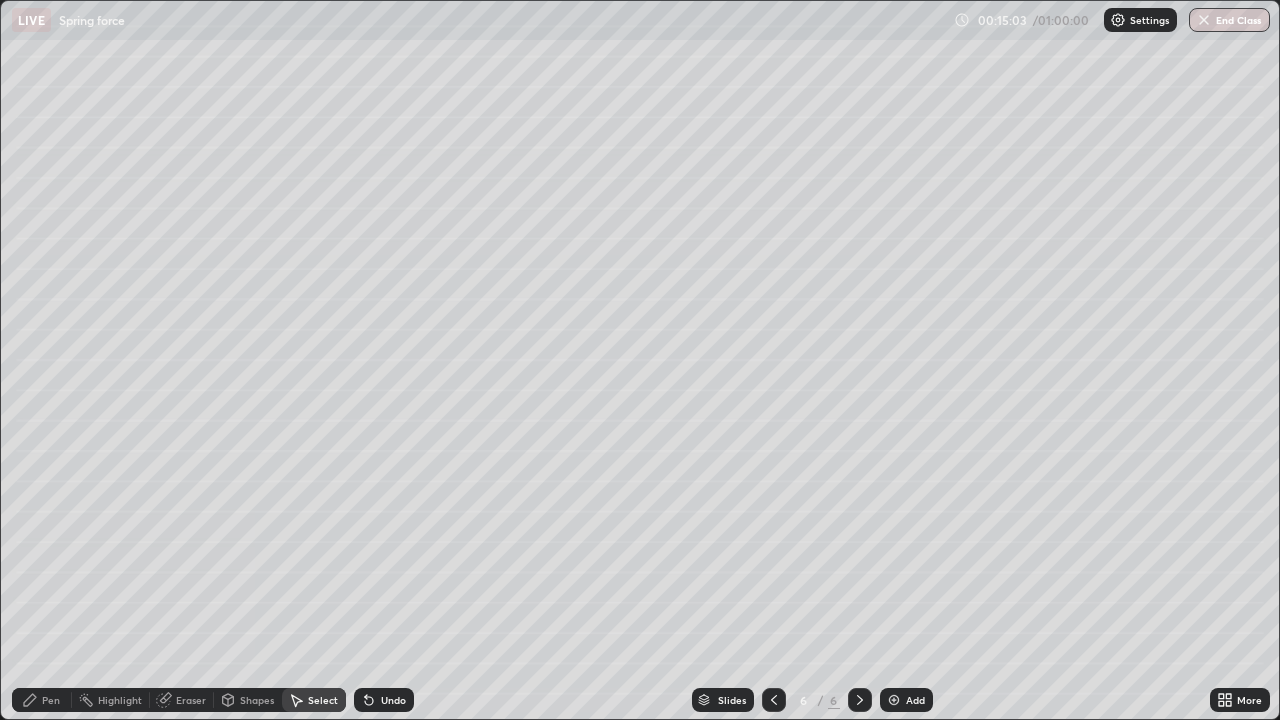 click on "Pen" at bounding box center (51, 700) 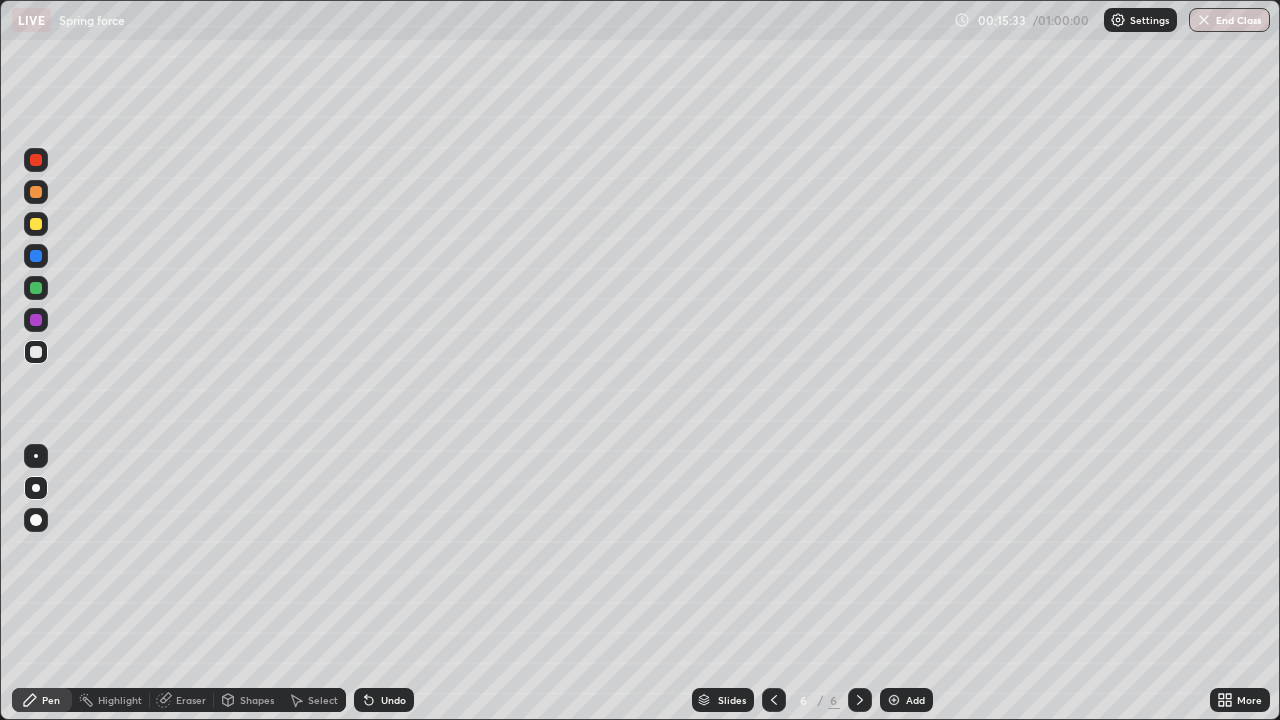 click at bounding box center (36, 288) 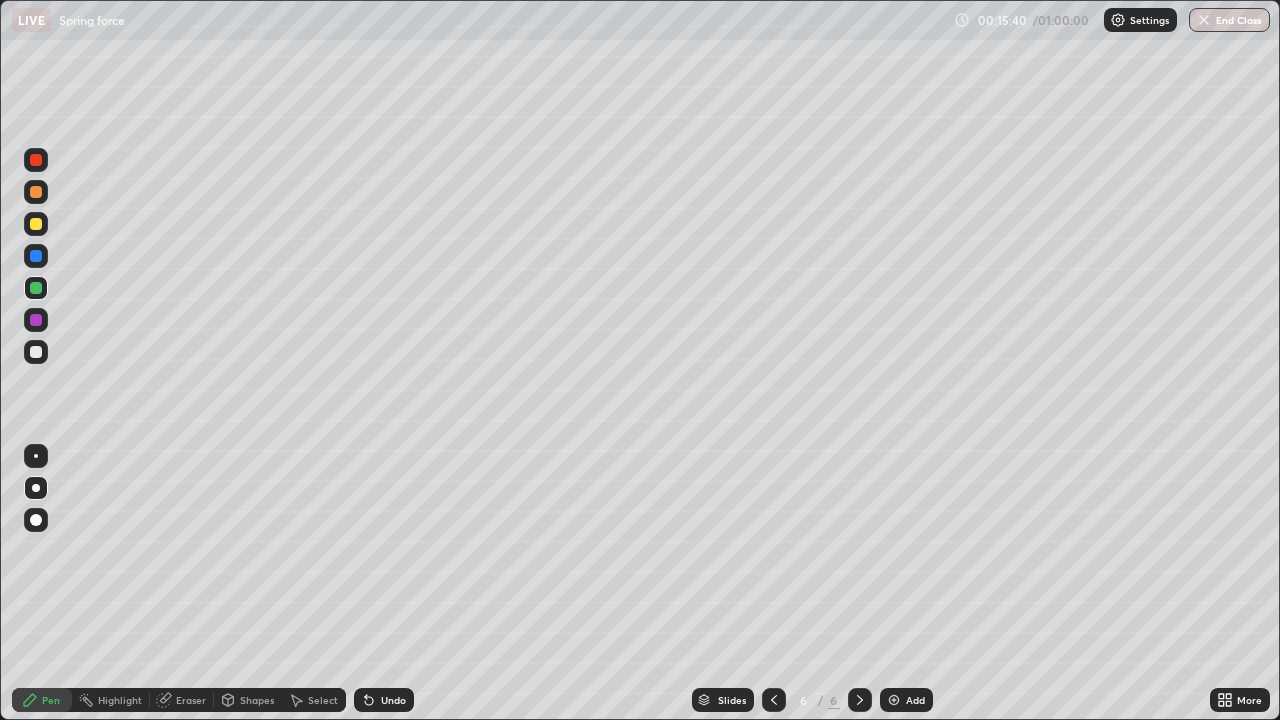 click at bounding box center [36, 352] 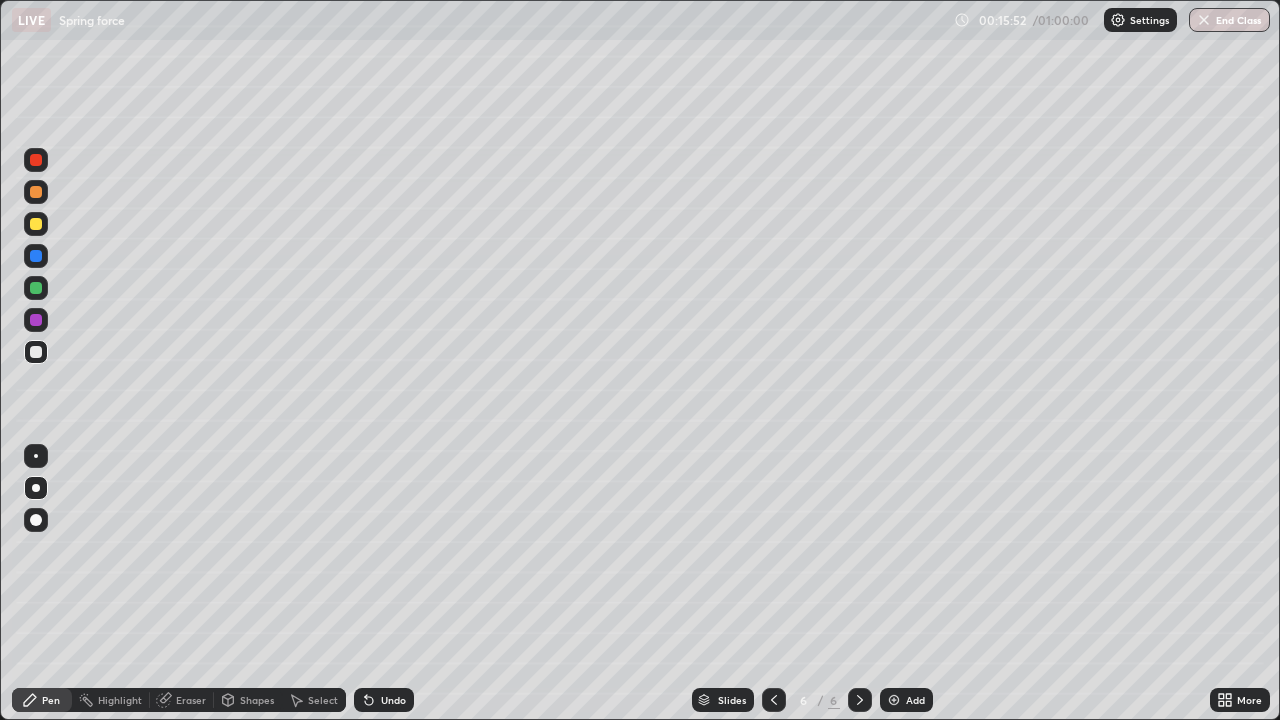 click at bounding box center (36, 224) 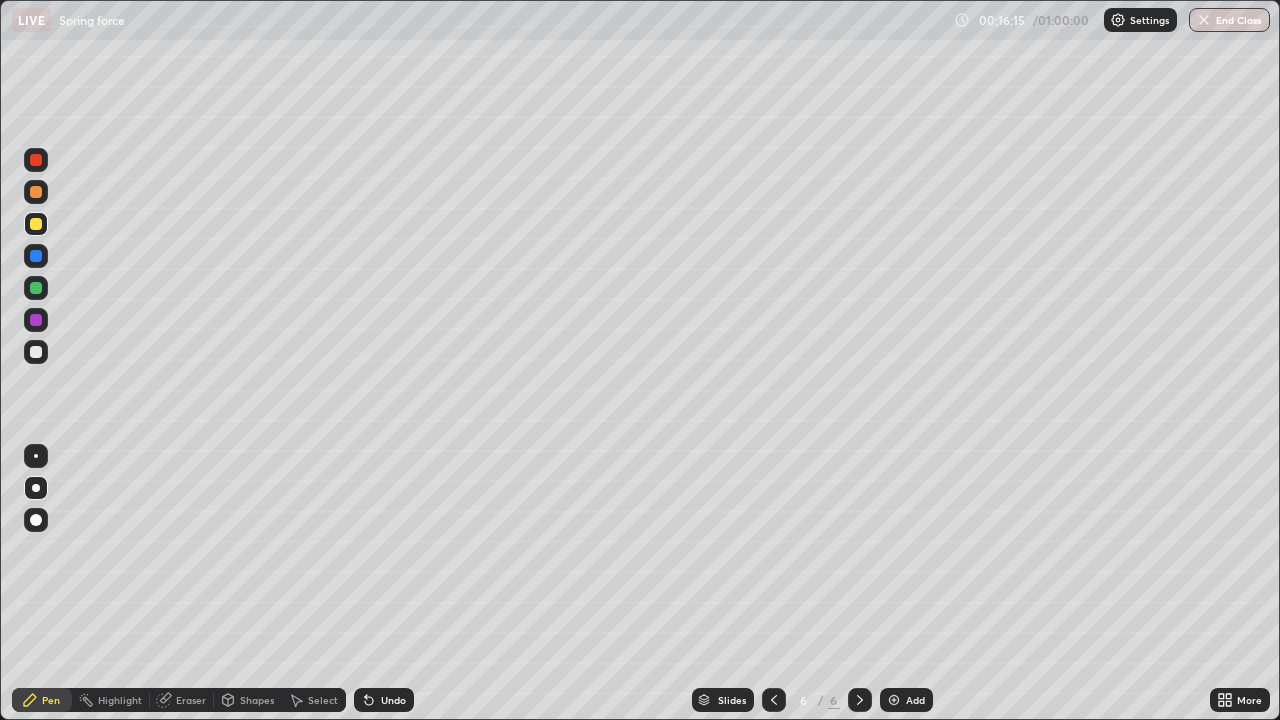 click at bounding box center [36, 256] 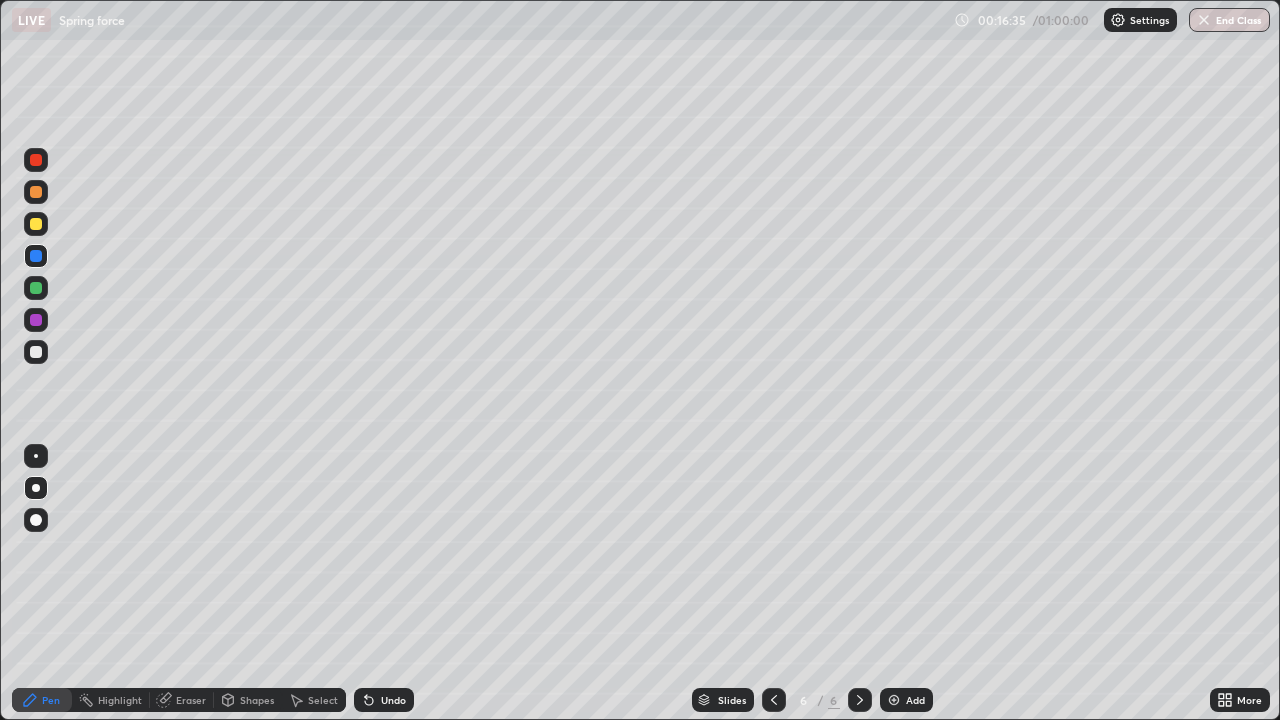 click at bounding box center [36, 352] 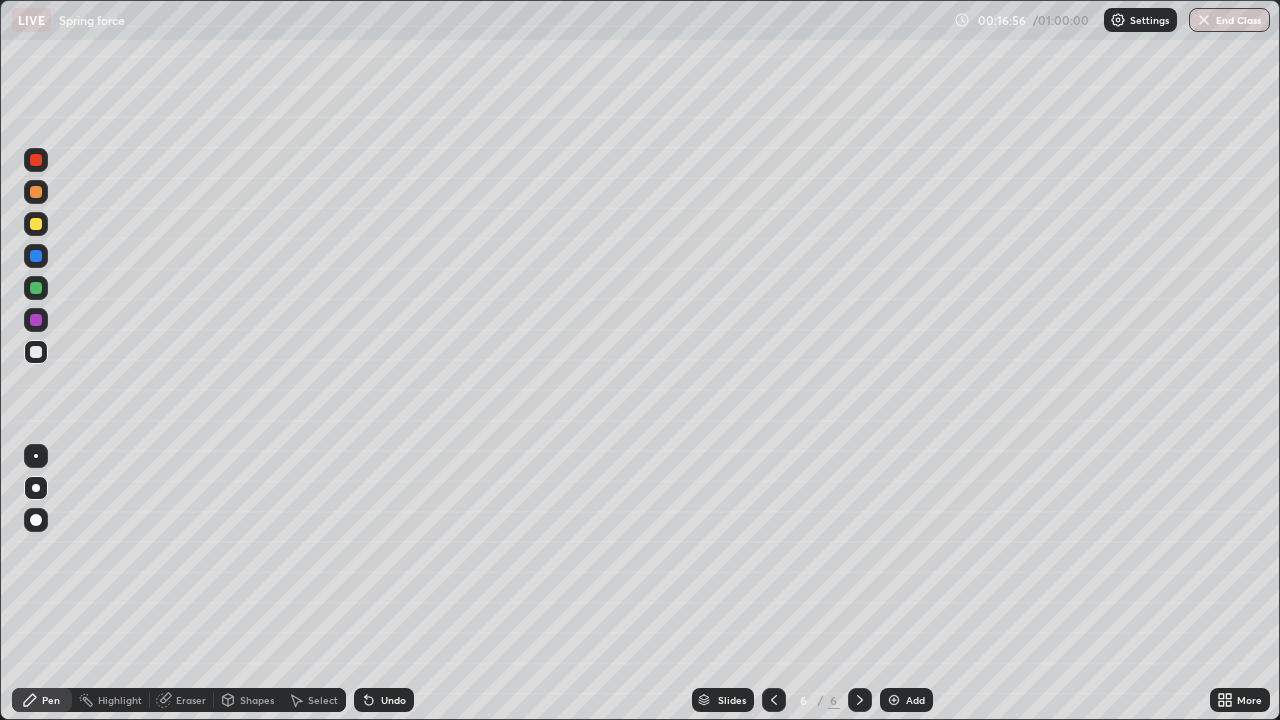 click on "Undo" at bounding box center [384, 700] 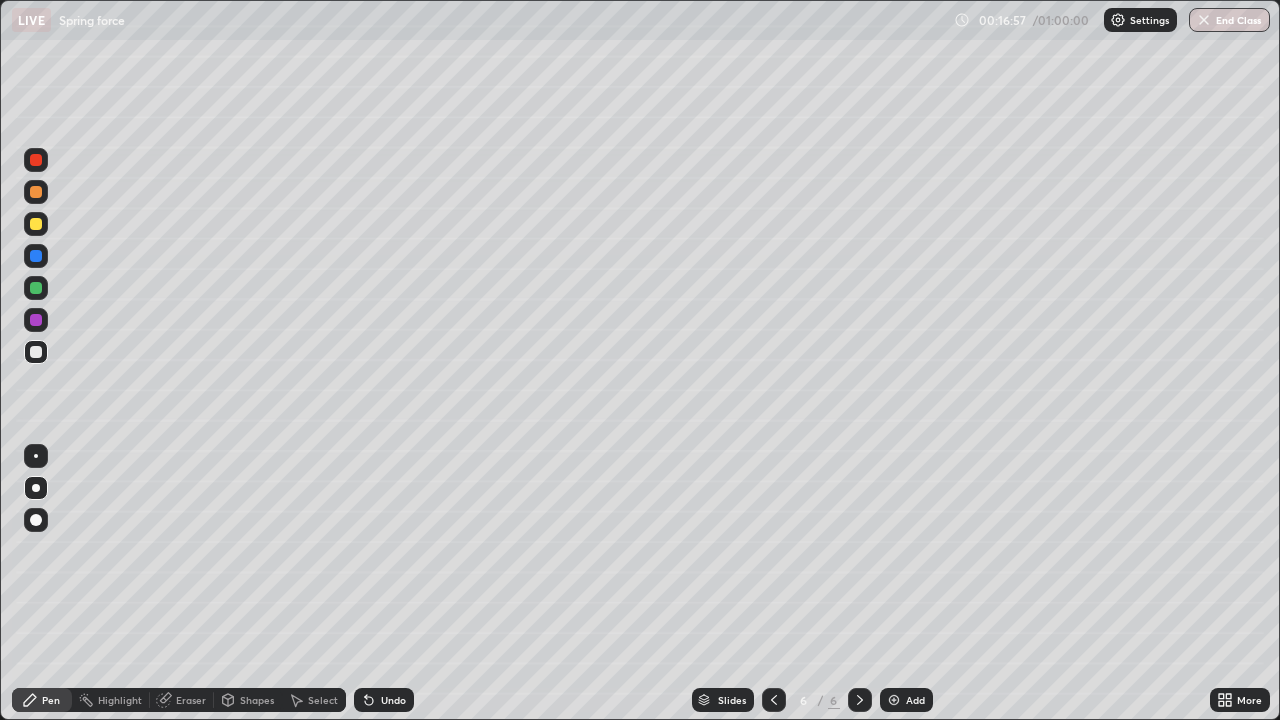 click on "Undo" at bounding box center [384, 700] 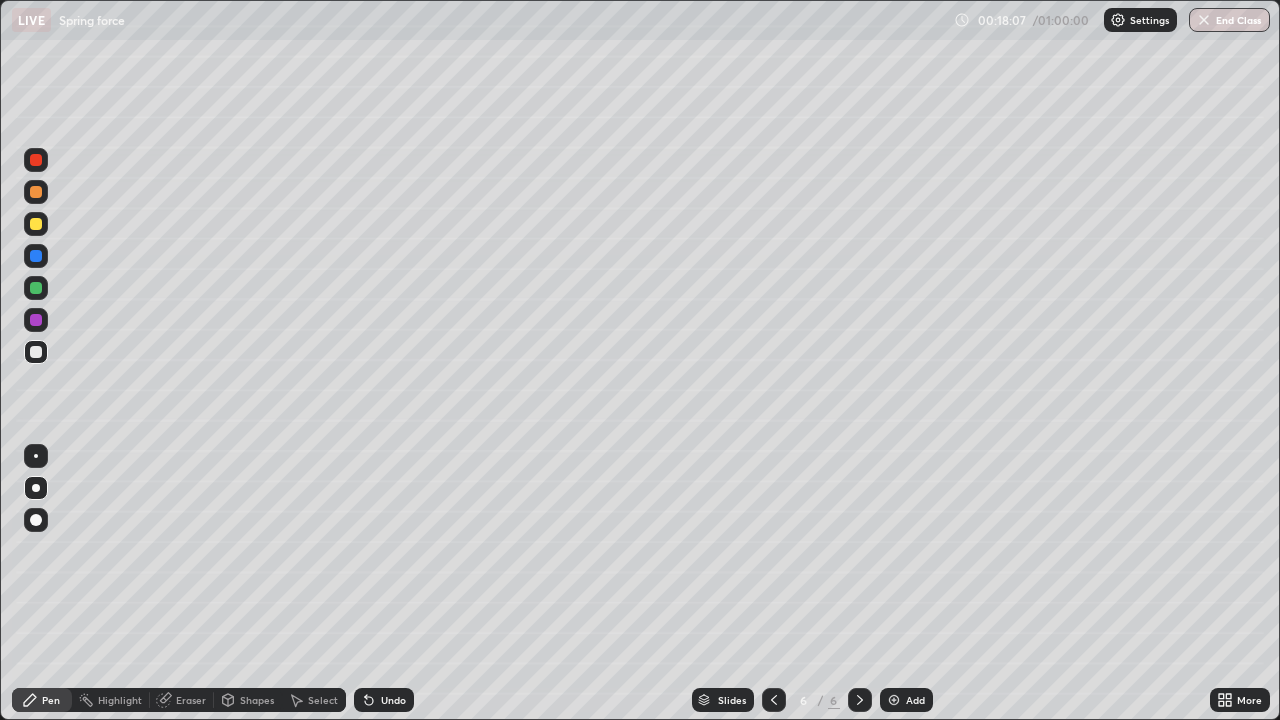 click on "Add" at bounding box center (915, 700) 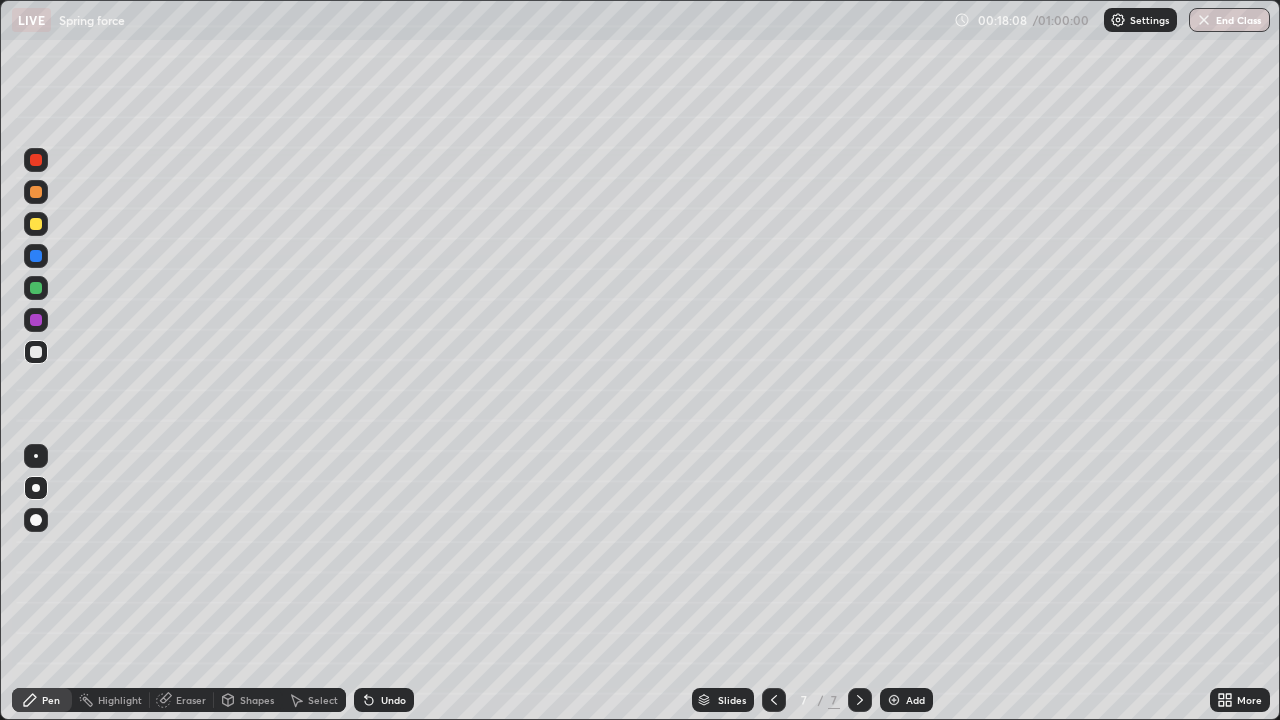 click on "Shapes" at bounding box center [257, 700] 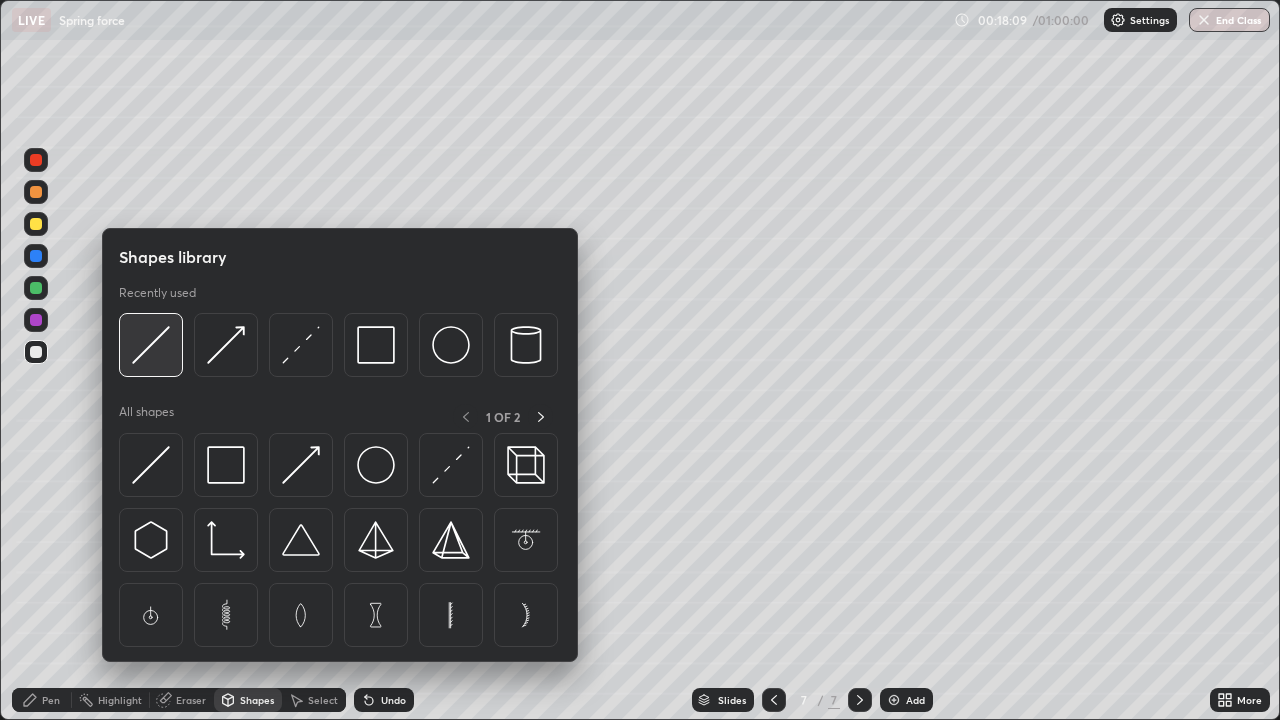 click at bounding box center [151, 345] 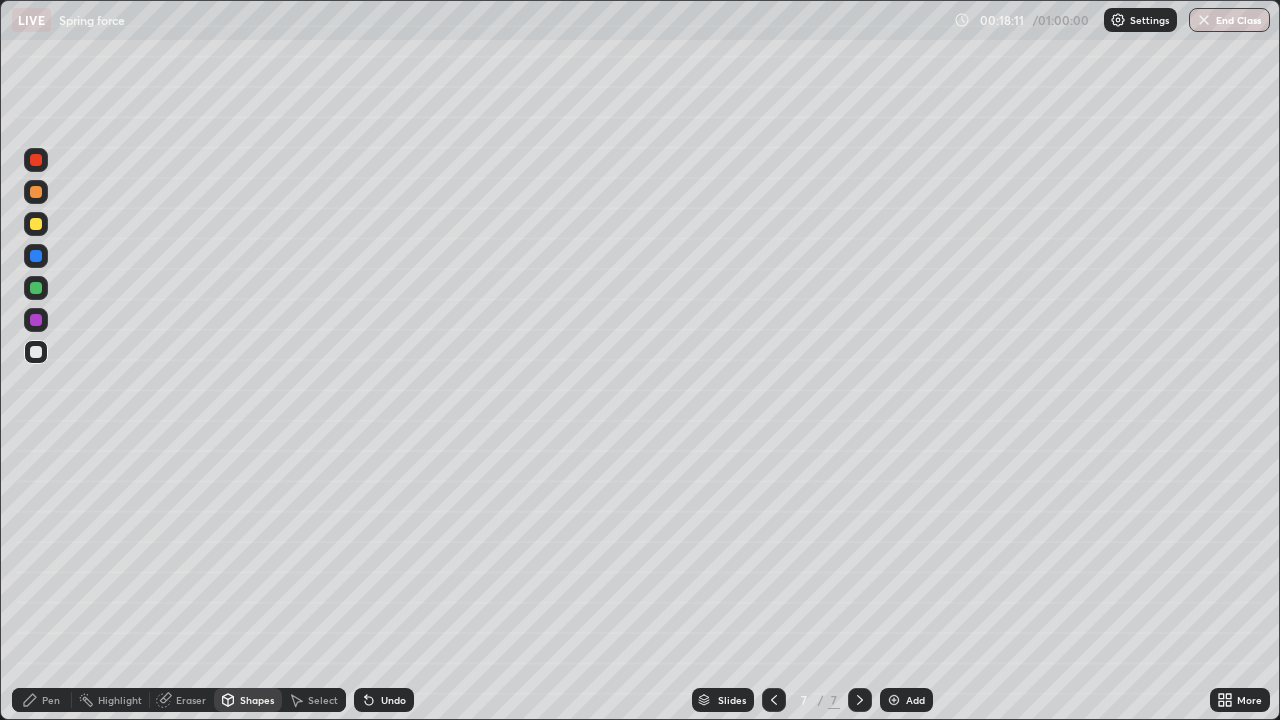 click on "Shapes" at bounding box center [257, 700] 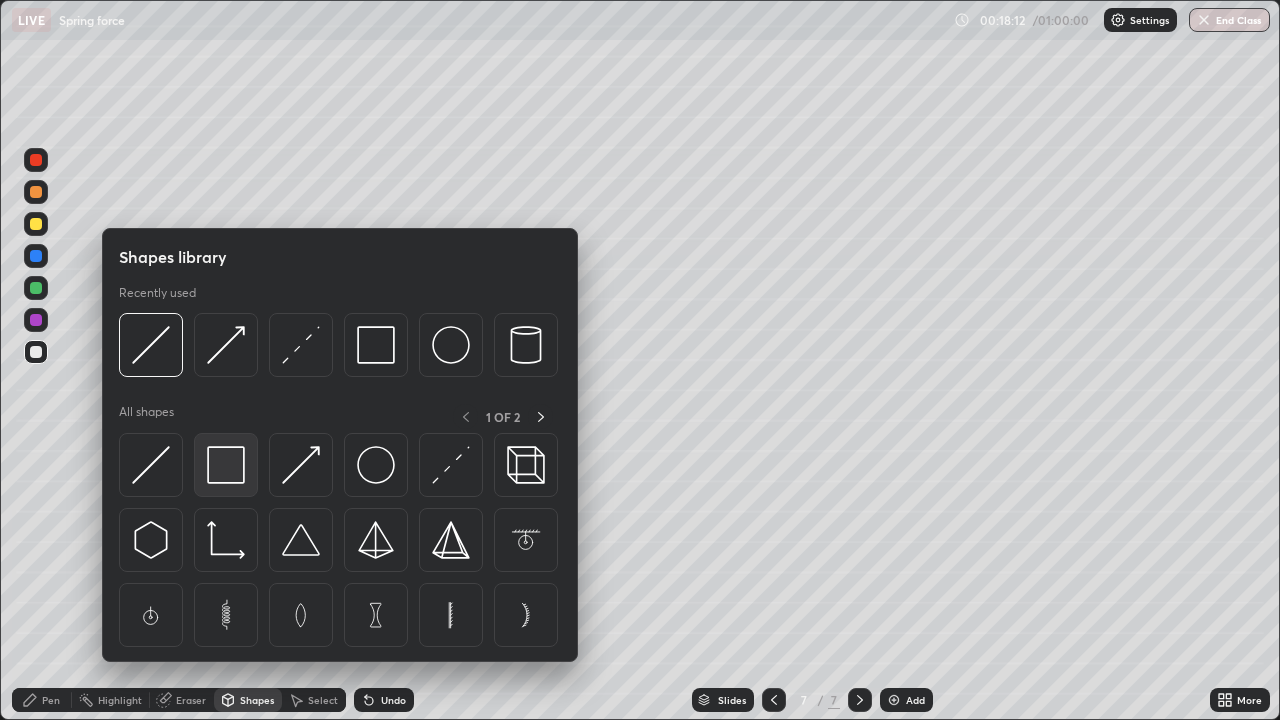 click at bounding box center [226, 465] 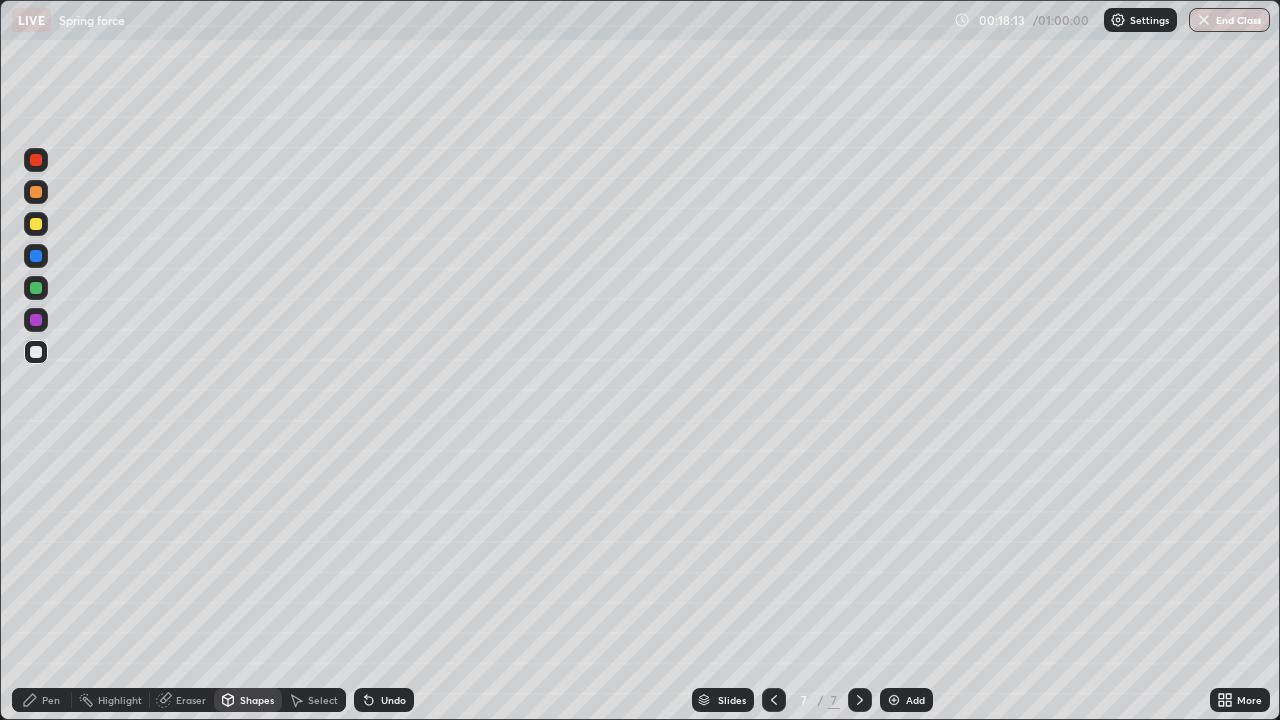 click at bounding box center [36, 224] 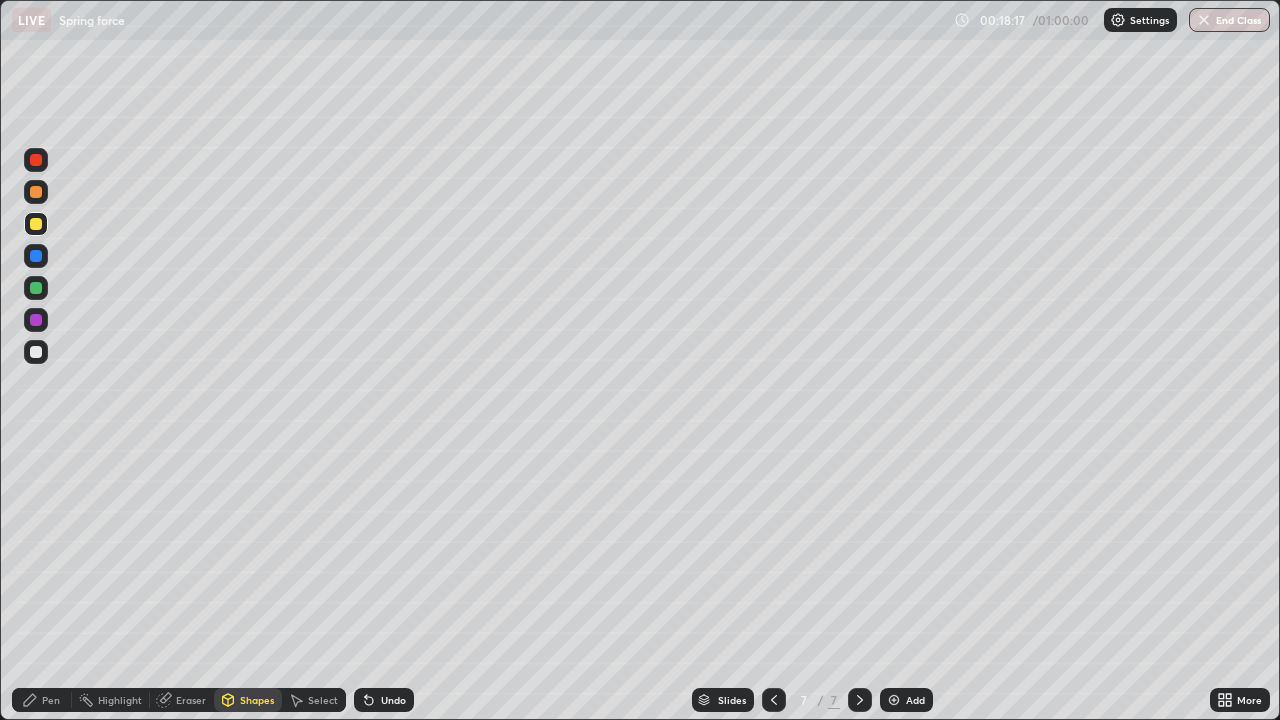 click on "Pen" at bounding box center (42, 700) 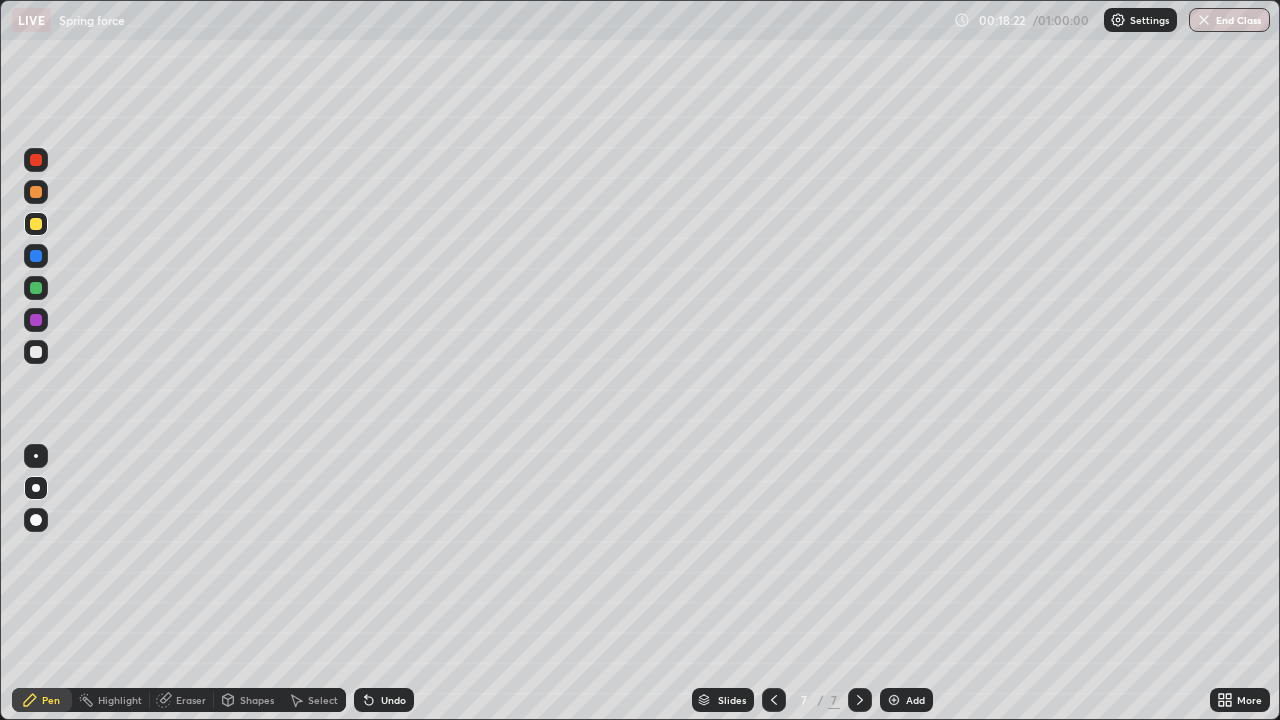 click at bounding box center (36, 520) 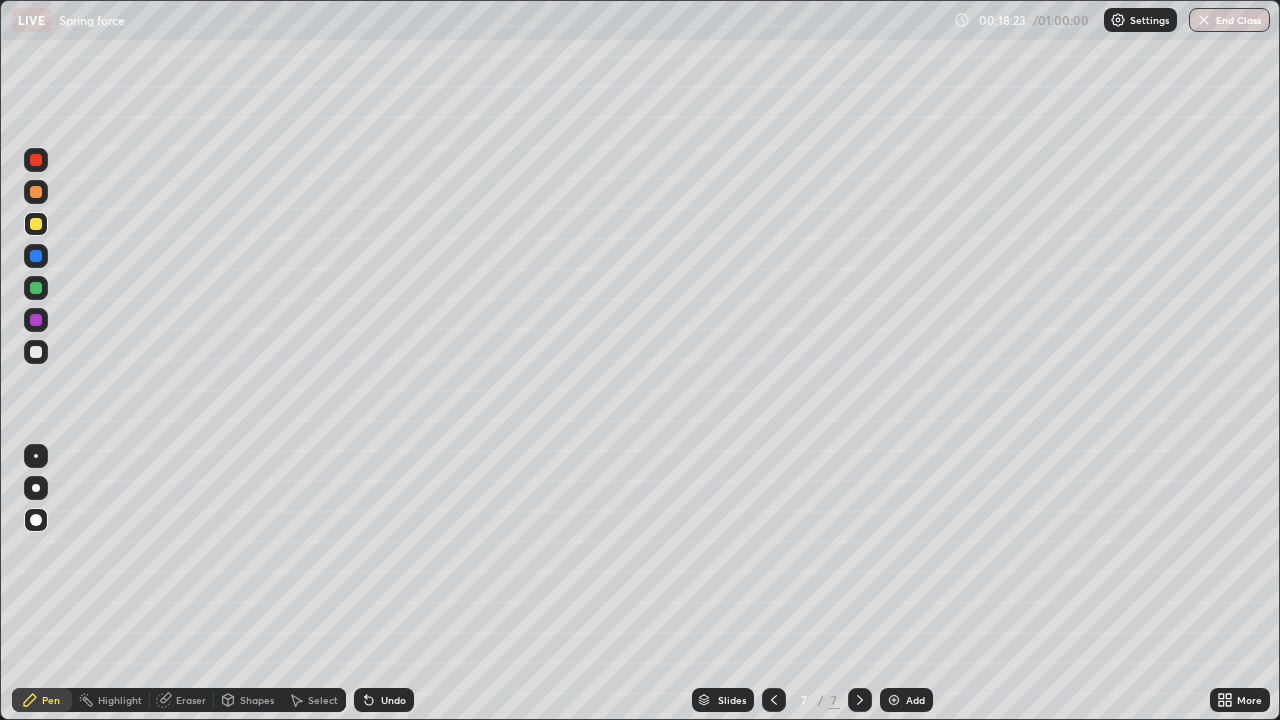 click at bounding box center (36, 488) 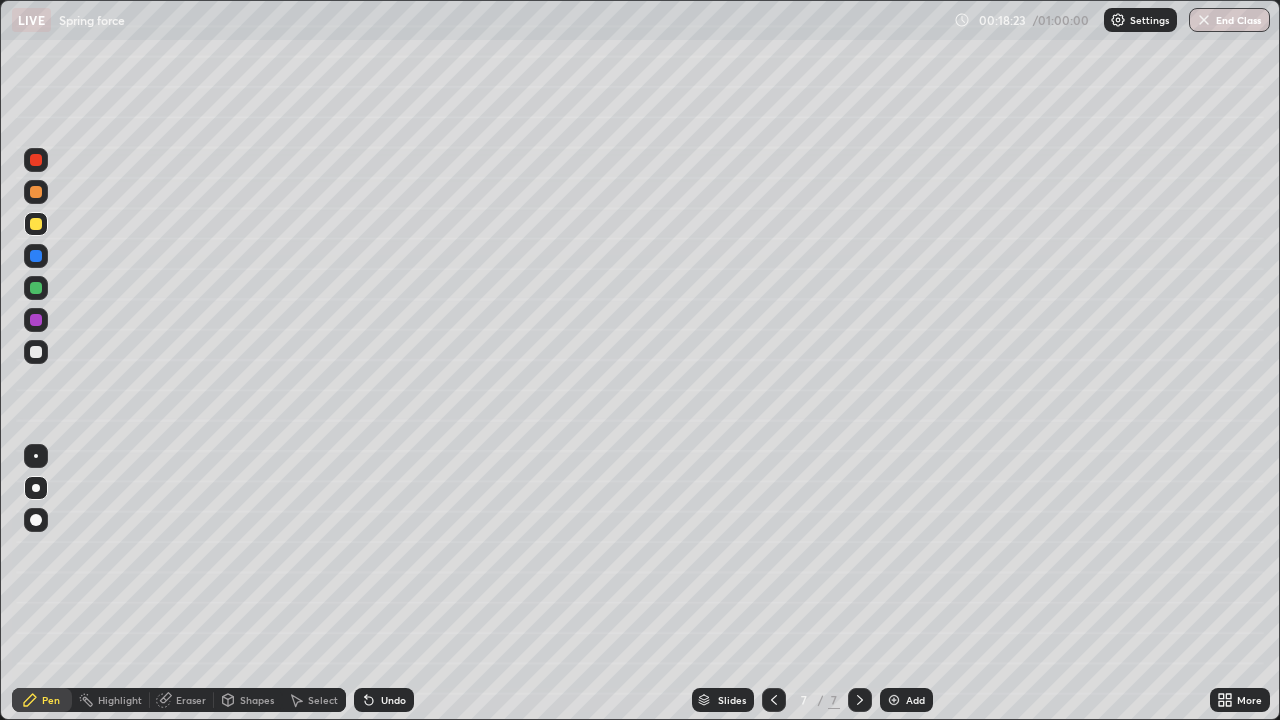 click at bounding box center [36, 352] 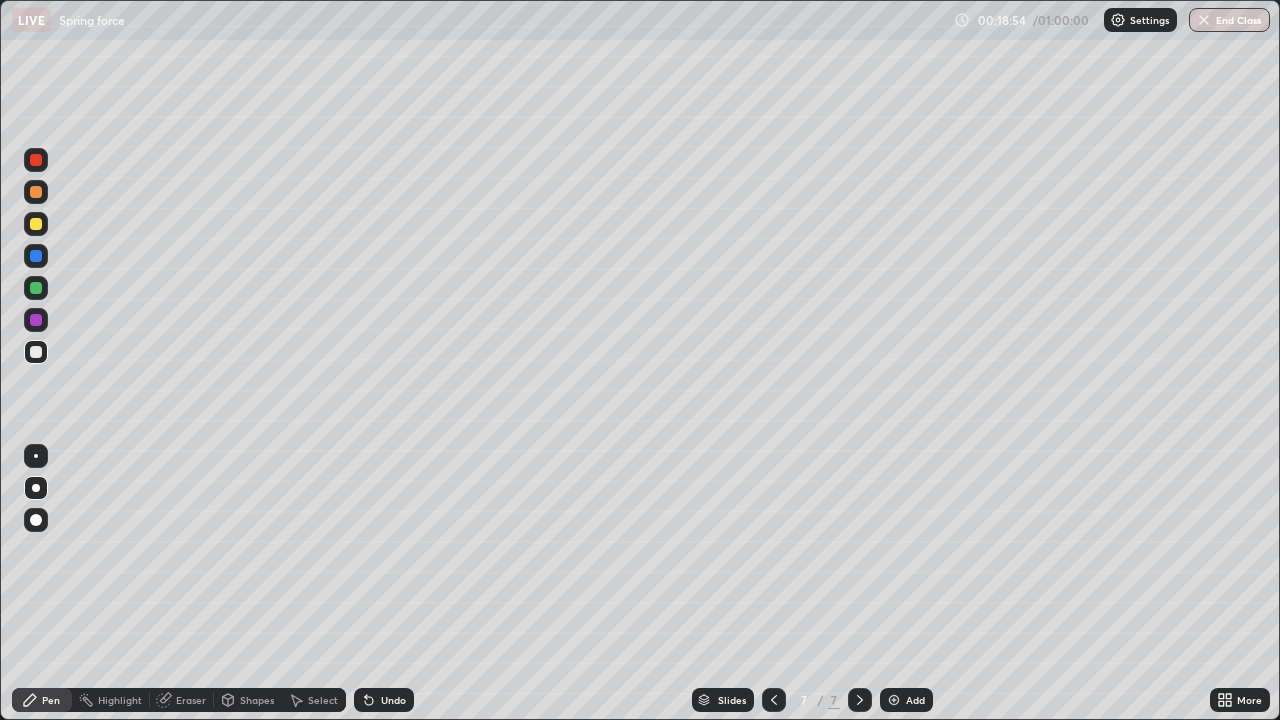 click at bounding box center (36, 352) 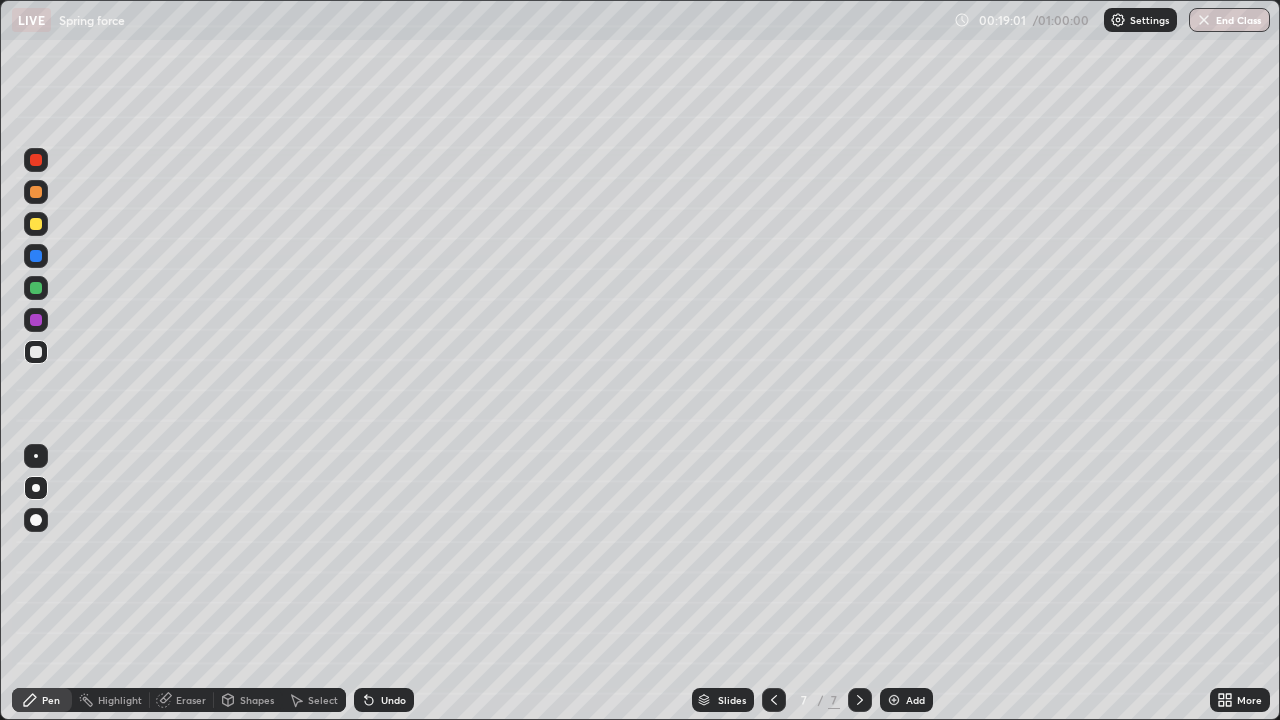 click at bounding box center (36, 192) 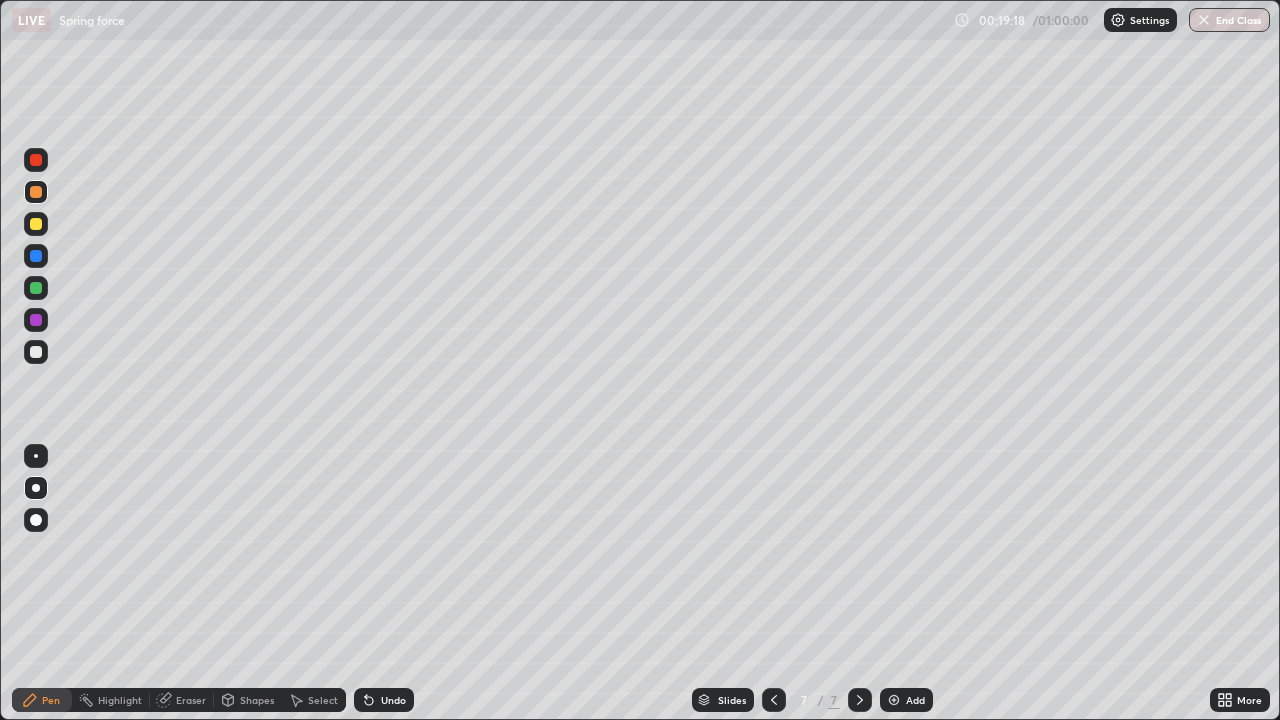 click at bounding box center (36, 224) 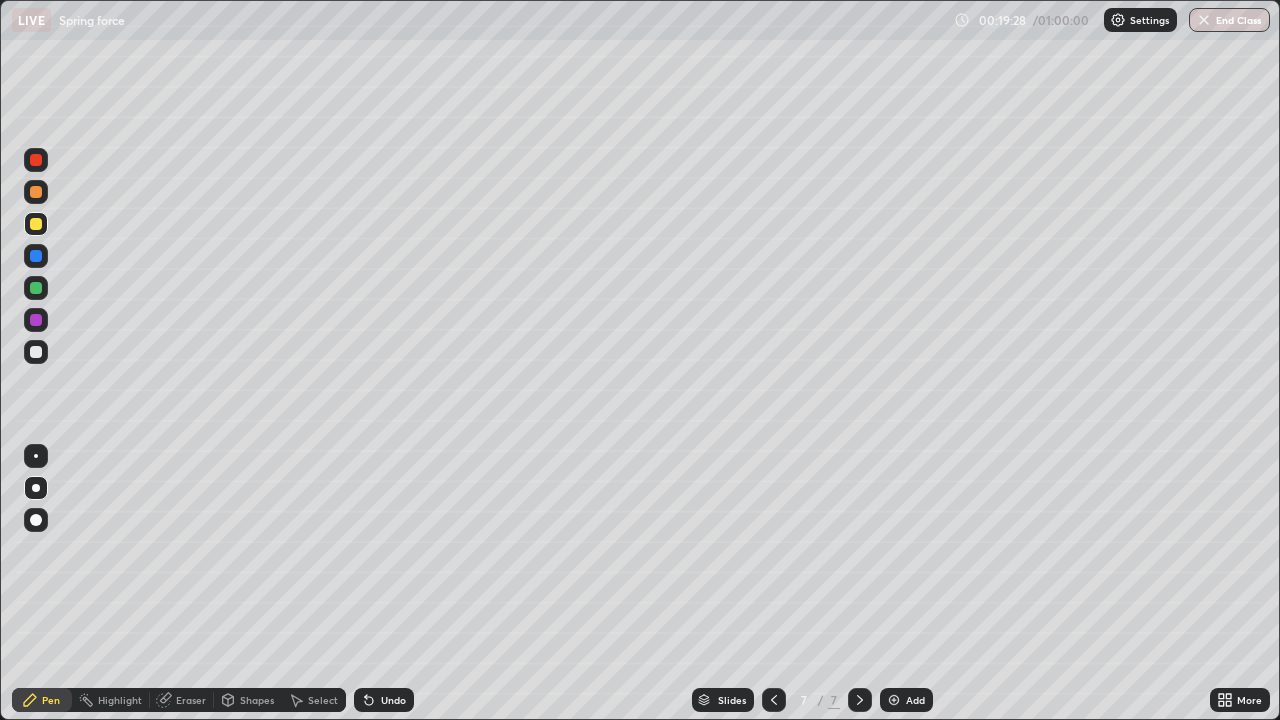 click on "Undo" at bounding box center [393, 700] 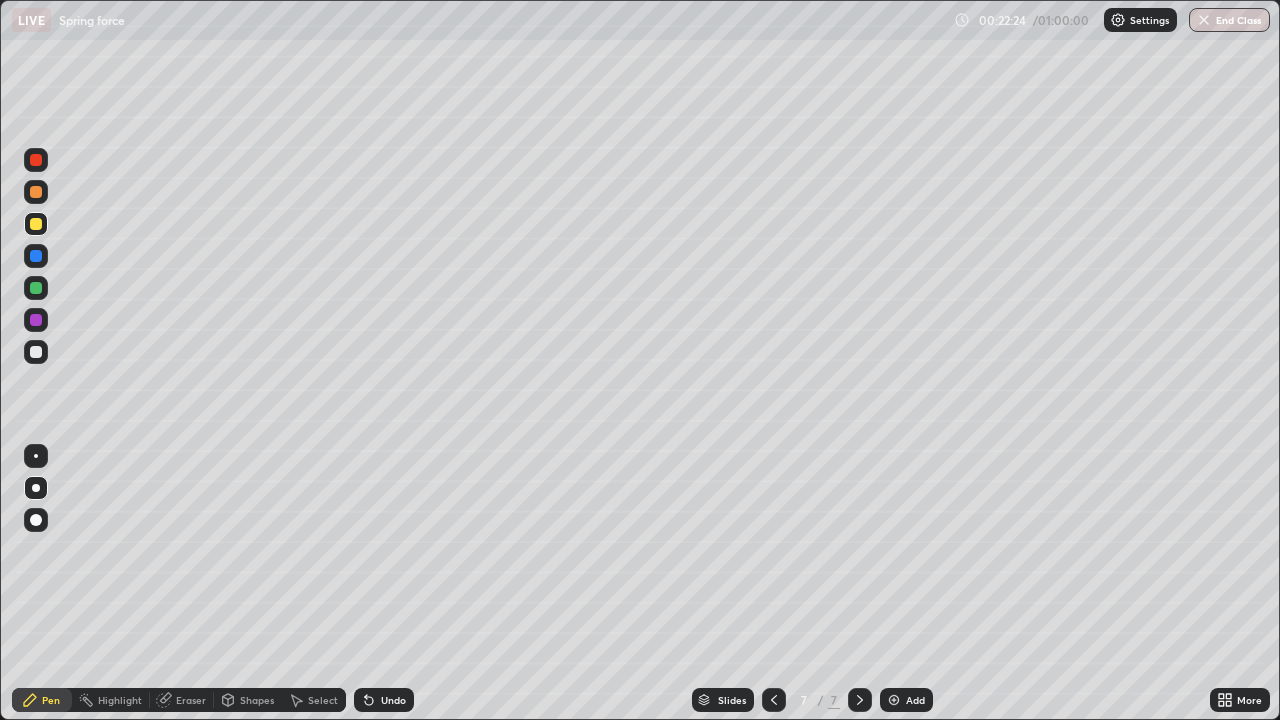 click at bounding box center (36, 352) 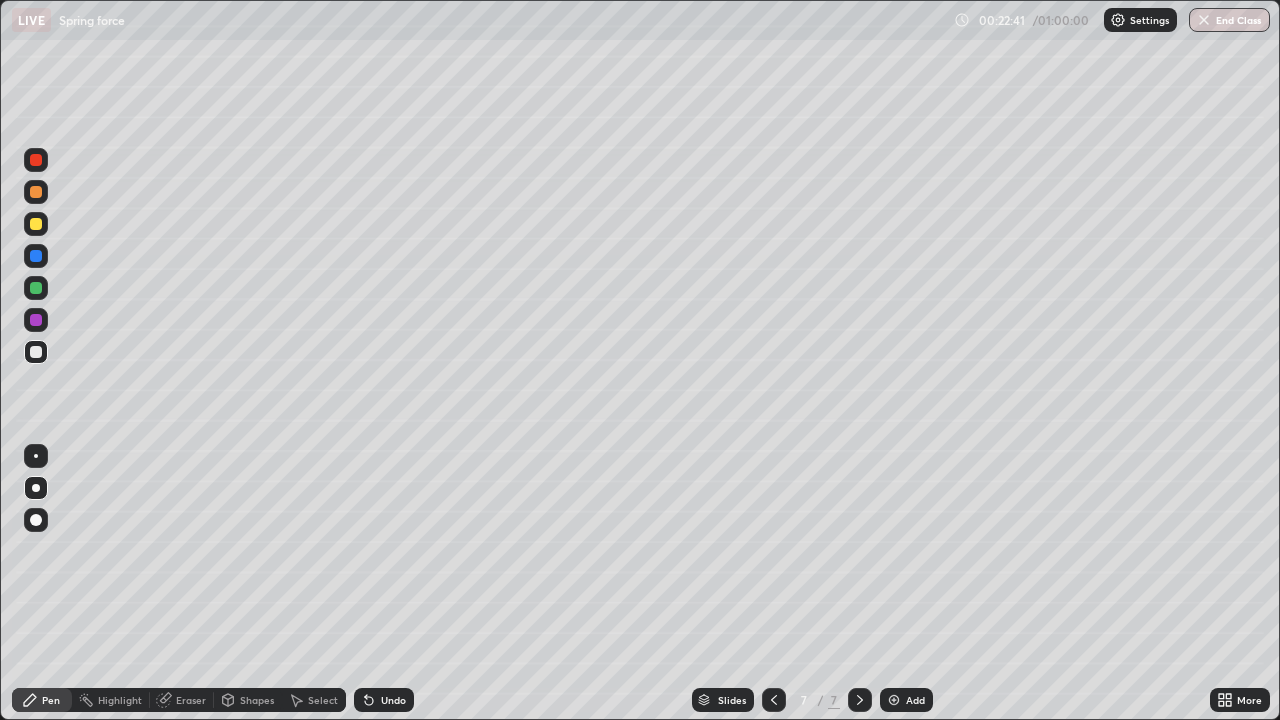 click on "Undo" at bounding box center [393, 700] 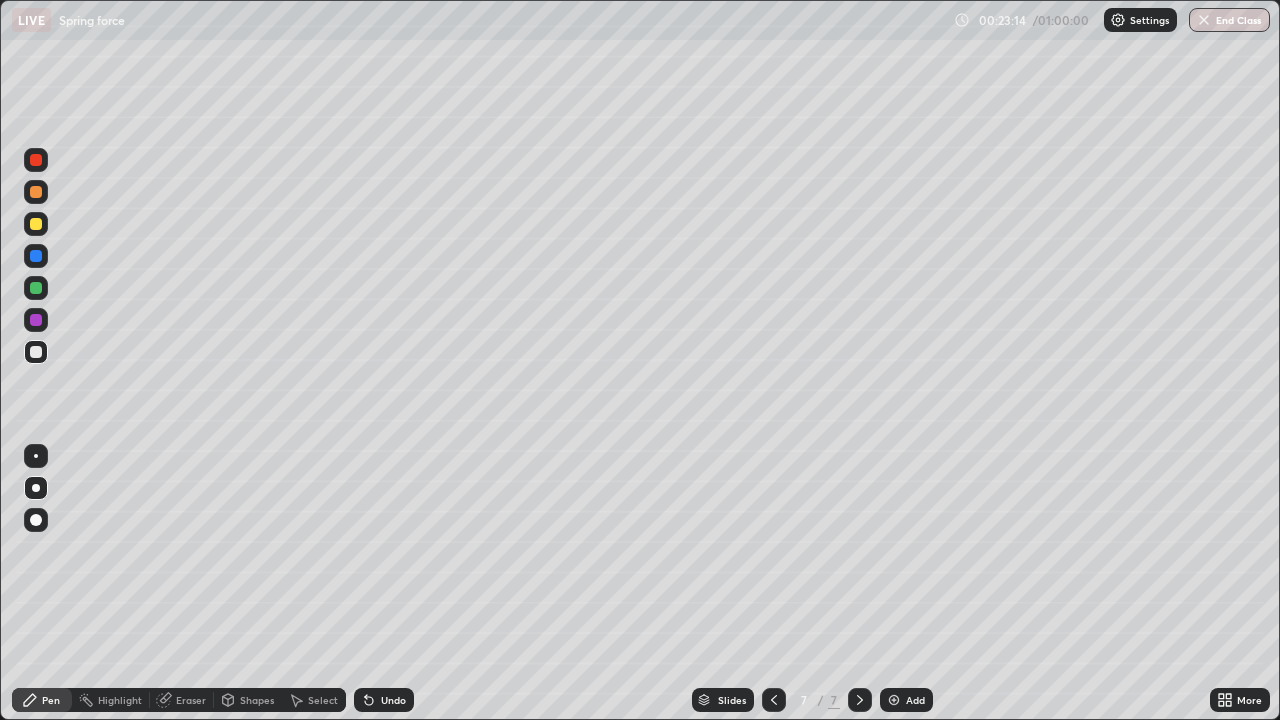 click at bounding box center (894, 700) 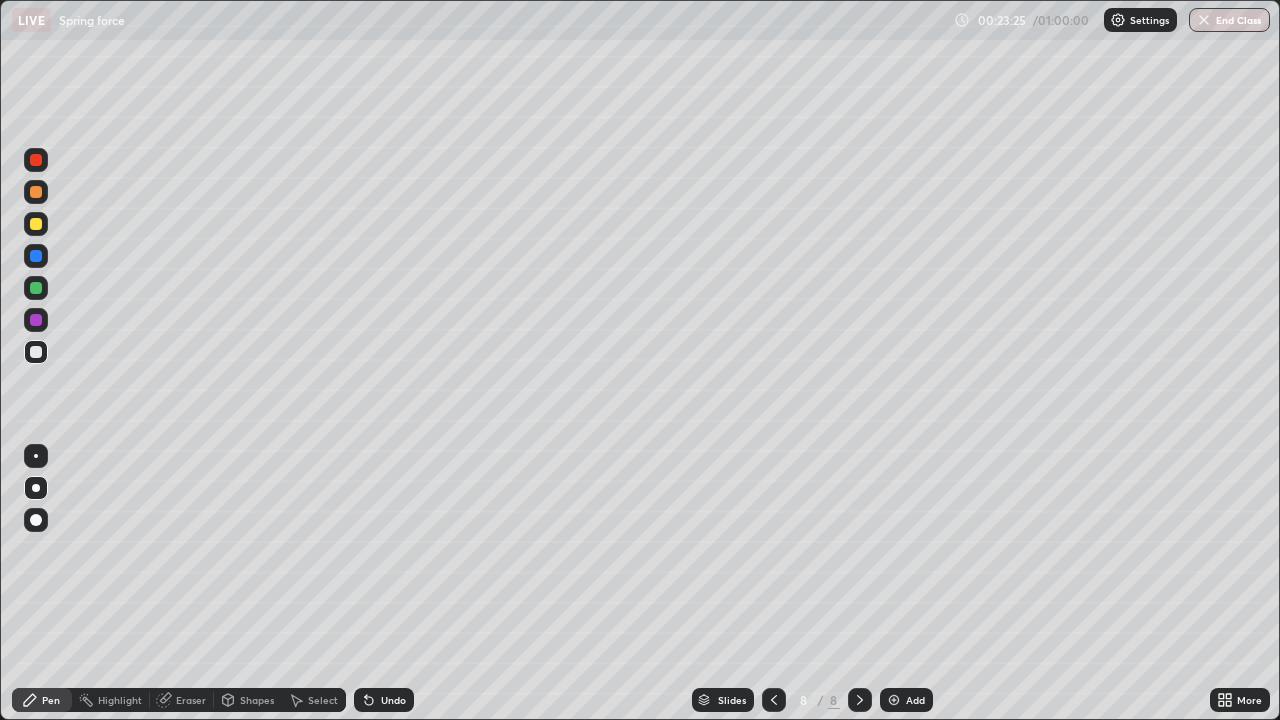 click on "Undo" at bounding box center (384, 700) 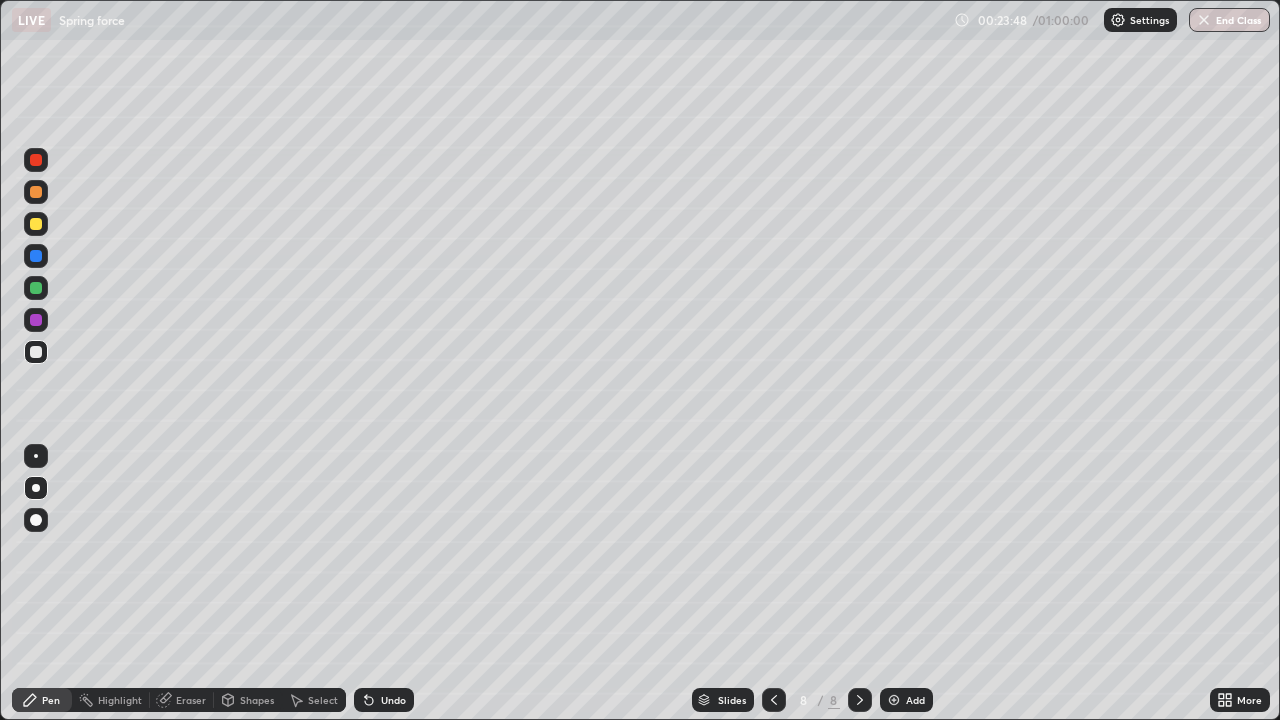 click at bounding box center [36, 224] 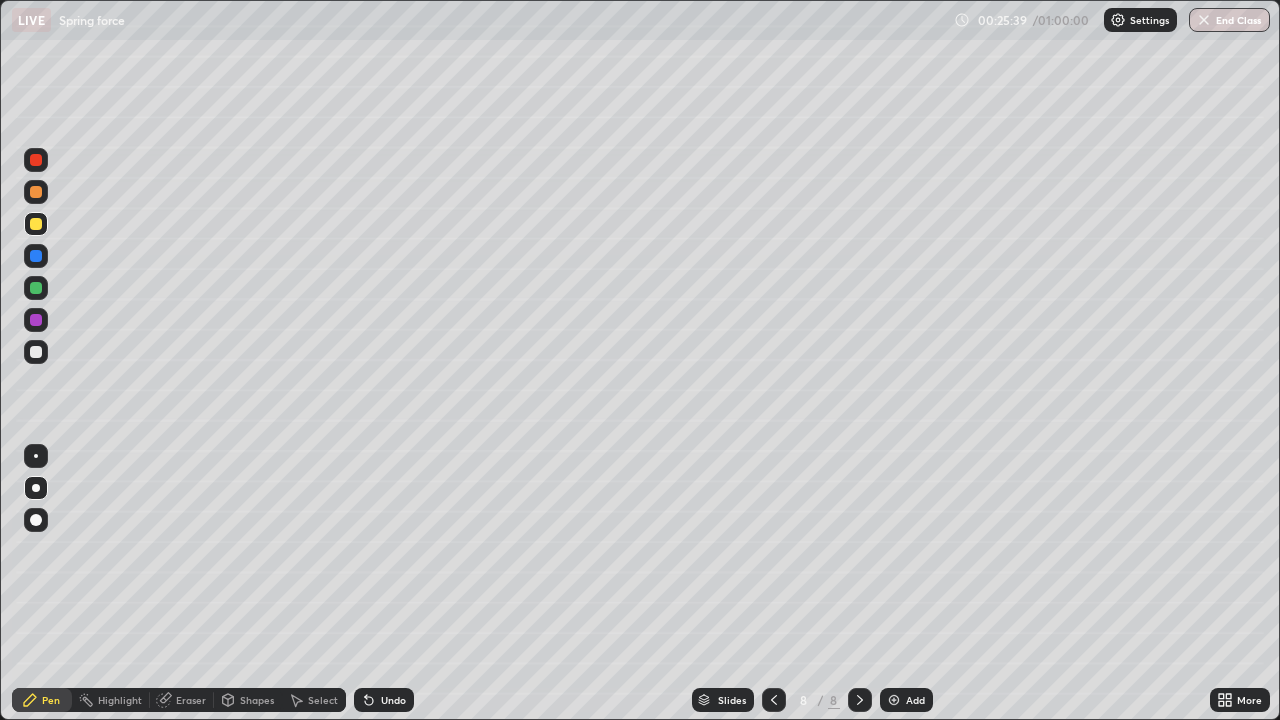 click at bounding box center (36, 288) 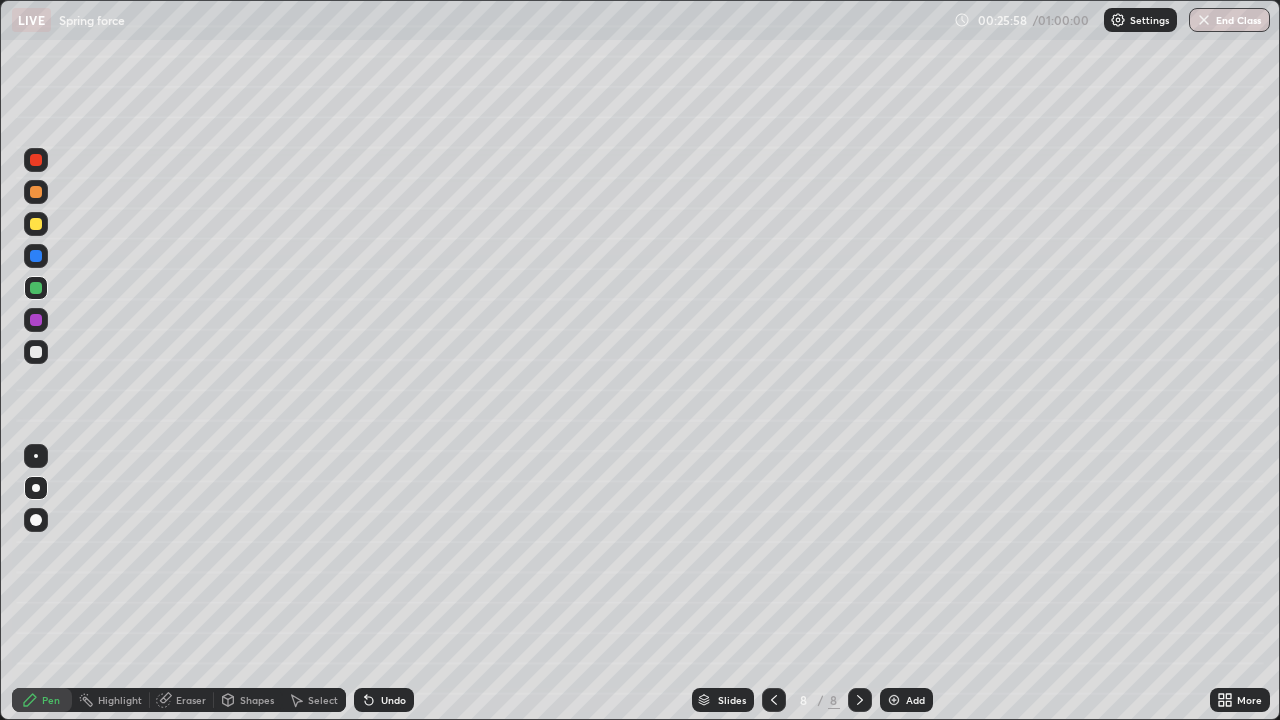 click at bounding box center [36, 352] 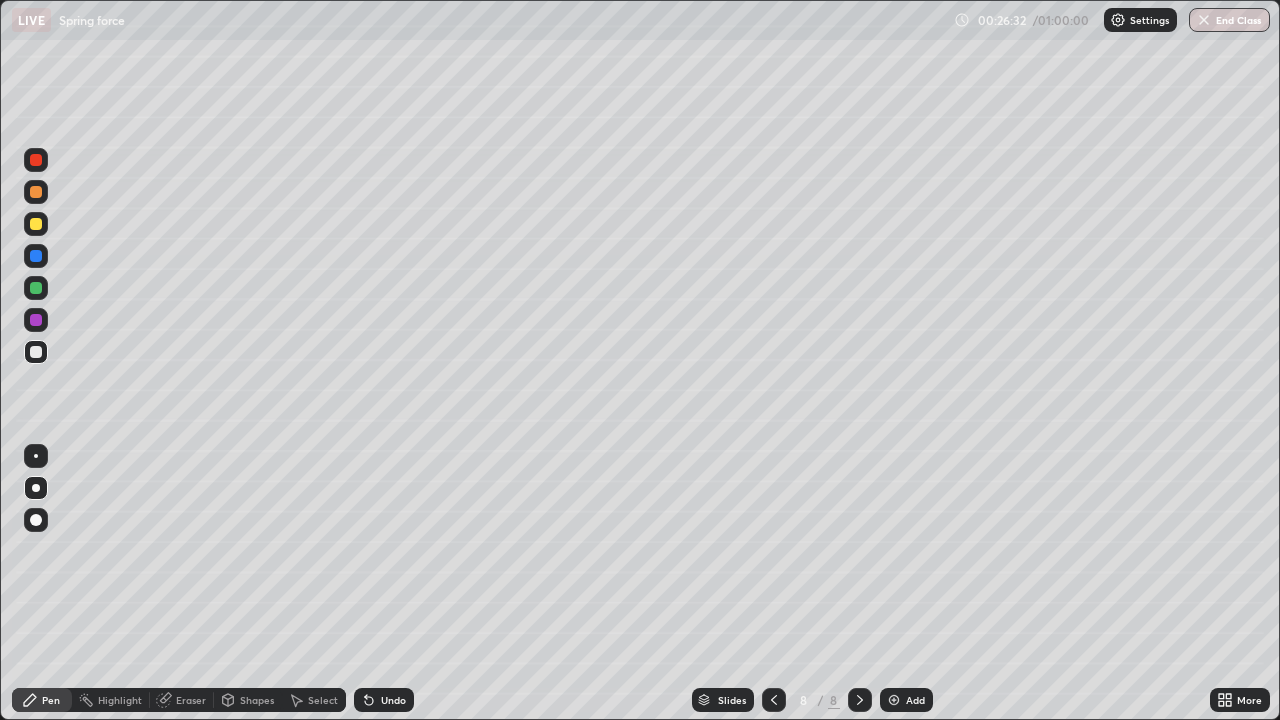 click on "Add" at bounding box center (915, 700) 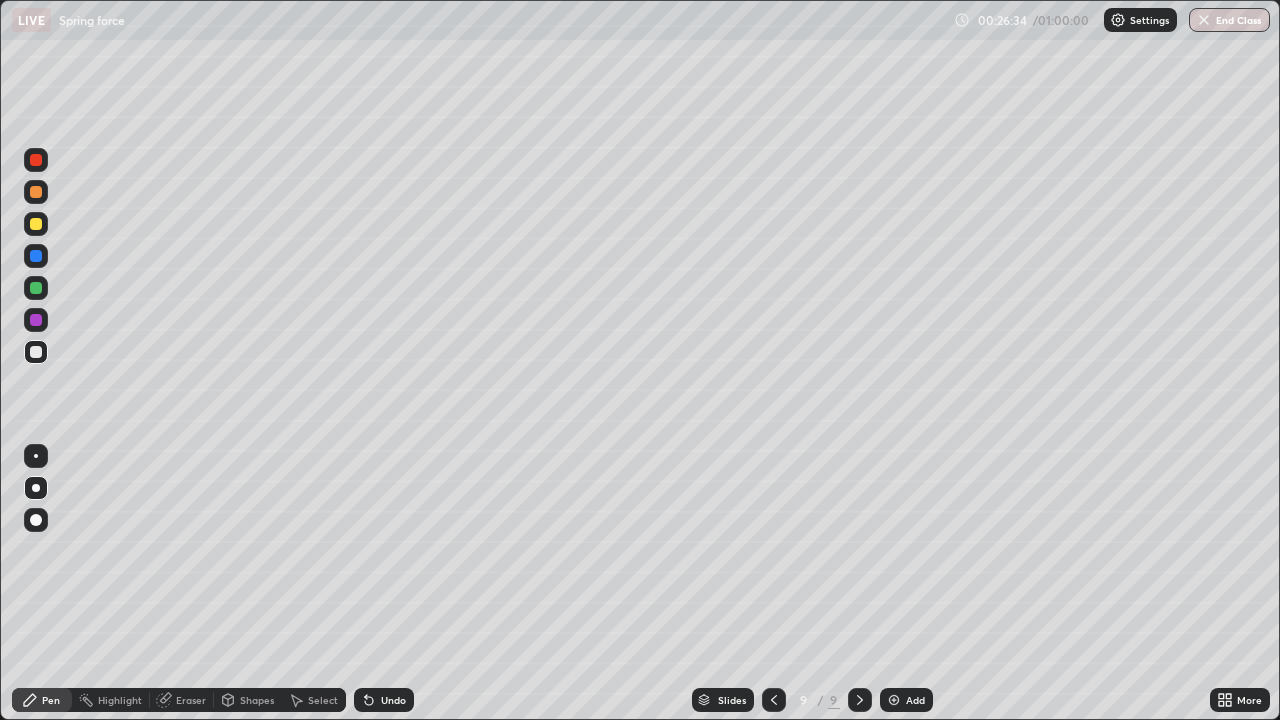 click at bounding box center (36, 224) 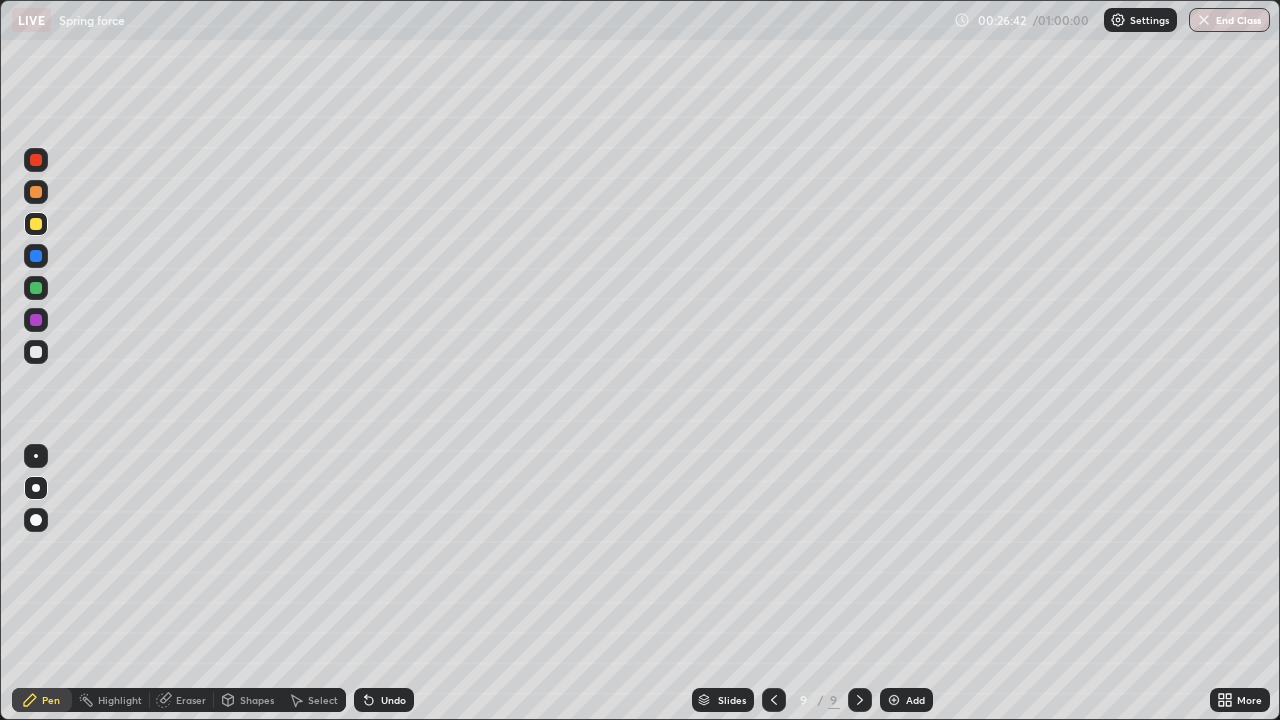 click on "Shapes" at bounding box center [248, 700] 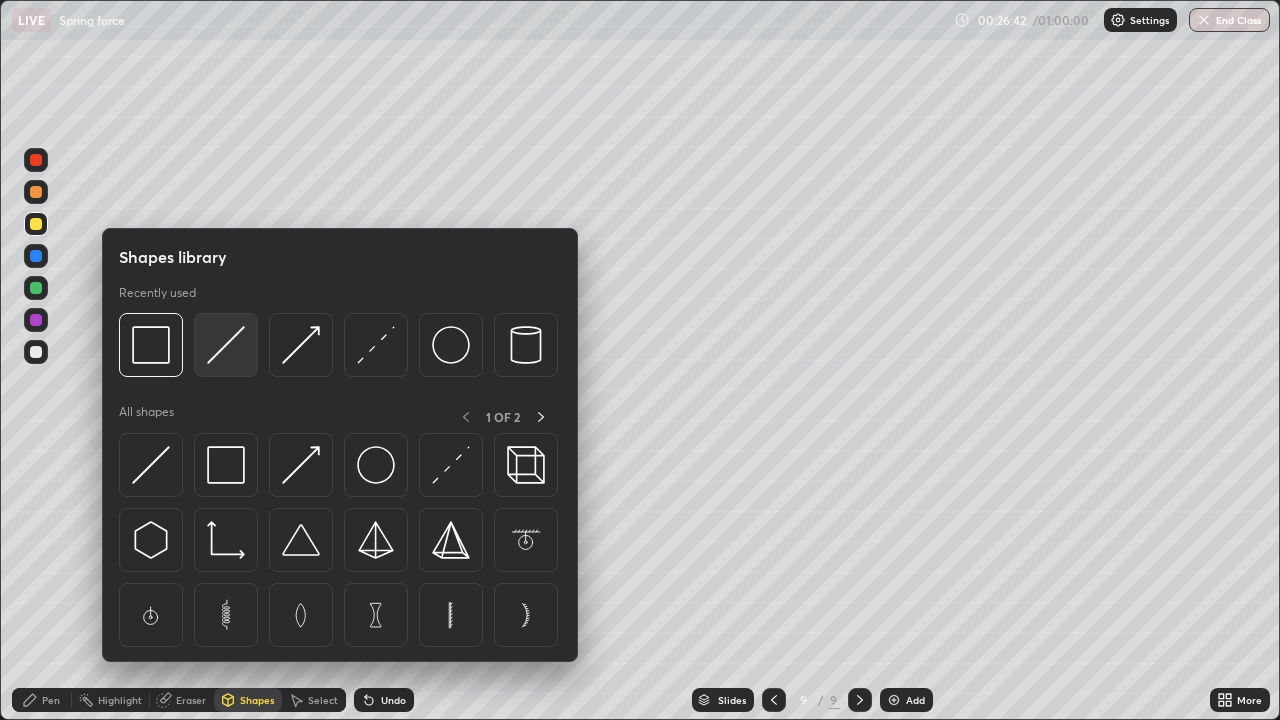 click at bounding box center (226, 345) 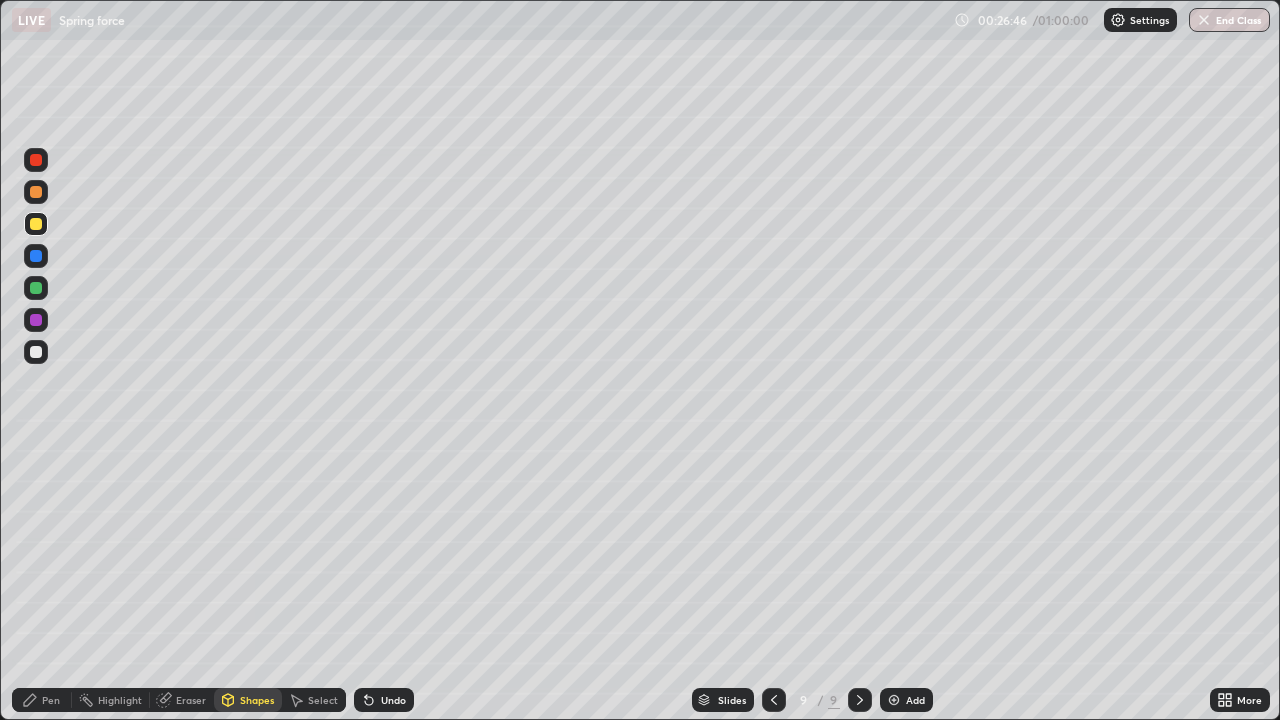 click at bounding box center (36, 352) 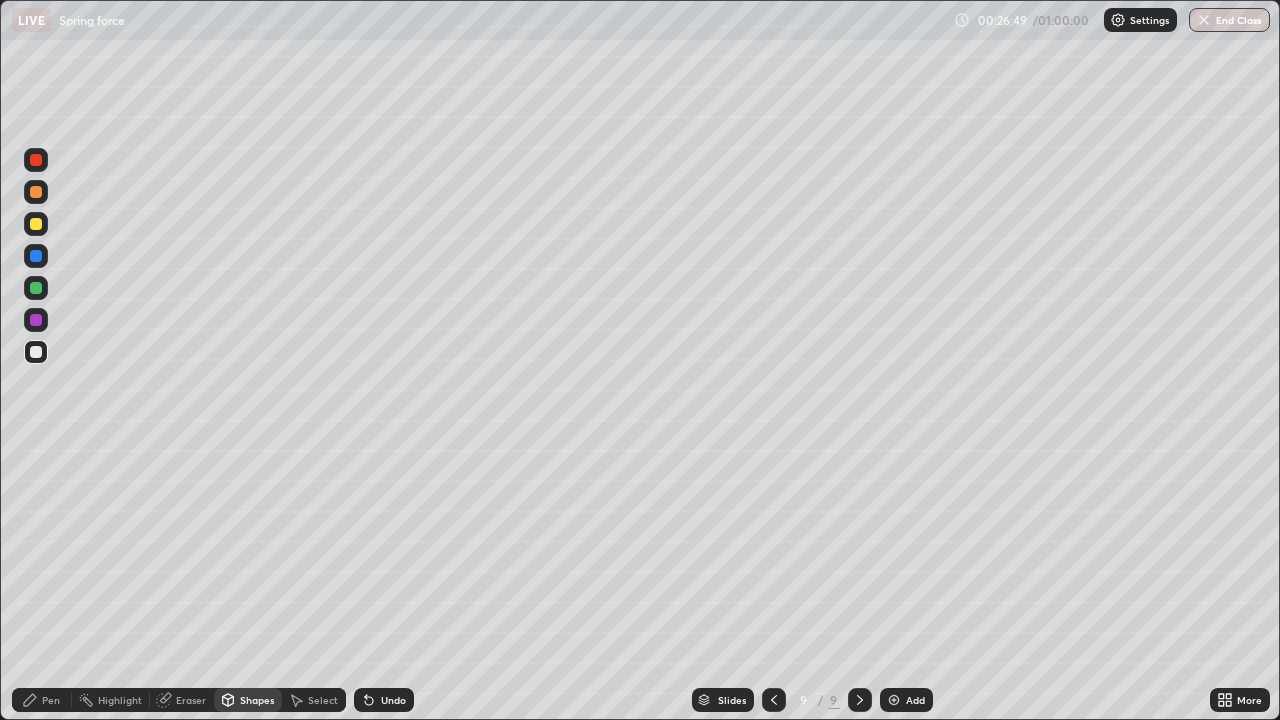 click on "Pen" at bounding box center (51, 700) 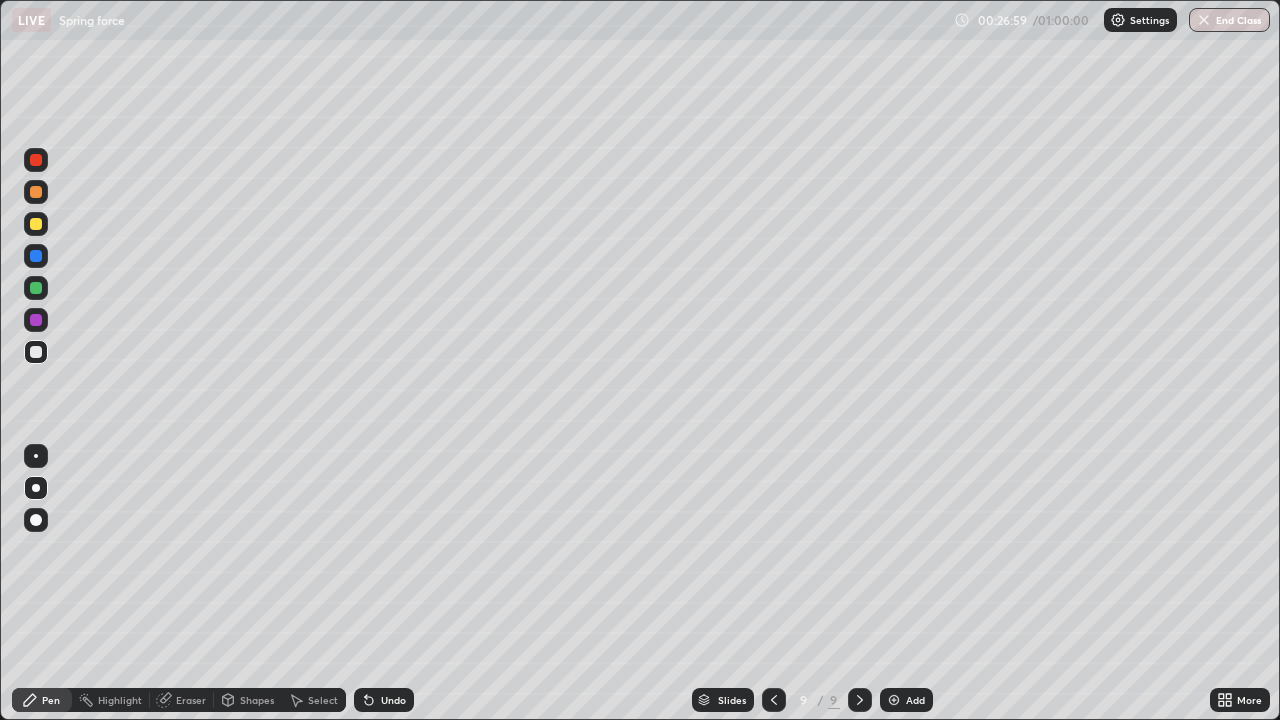 click on "Shapes" at bounding box center (257, 700) 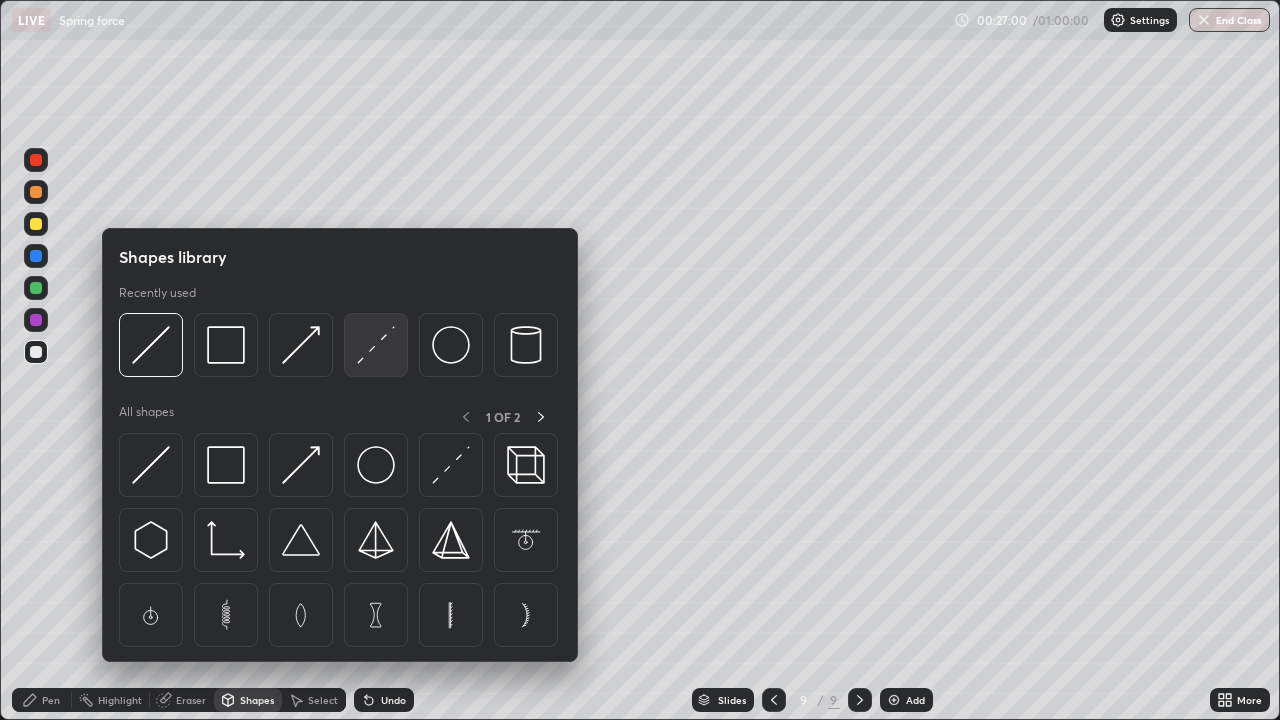 click at bounding box center [376, 345] 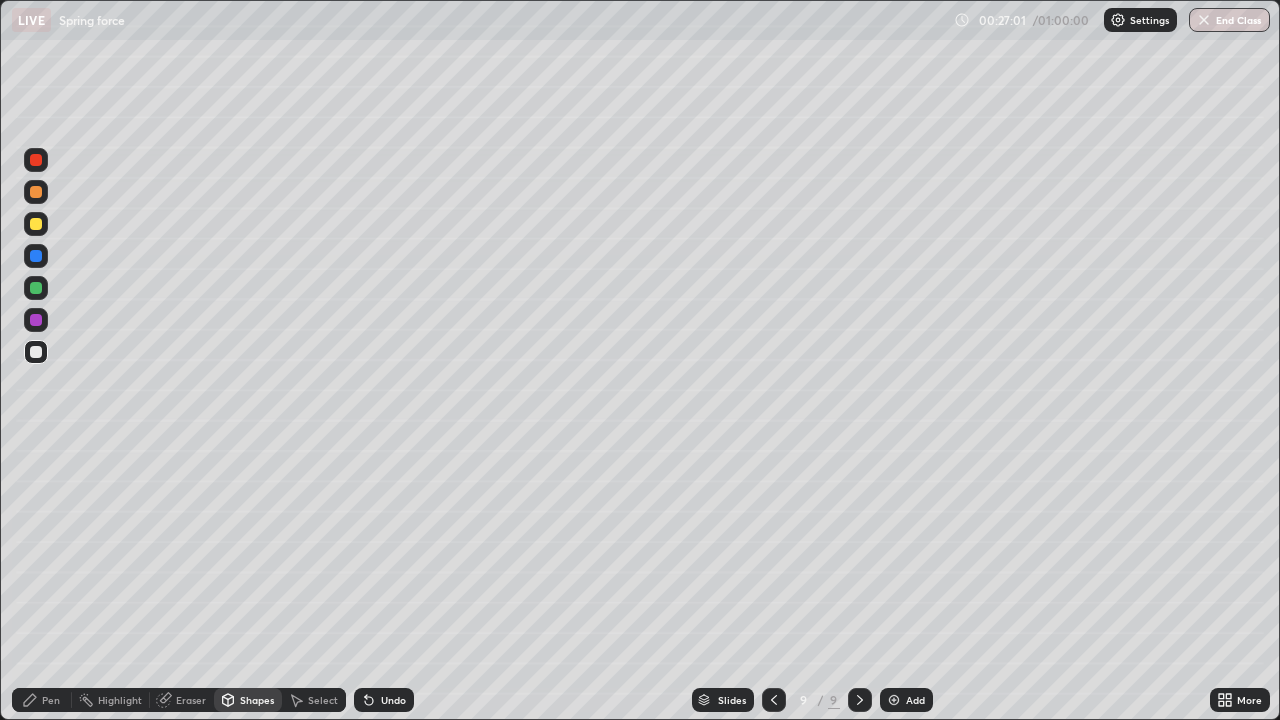 click at bounding box center [36, 256] 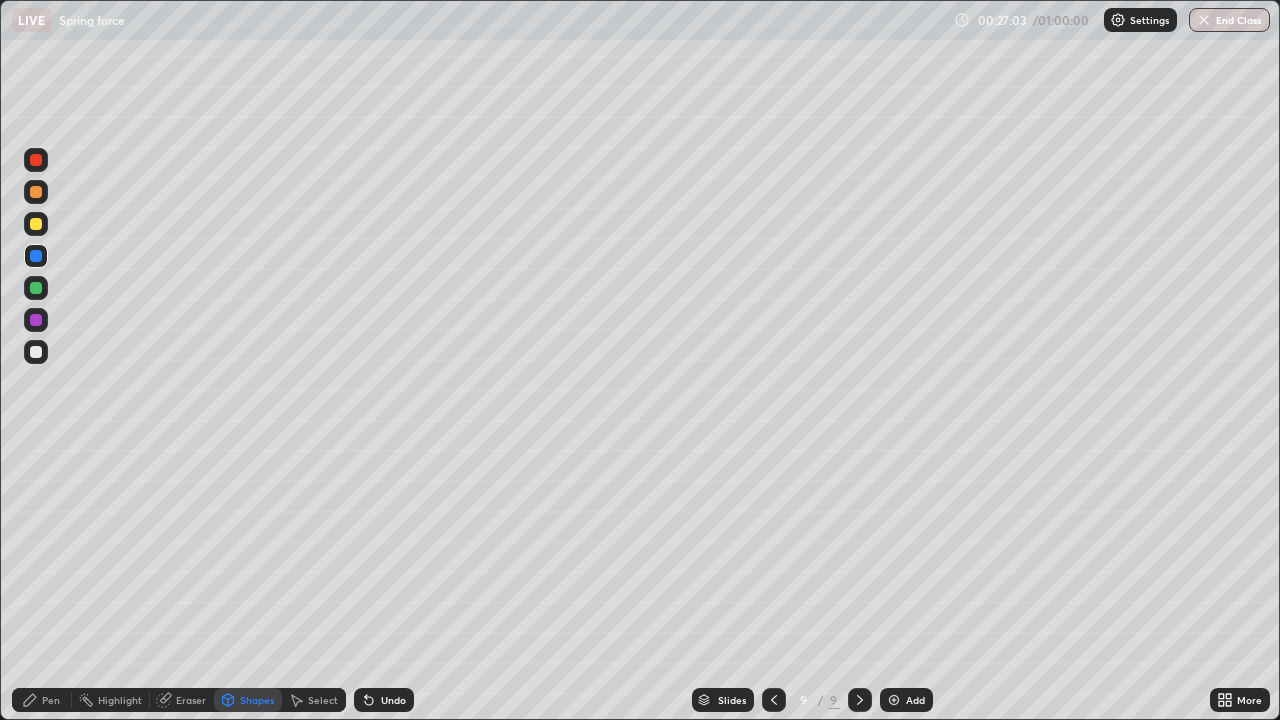 click on "Pen" at bounding box center [42, 700] 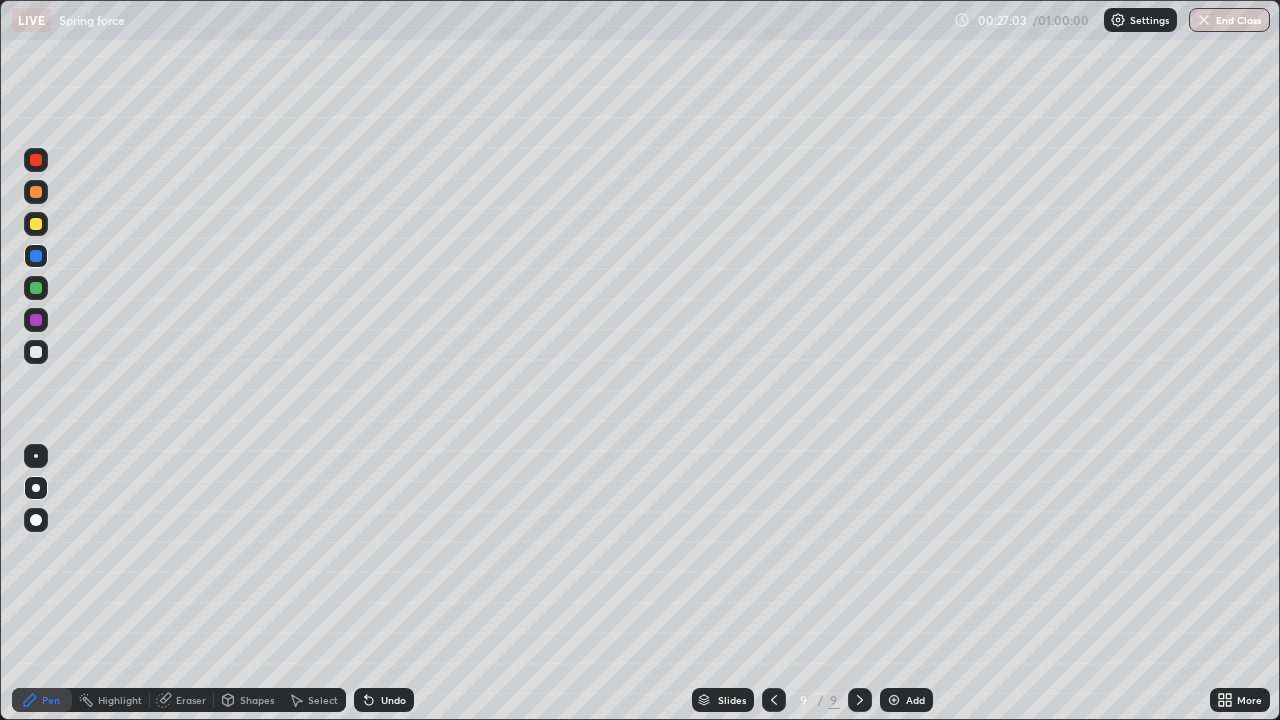 click at bounding box center (36, 352) 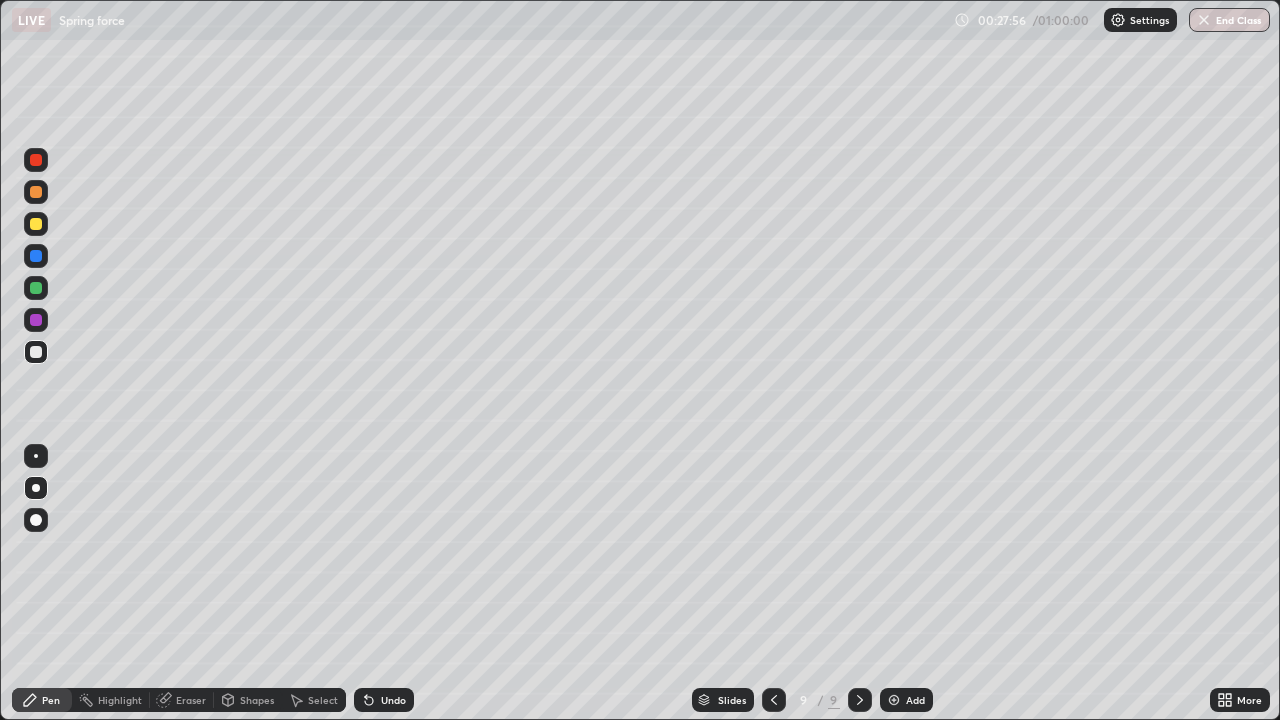 click on "Undo" at bounding box center [393, 700] 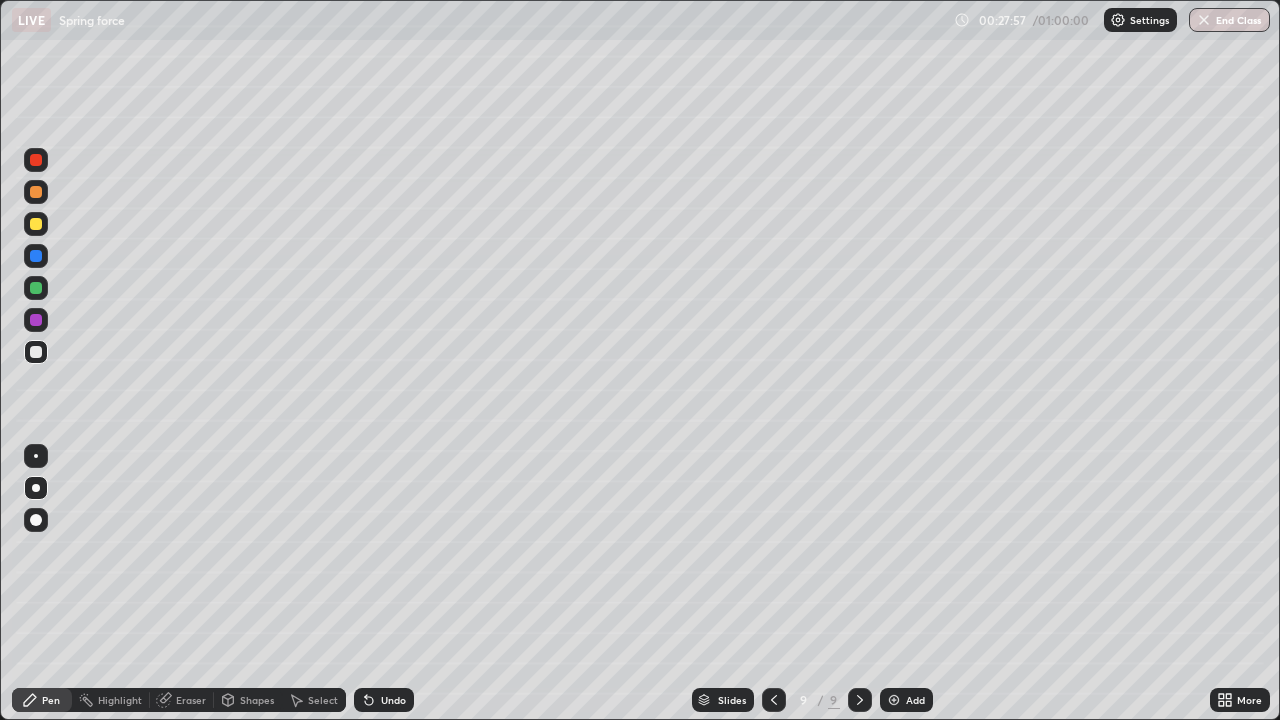 click on "Undo" at bounding box center [393, 700] 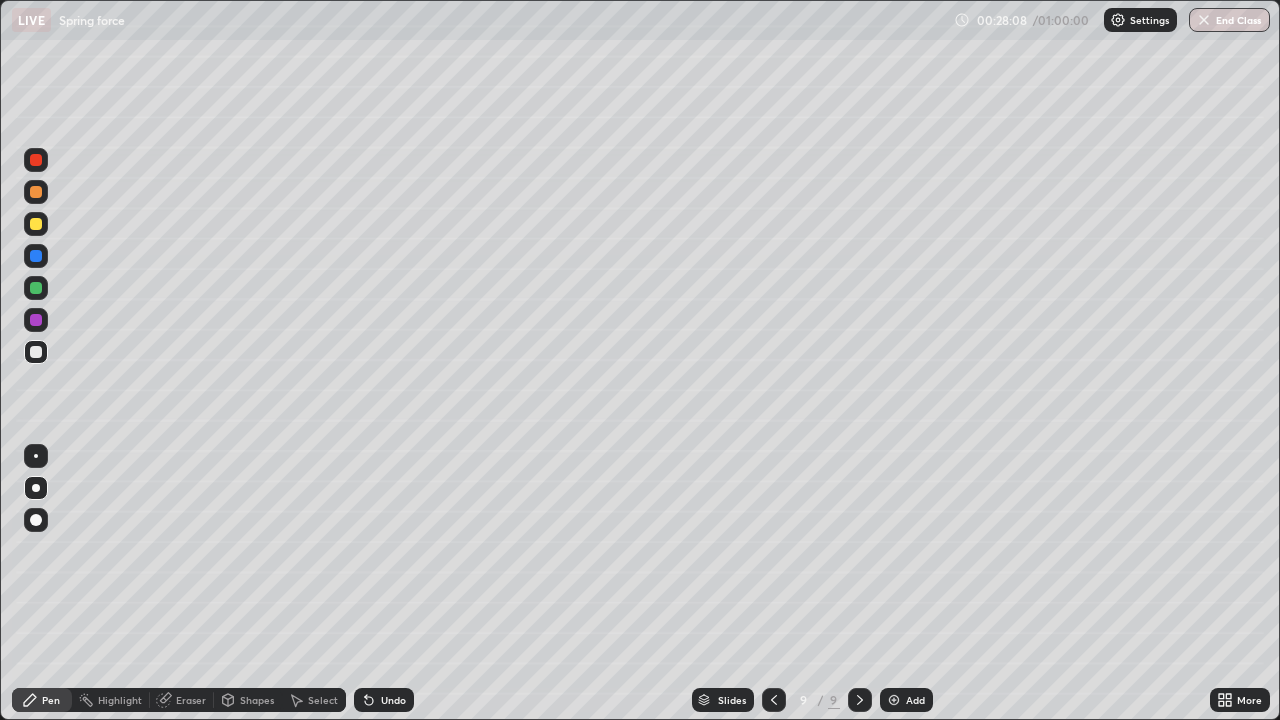click on "Undo" at bounding box center (393, 700) 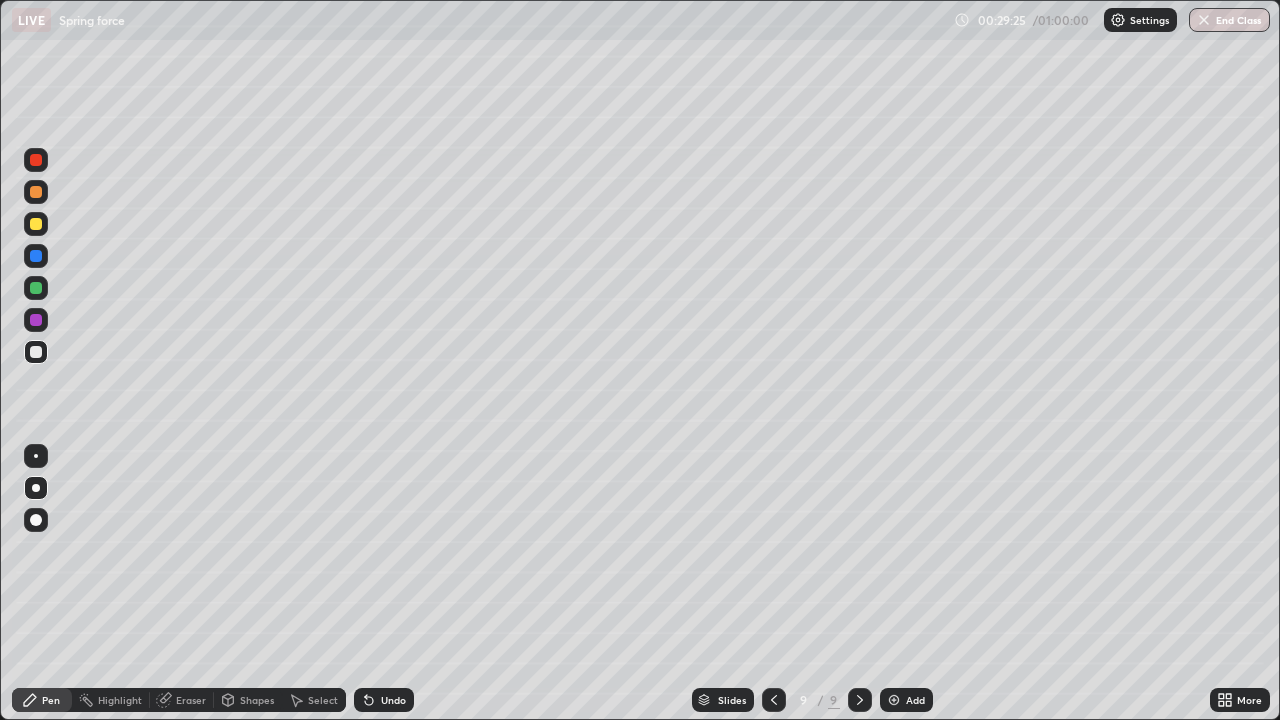 click on "Add" at bounding box center [915, 700] 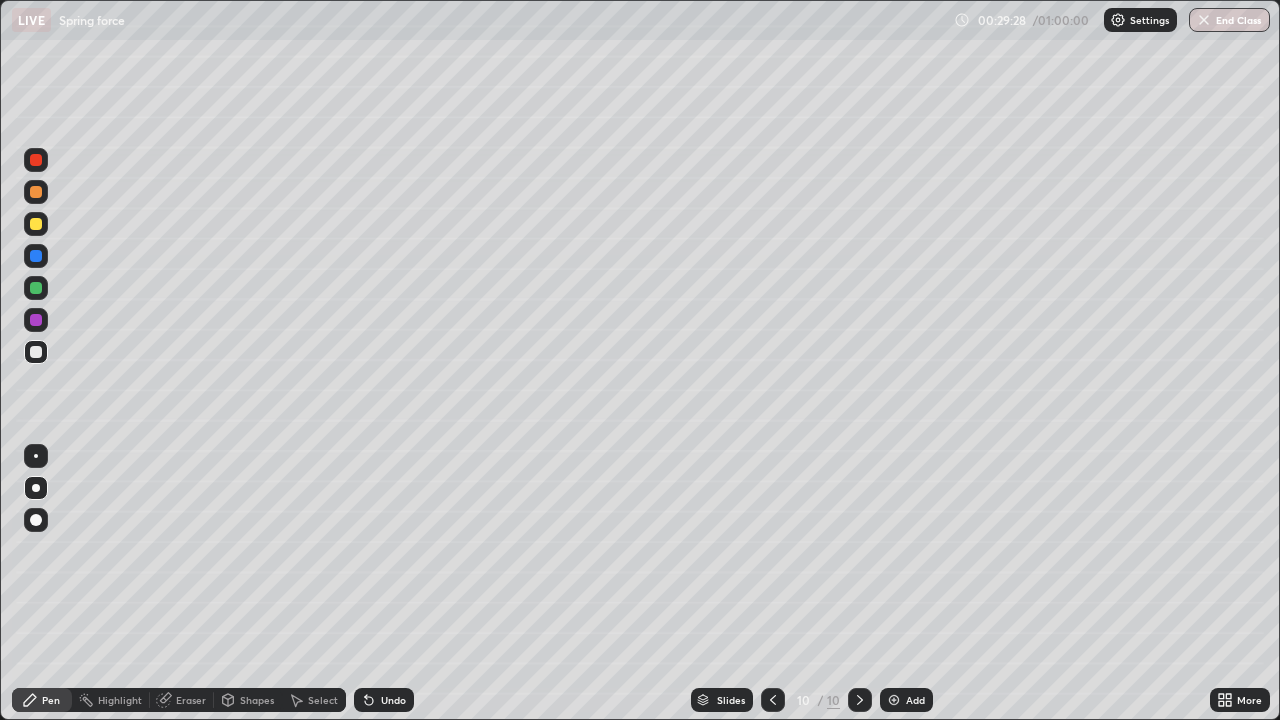 click at bounding box center [36, 224] 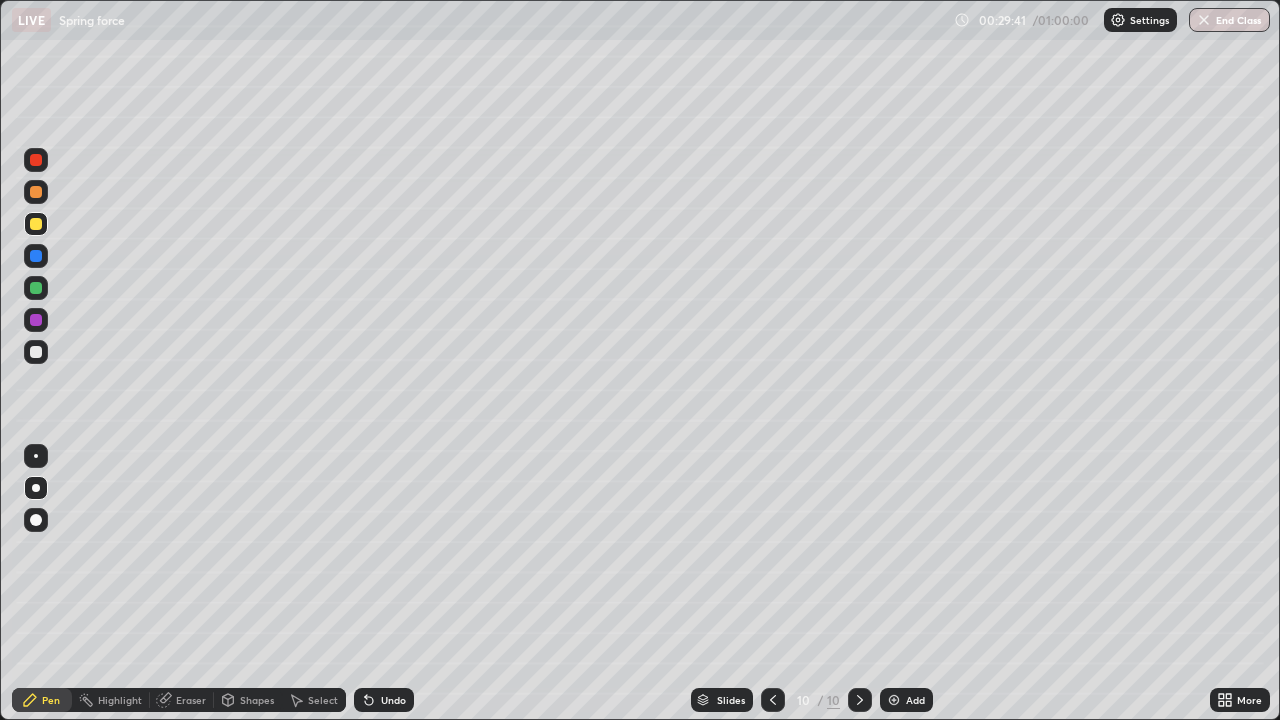 click at bounding box center (36, 256) 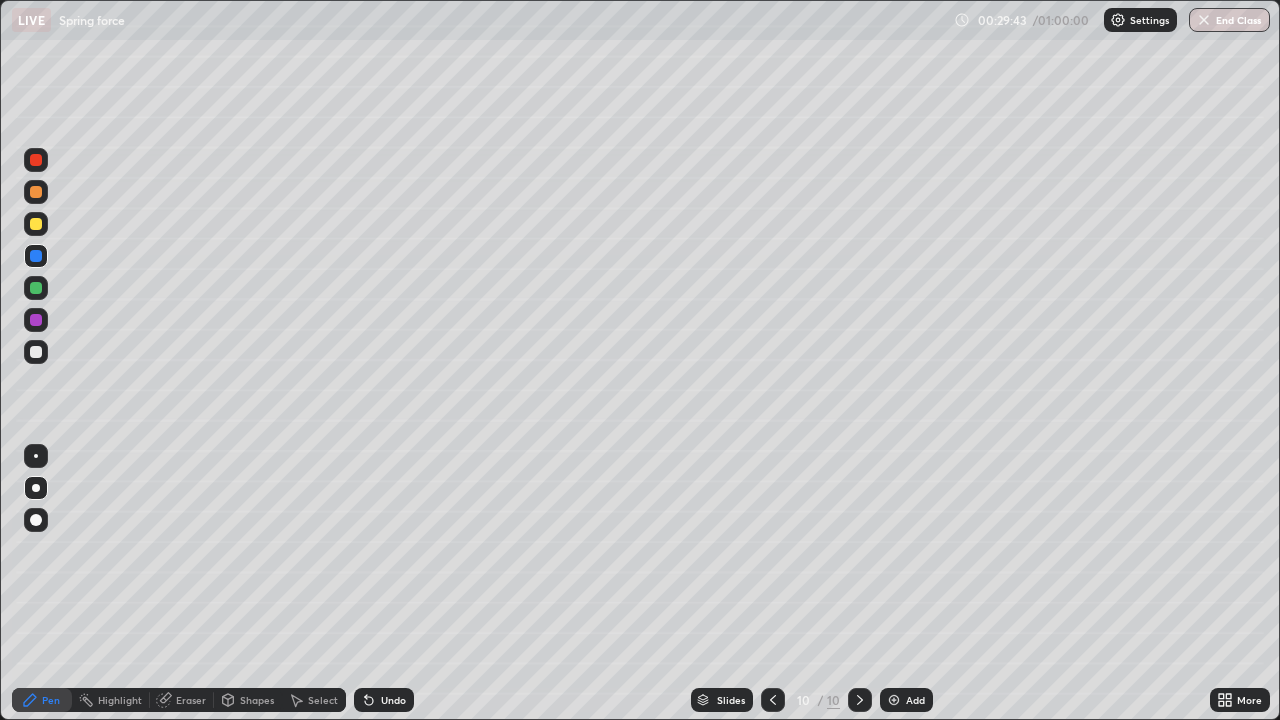 click at bounding box center [36, 352] 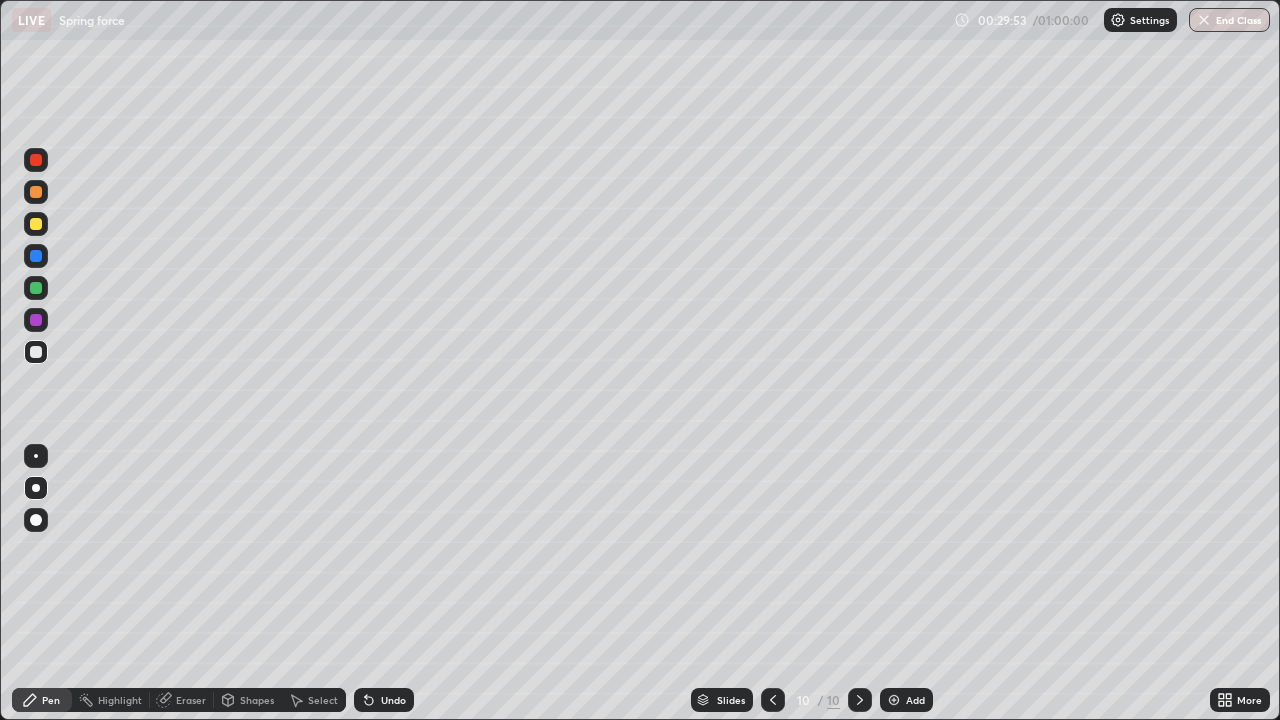 click at bounding box center (36, 288) 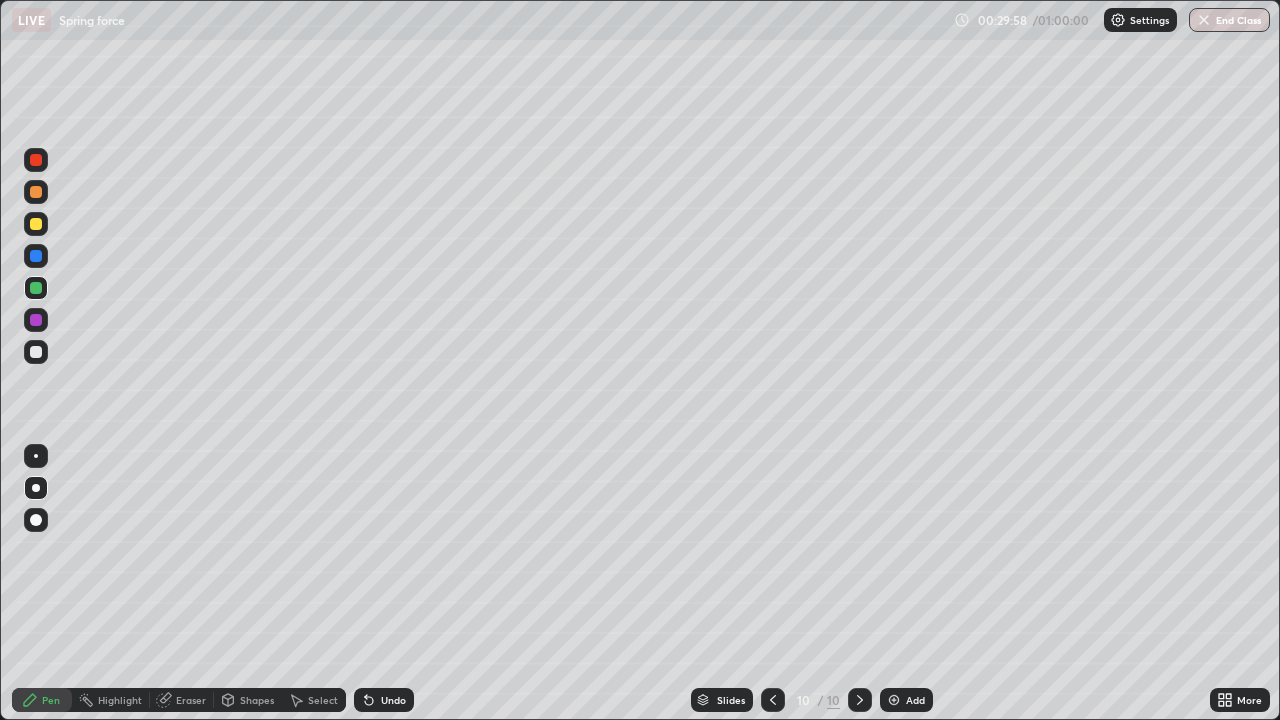 click at bounding box center [36, 352] 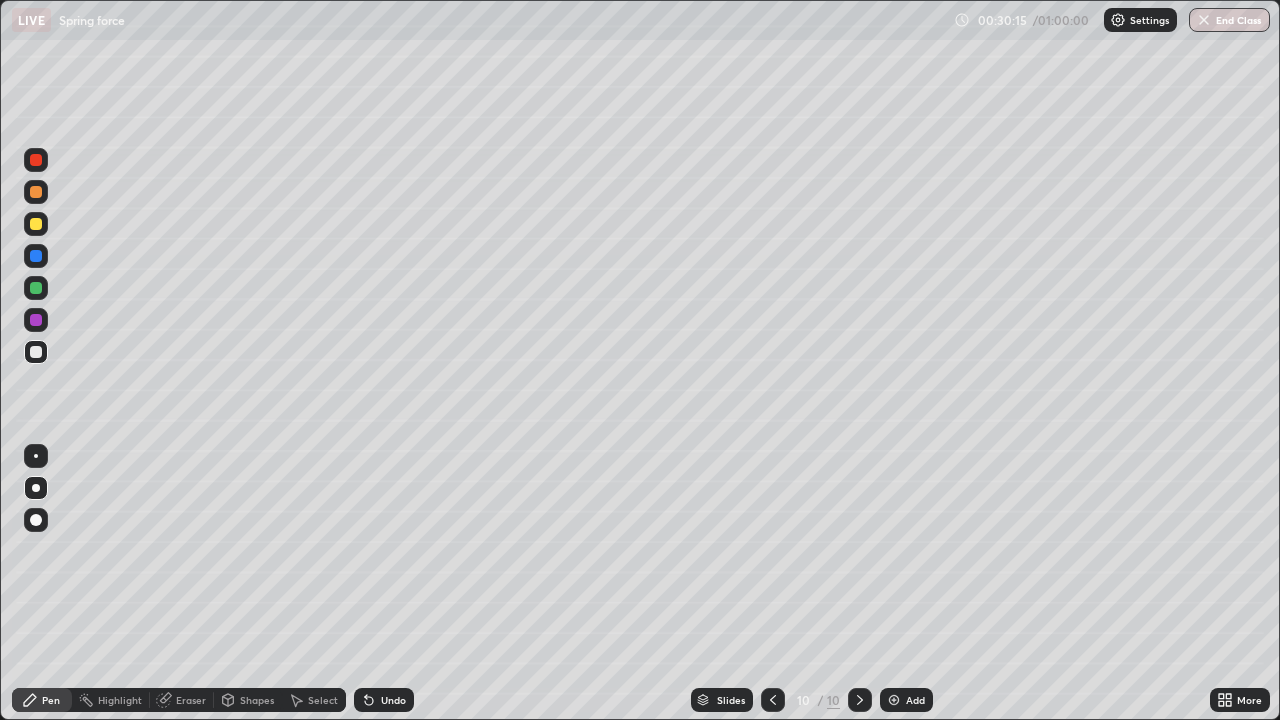 click at bounding box center [36, 256] 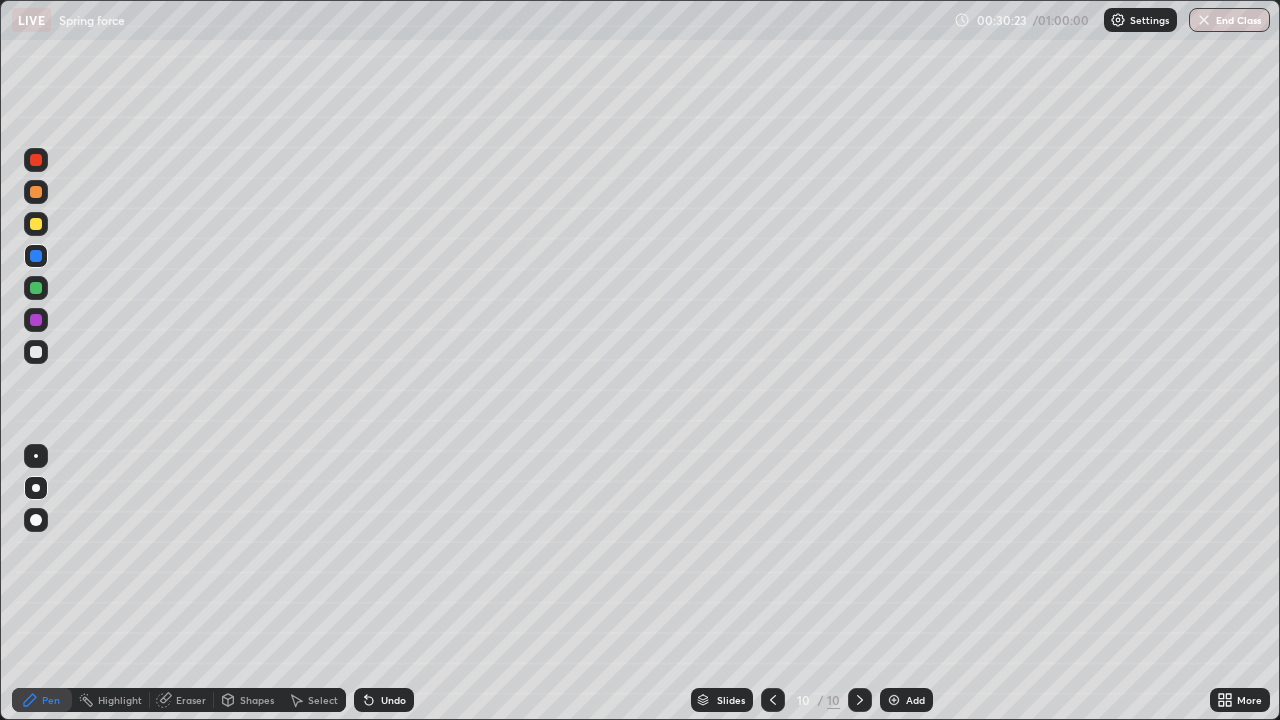 click at bounding box center (36, 288) 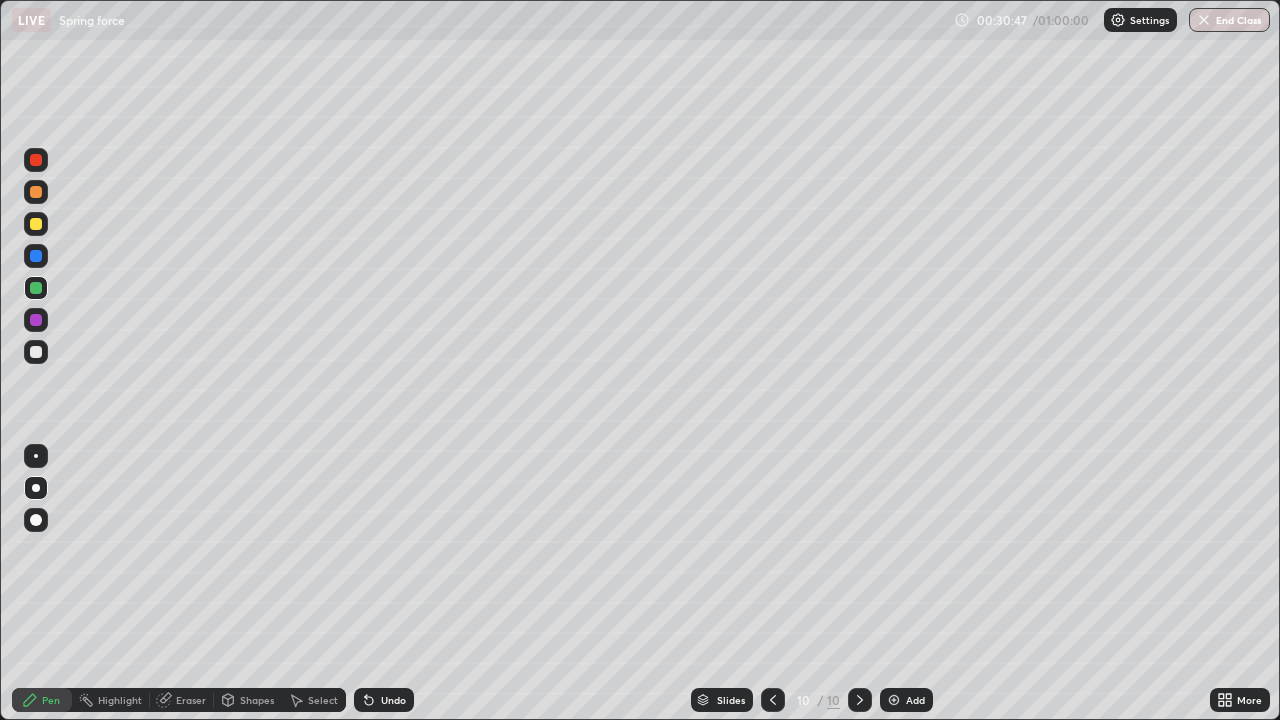 click at bounding box center [36, 352] 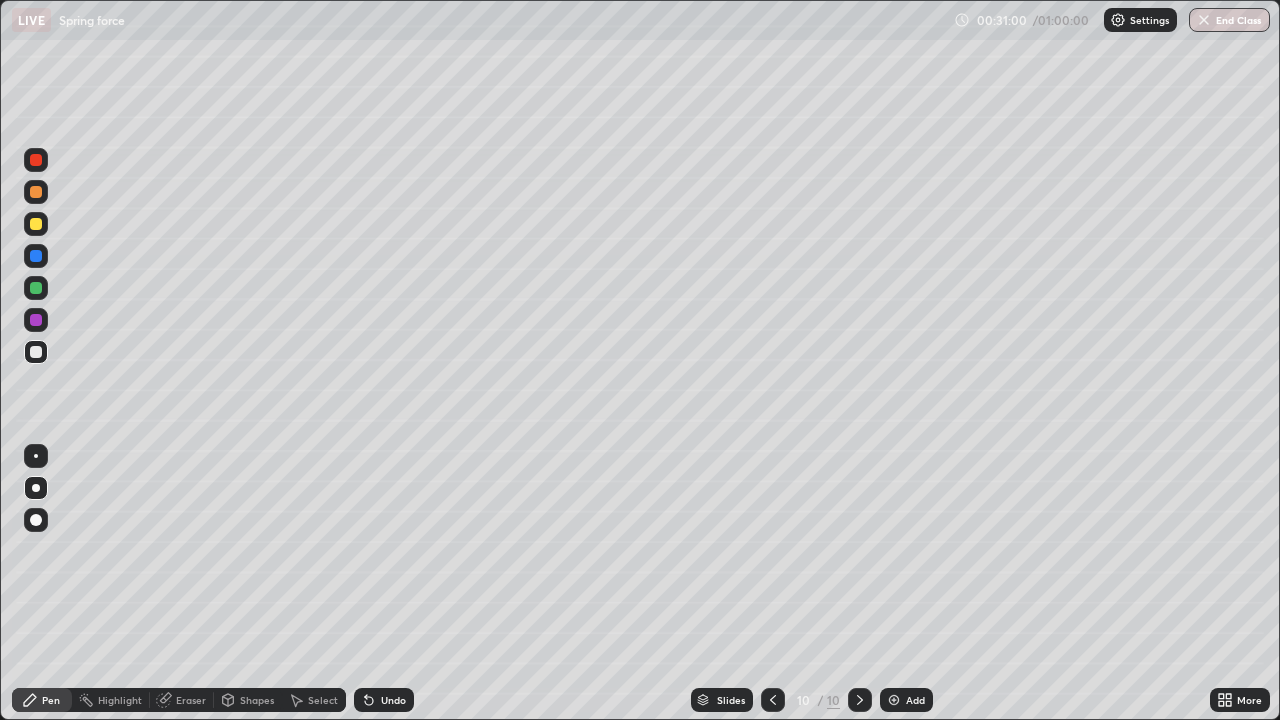 click at bounding box center (36, 256) 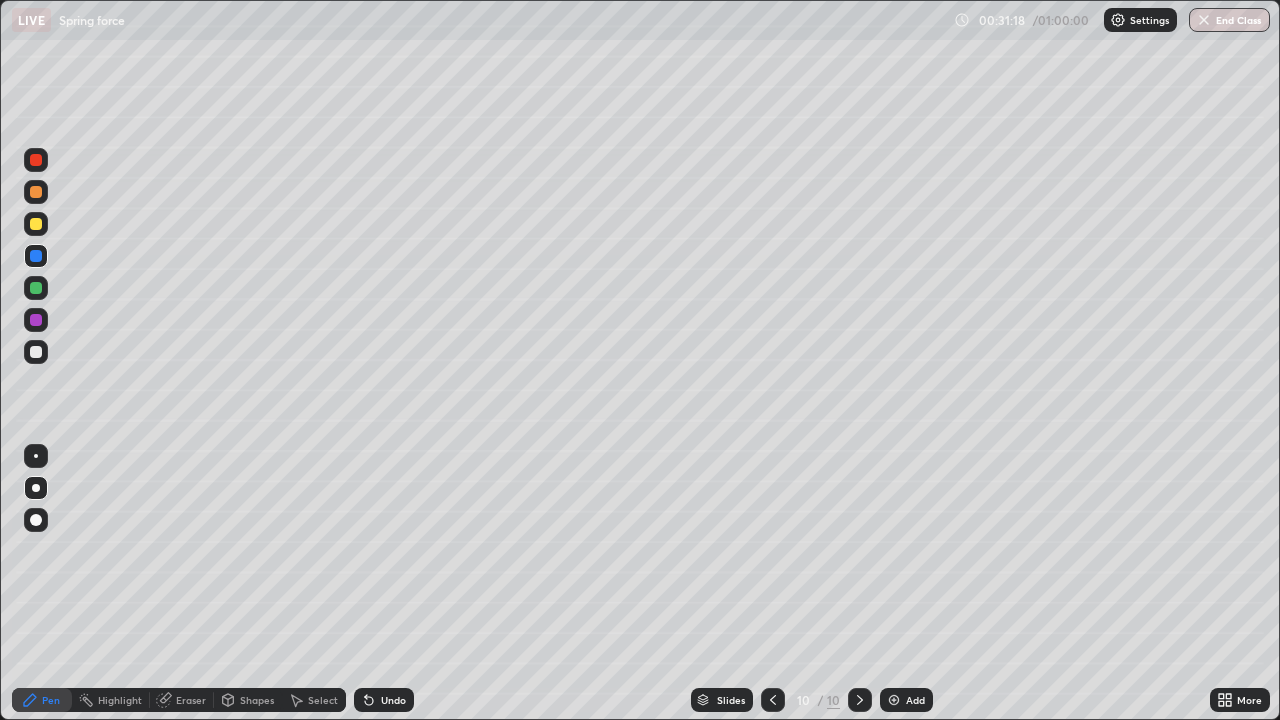 click at bounding box center (36, 352) 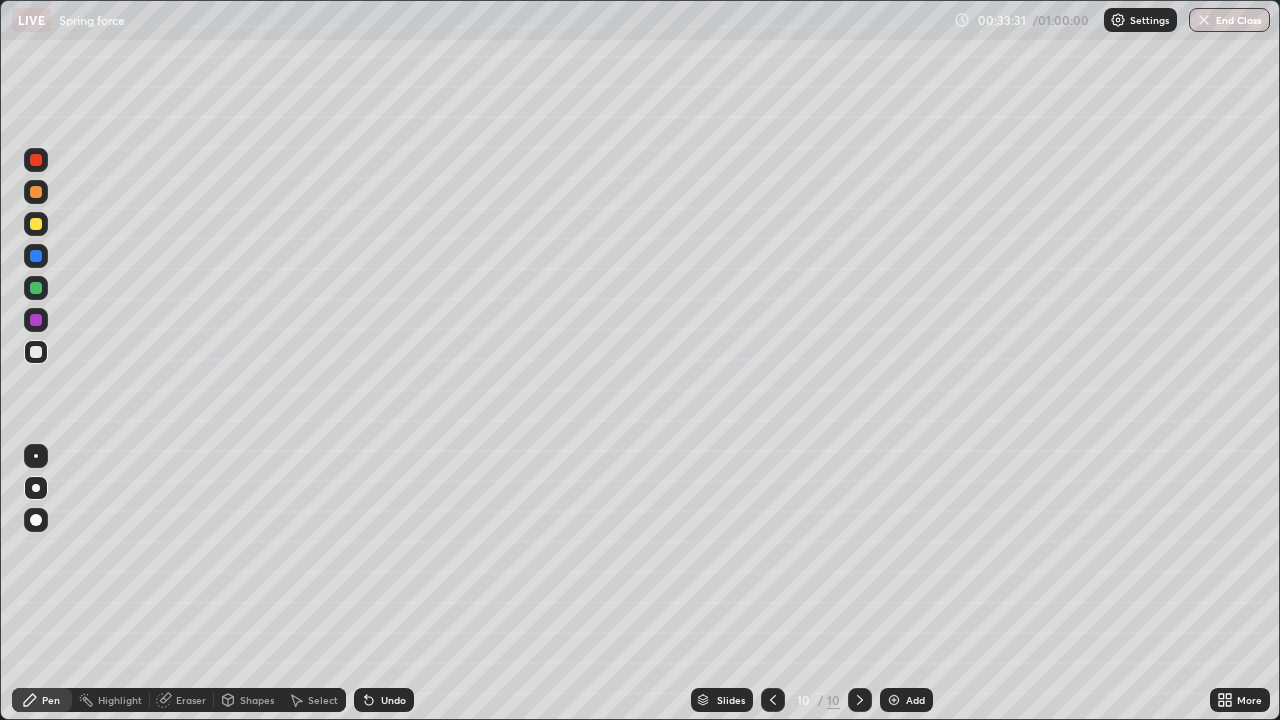 click at bounding box center [36, 160] 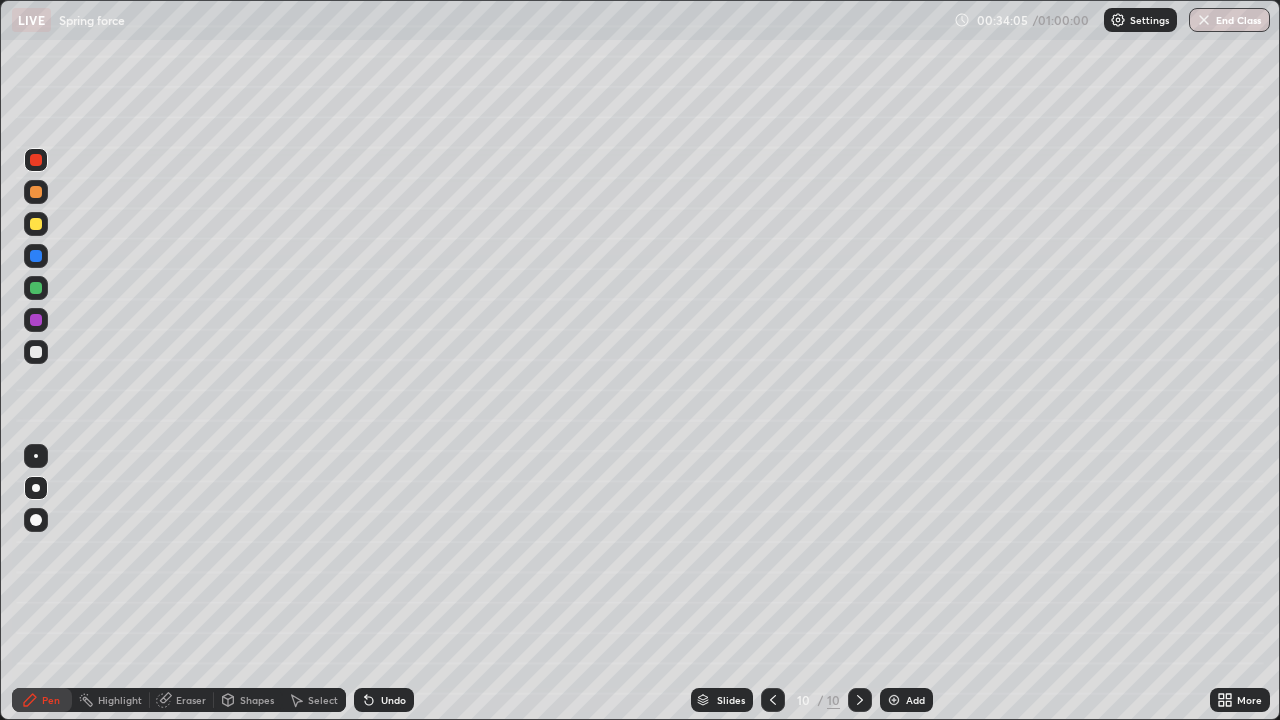 click at bounding box center (36, 352) 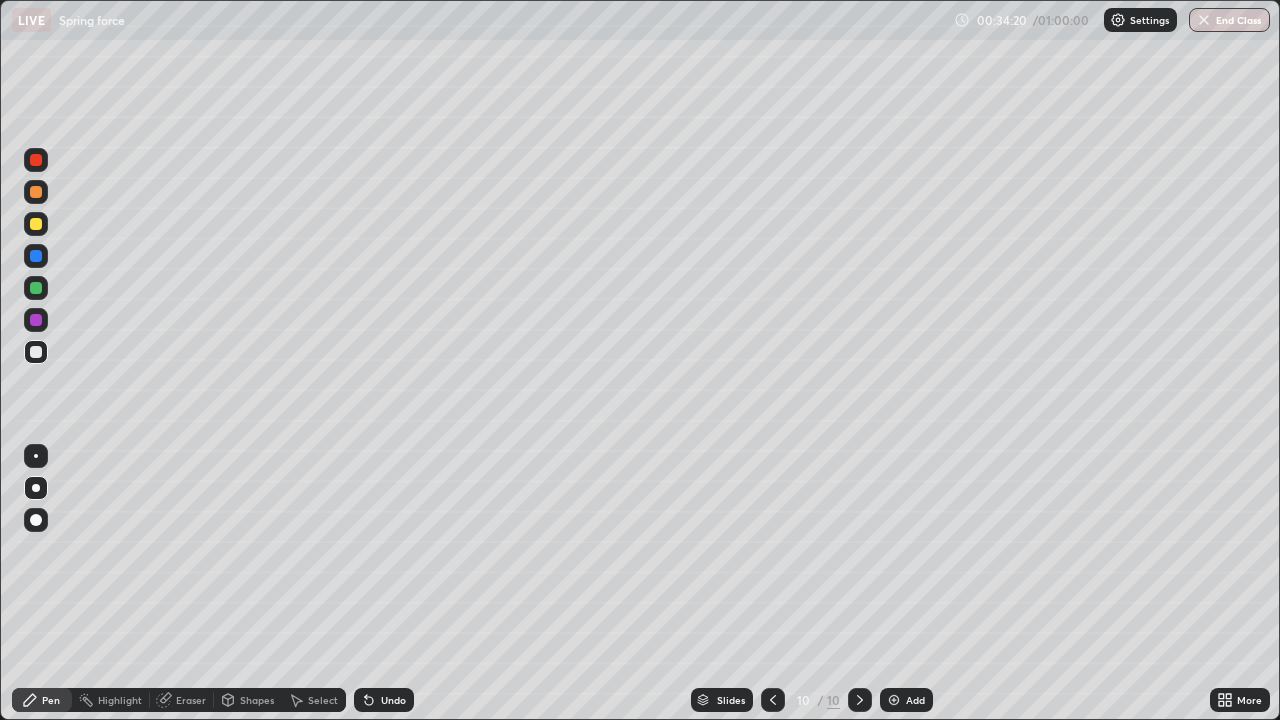 click on "Undo" at bounding box center [393, 700] 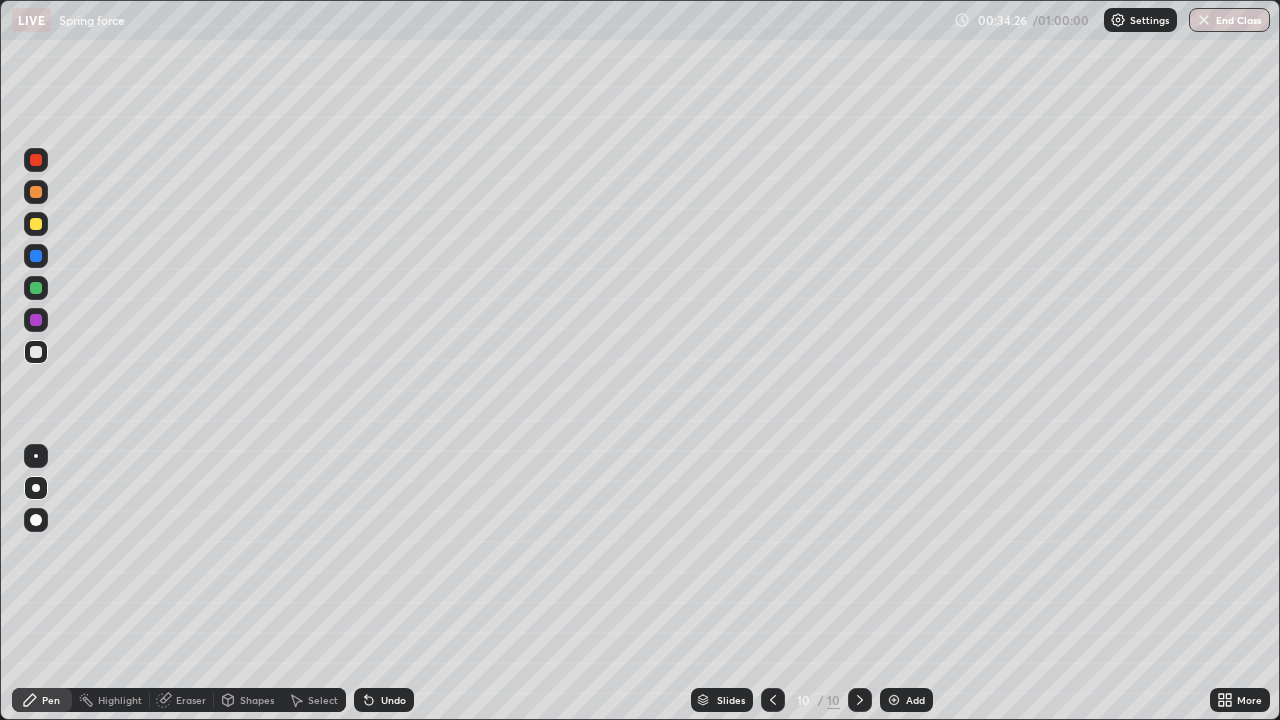 click on "Add" at bounding box center (906, 700) 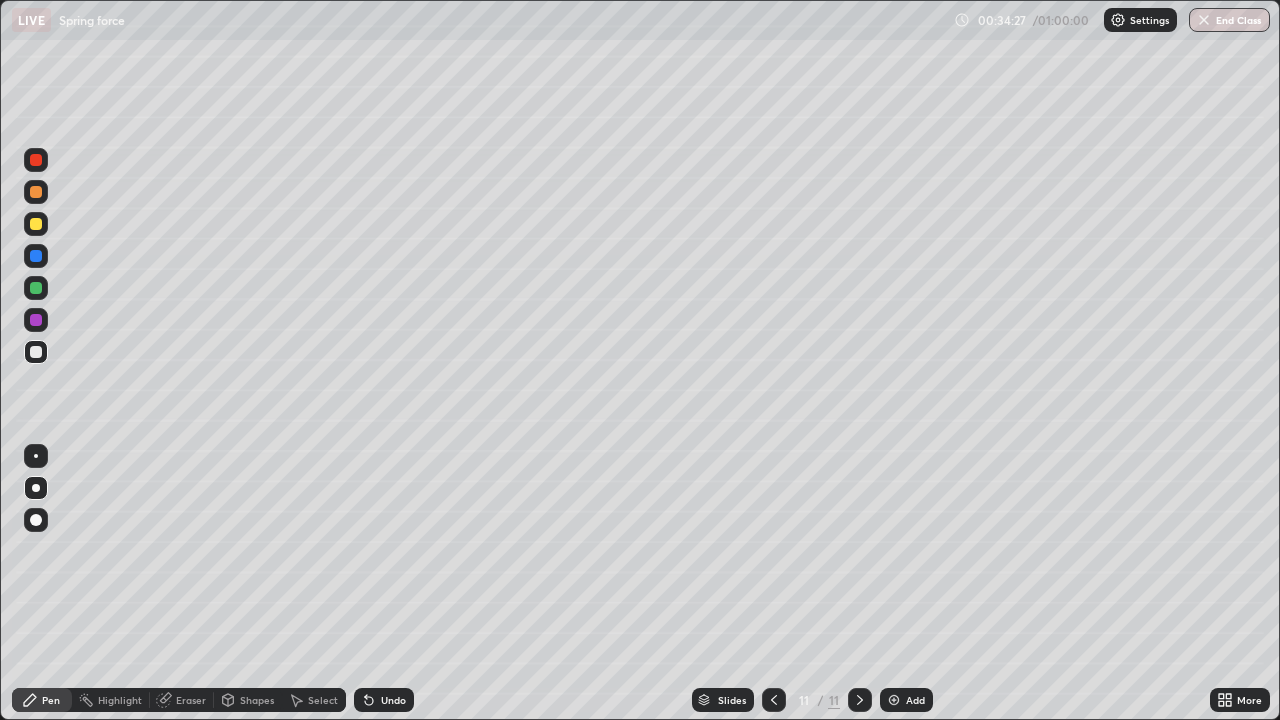 click at bounding box center [36, 224] 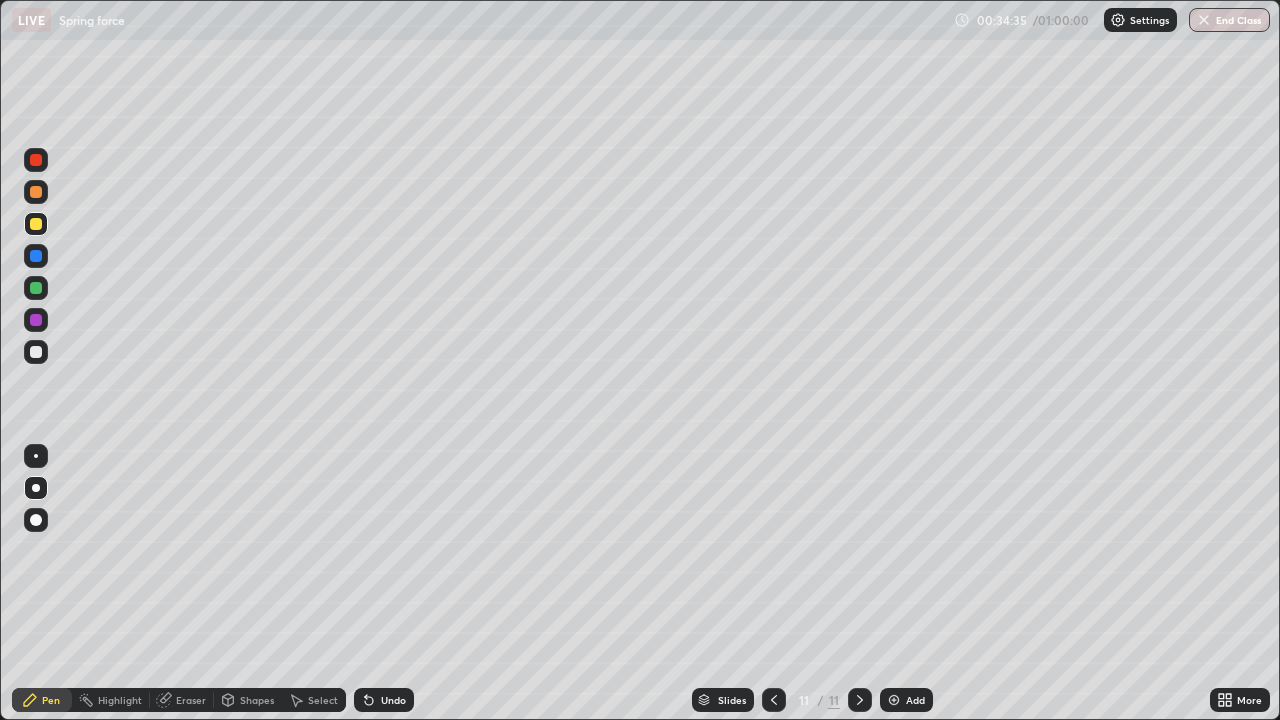 click at bounding box center [36, 352] 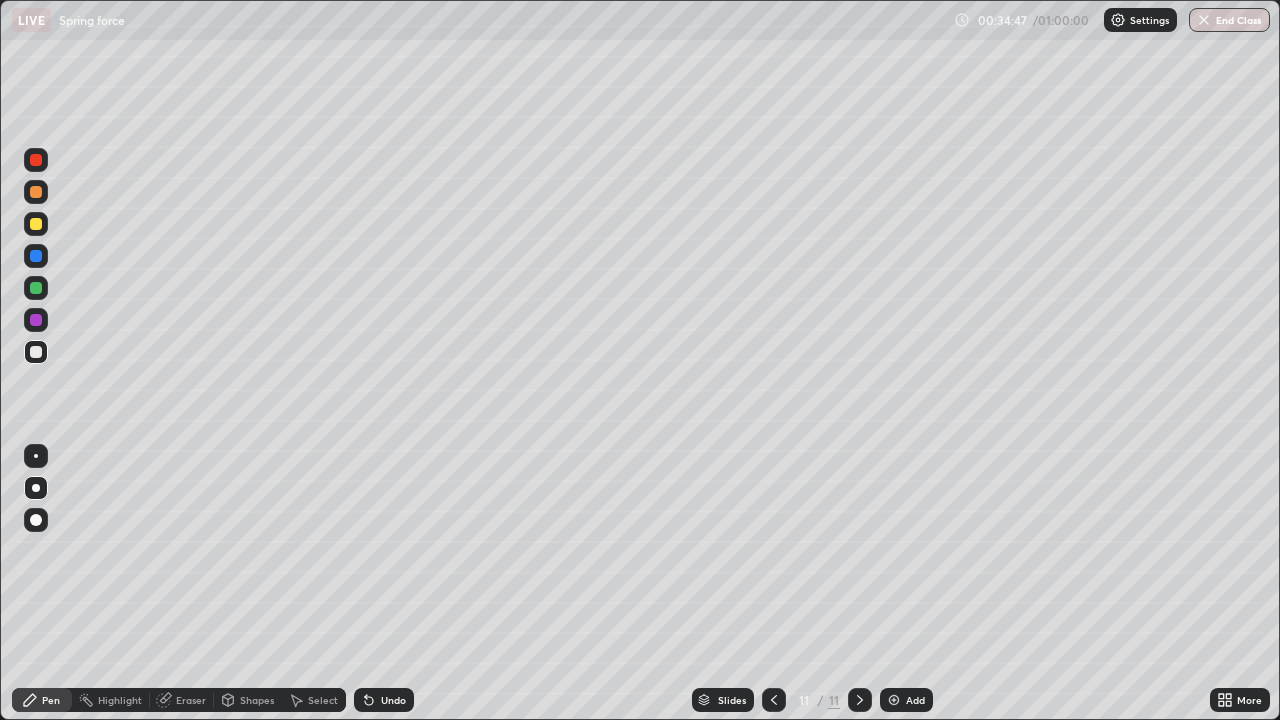 click at bounding box center [36, 160] 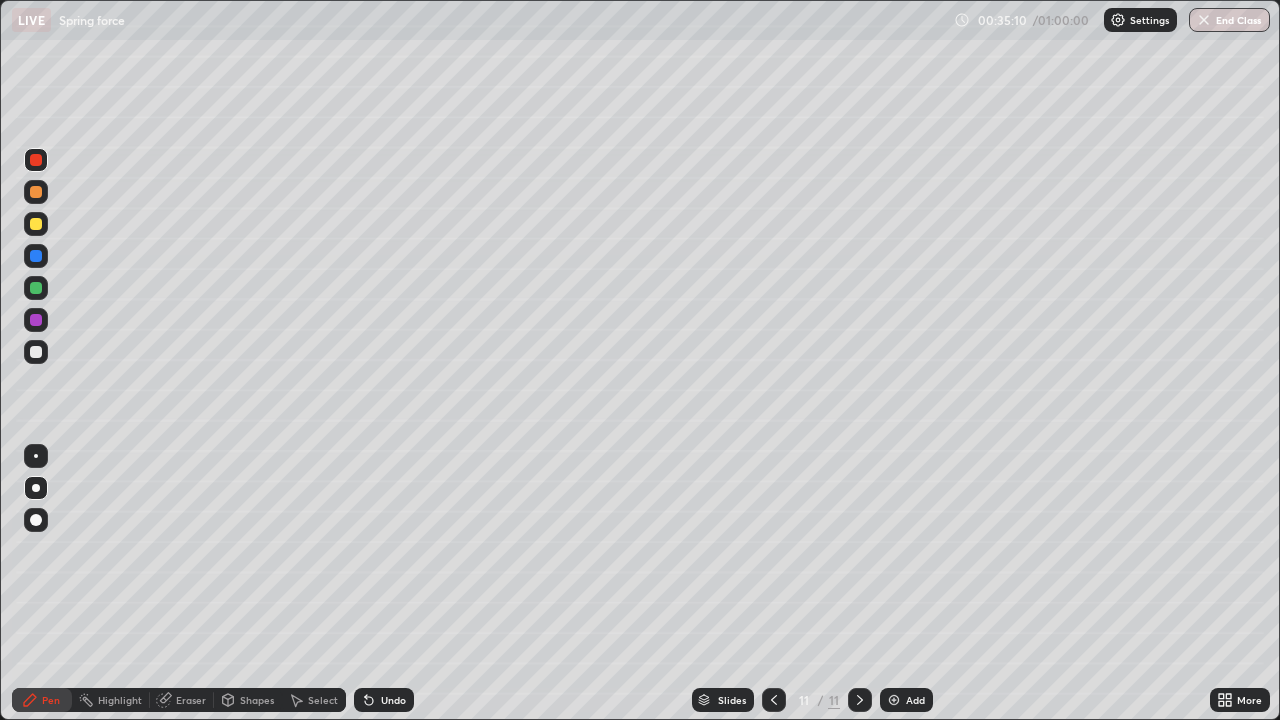 click 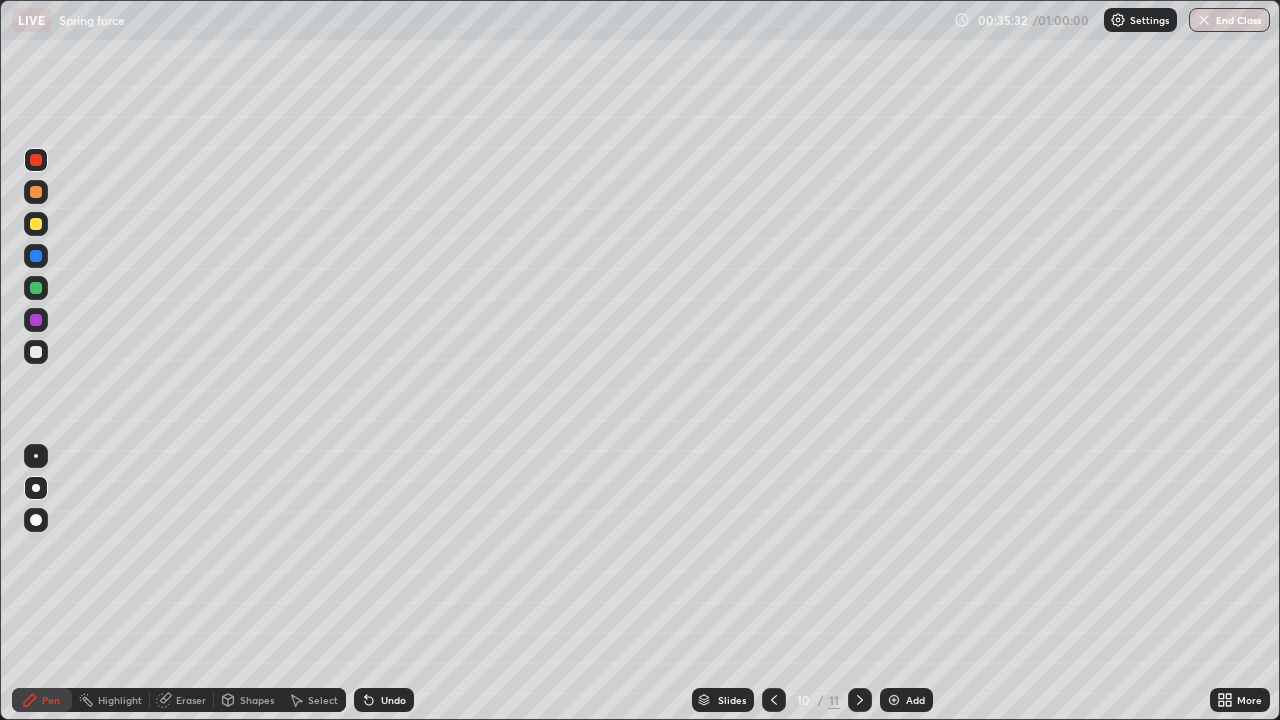 click at bounding box center (860, 700) 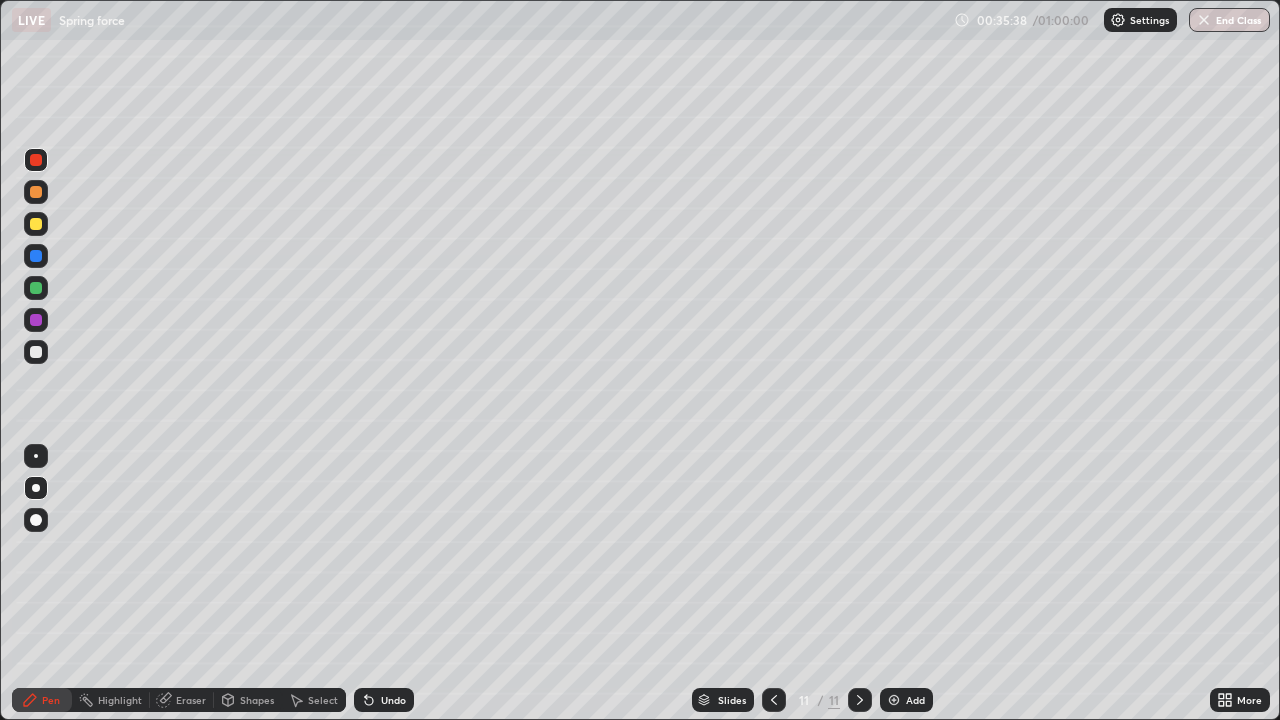 click at bounding box center (894, 700) 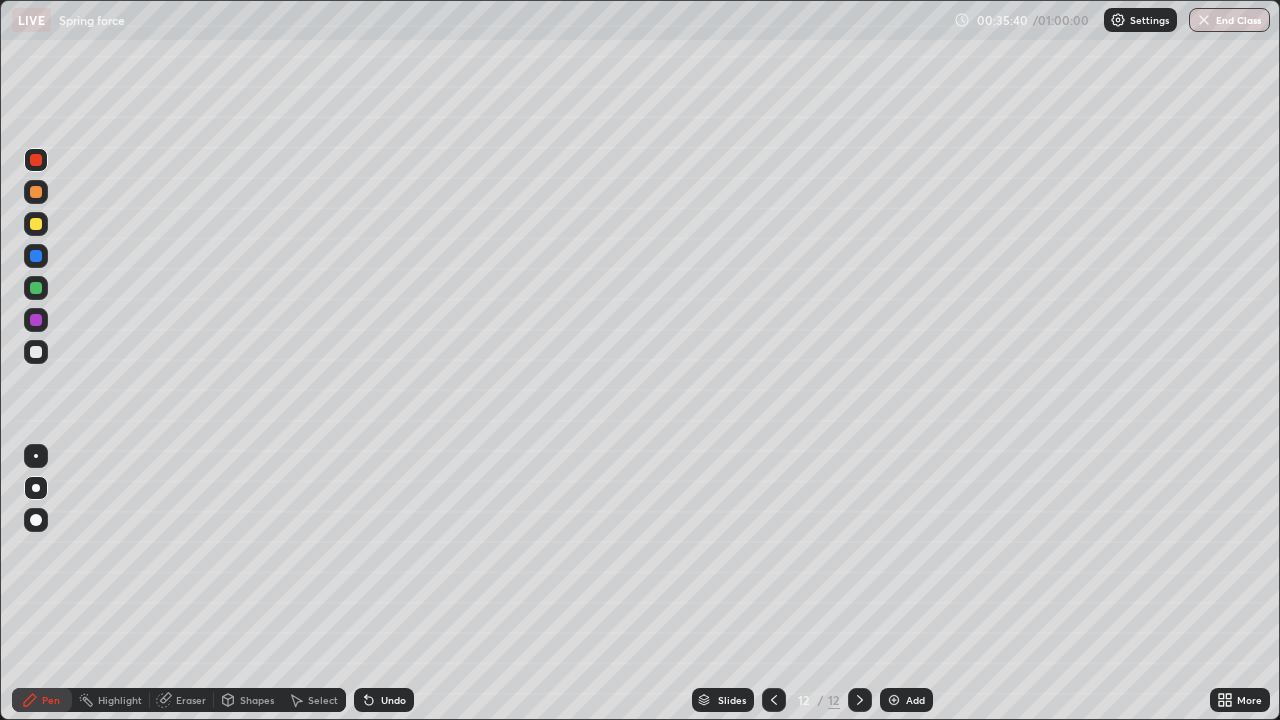 click at bounding box center [36, 224] 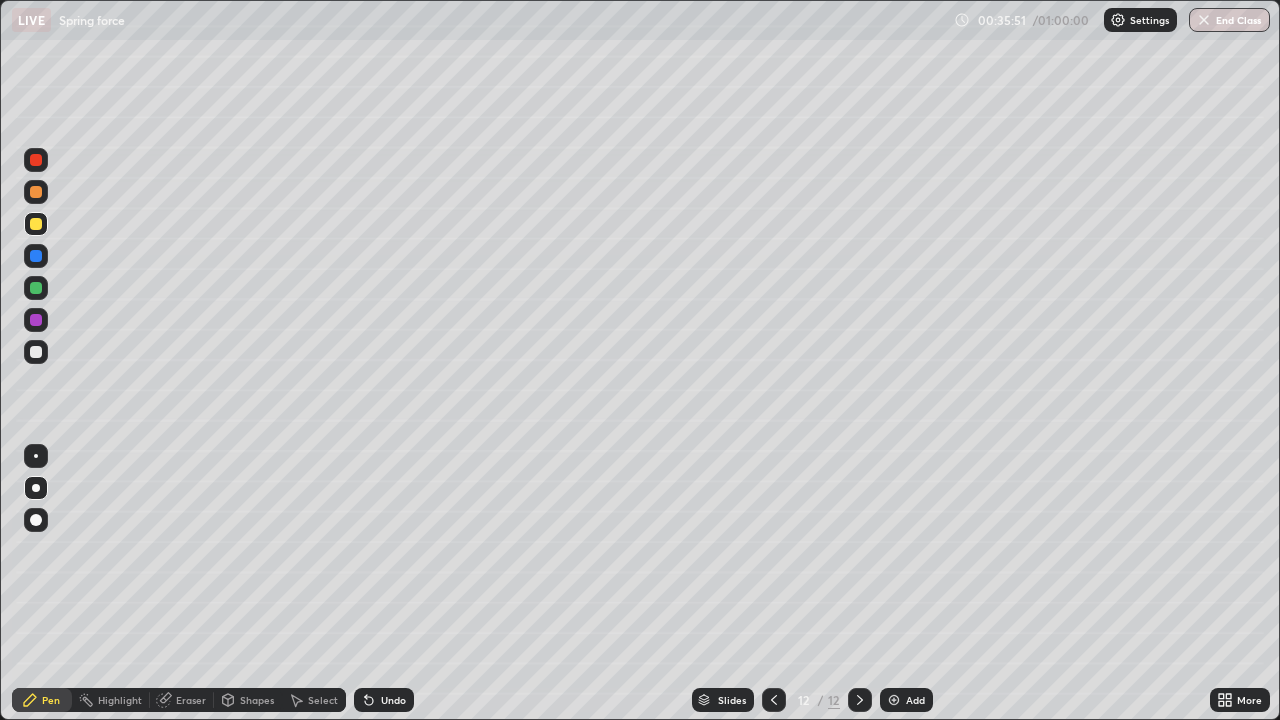 click on "Shapes" at bounding box center [248, 700] 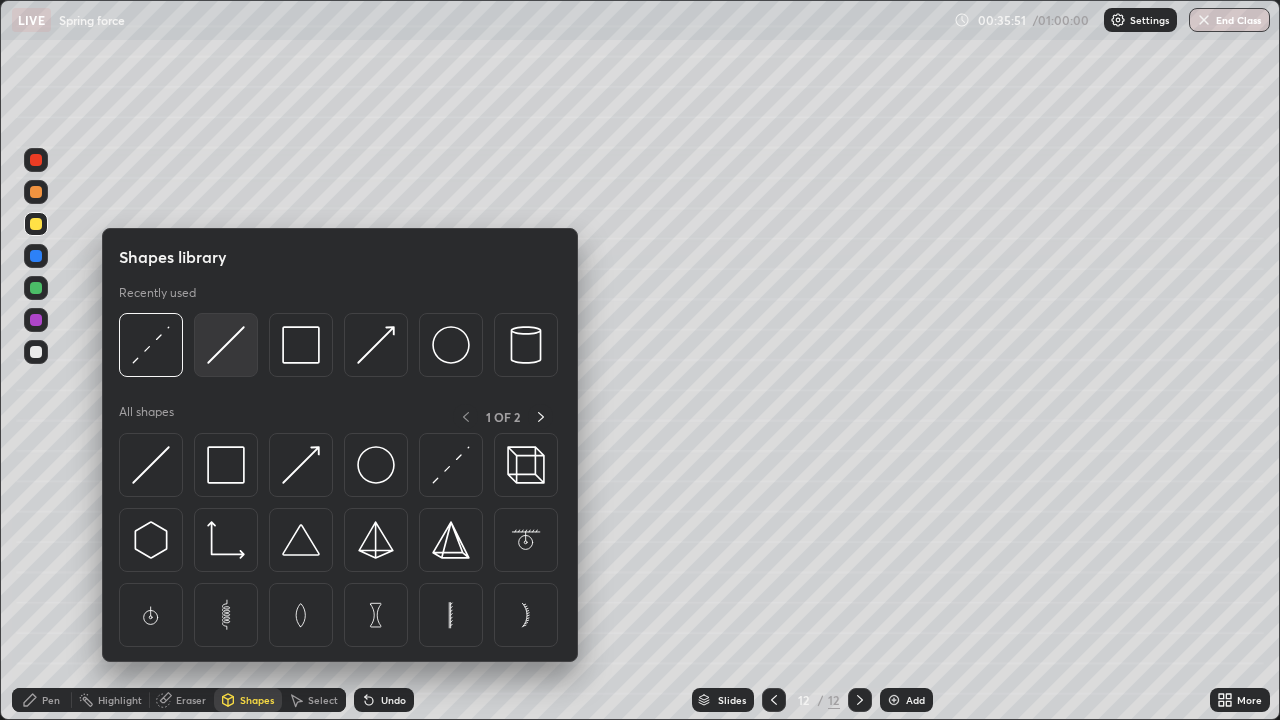 click at bounding box center (226, 345) 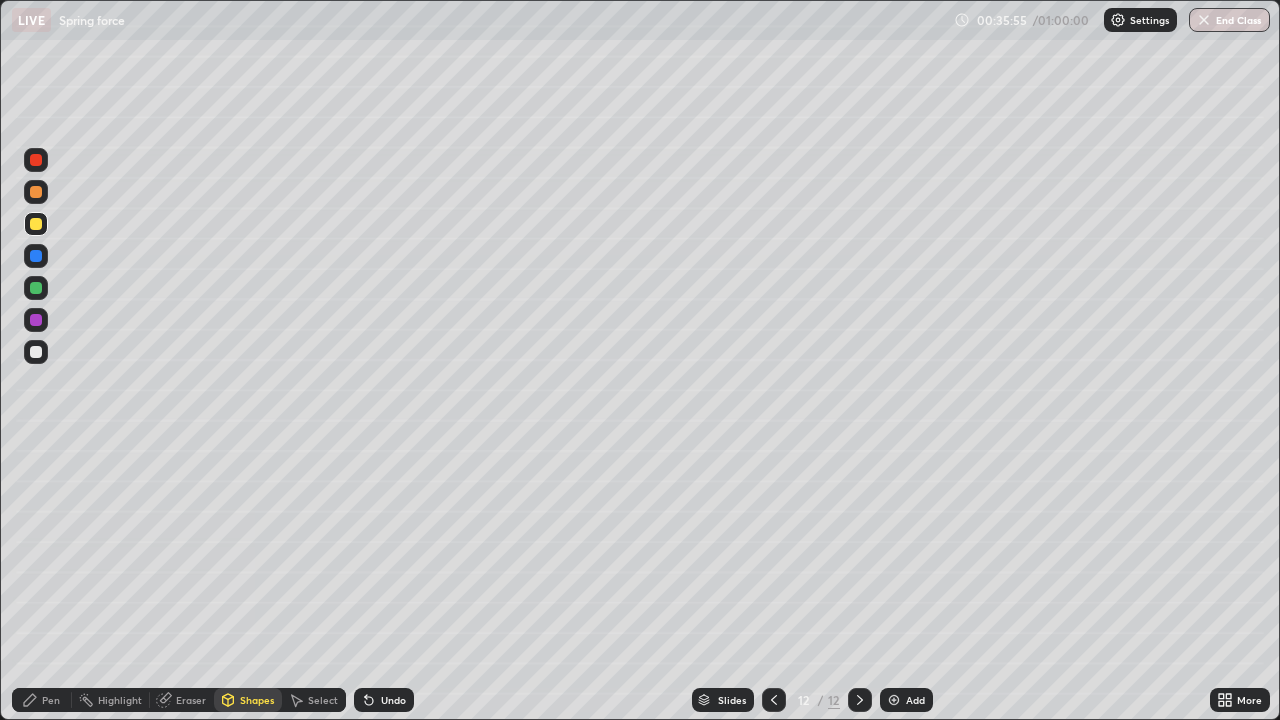 click on "Pen" at bounding box center [42, 700] 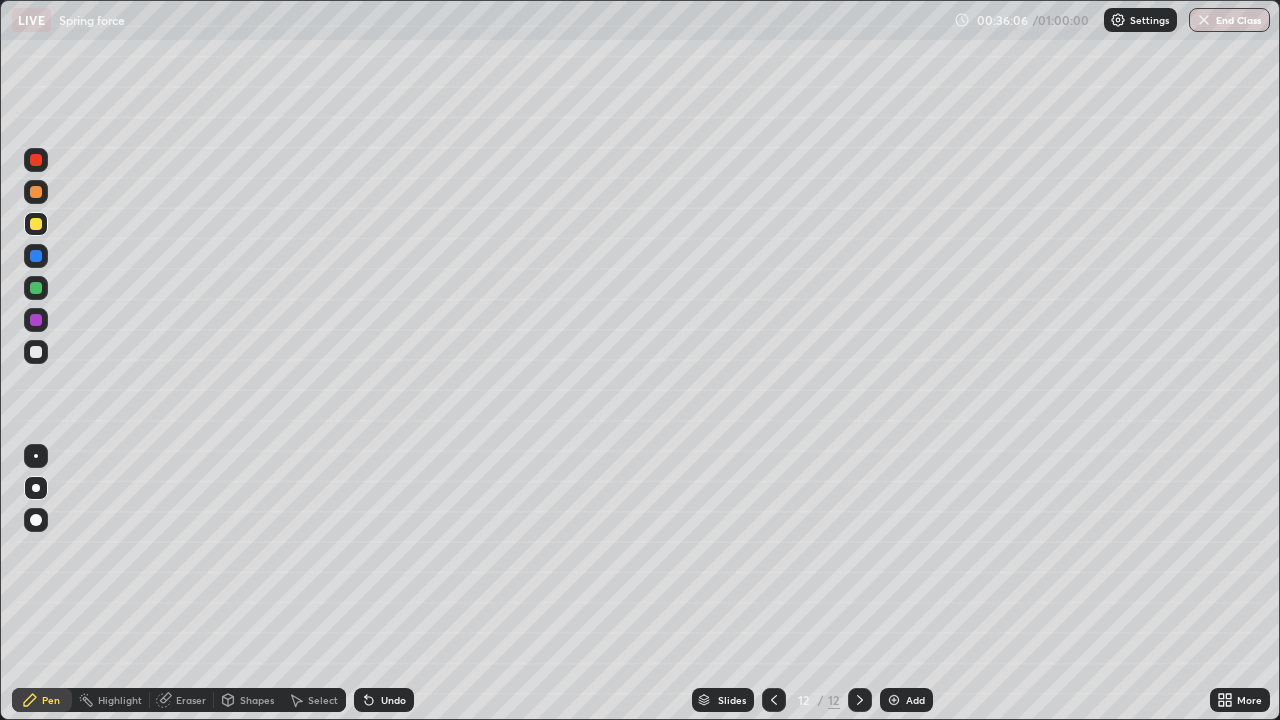 click on "Shapes" at bounding box center (257, 700) 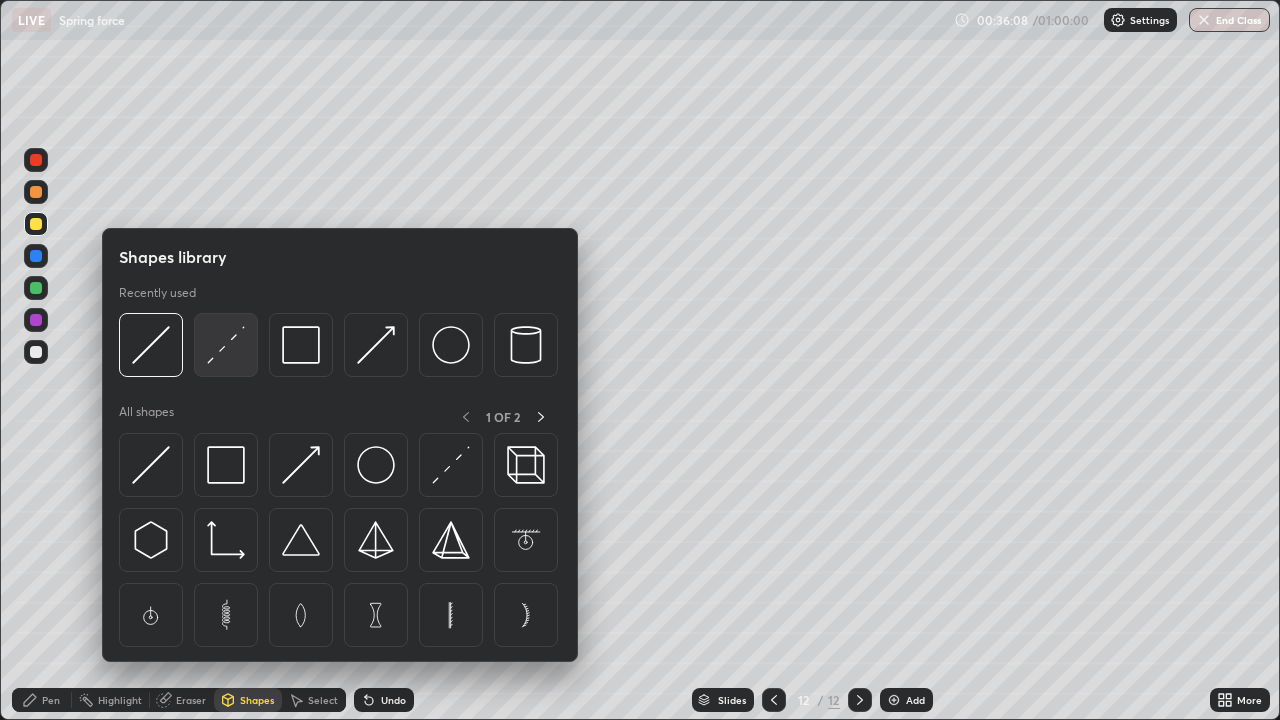 click at bounding box center [226, 345] 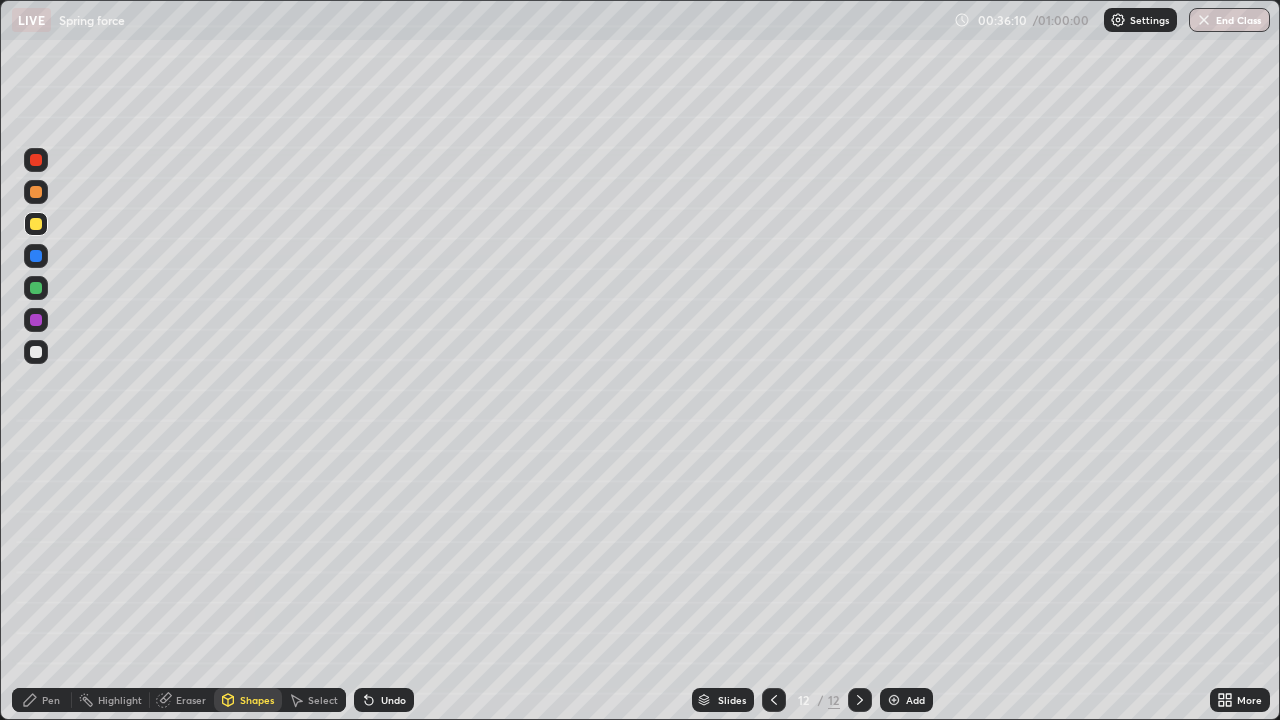 click on "Pen" at bounding box center (51, 700) 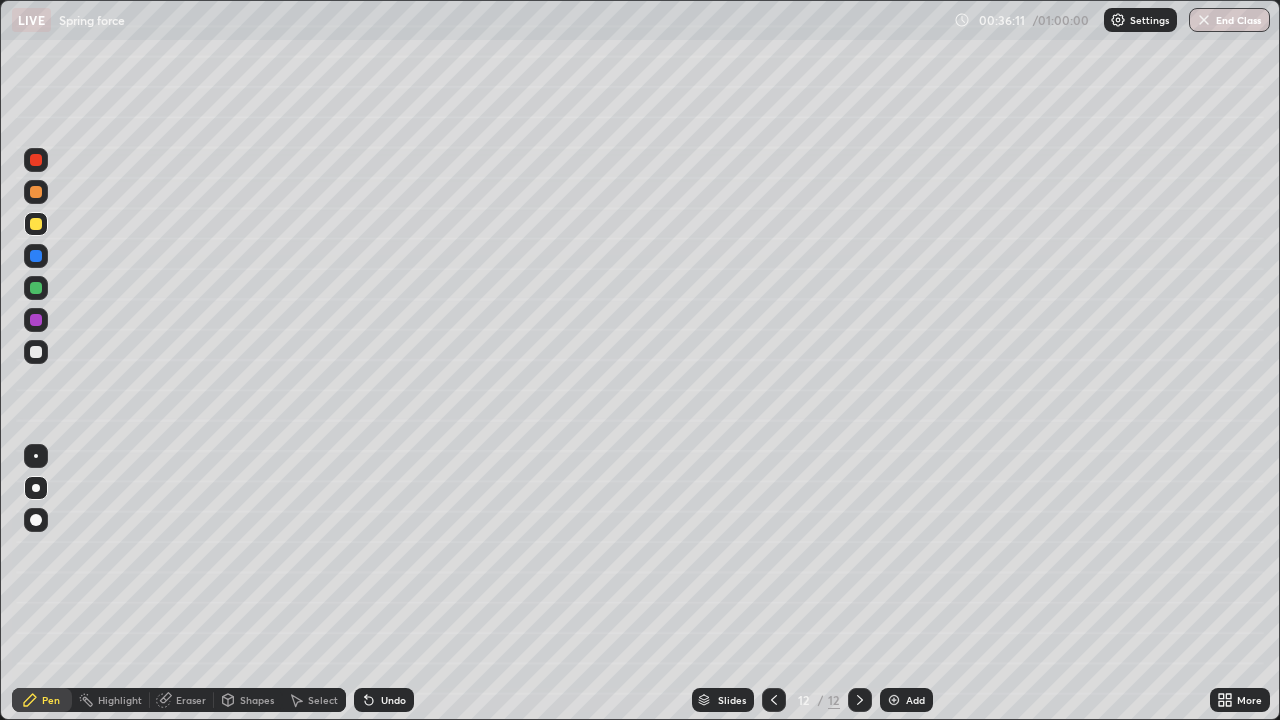 click at bounding box center (36, 352) 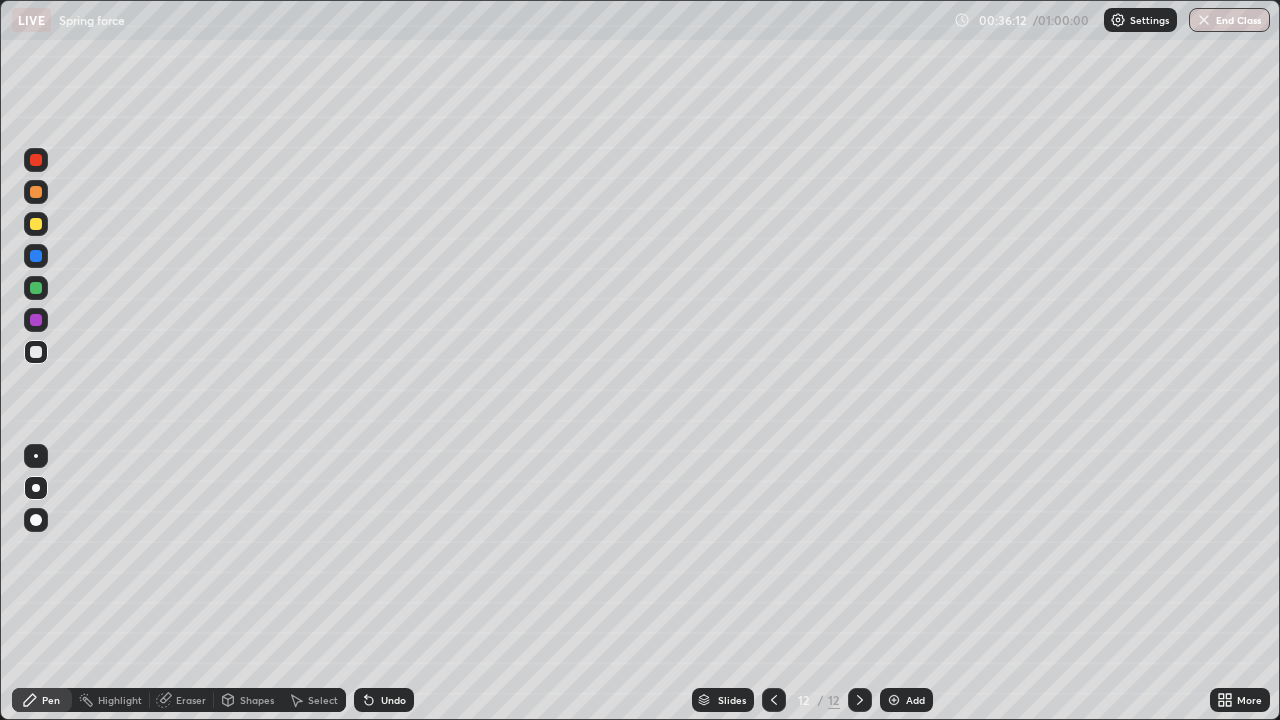 click on "Shapes" at bounding box center (257, 700) 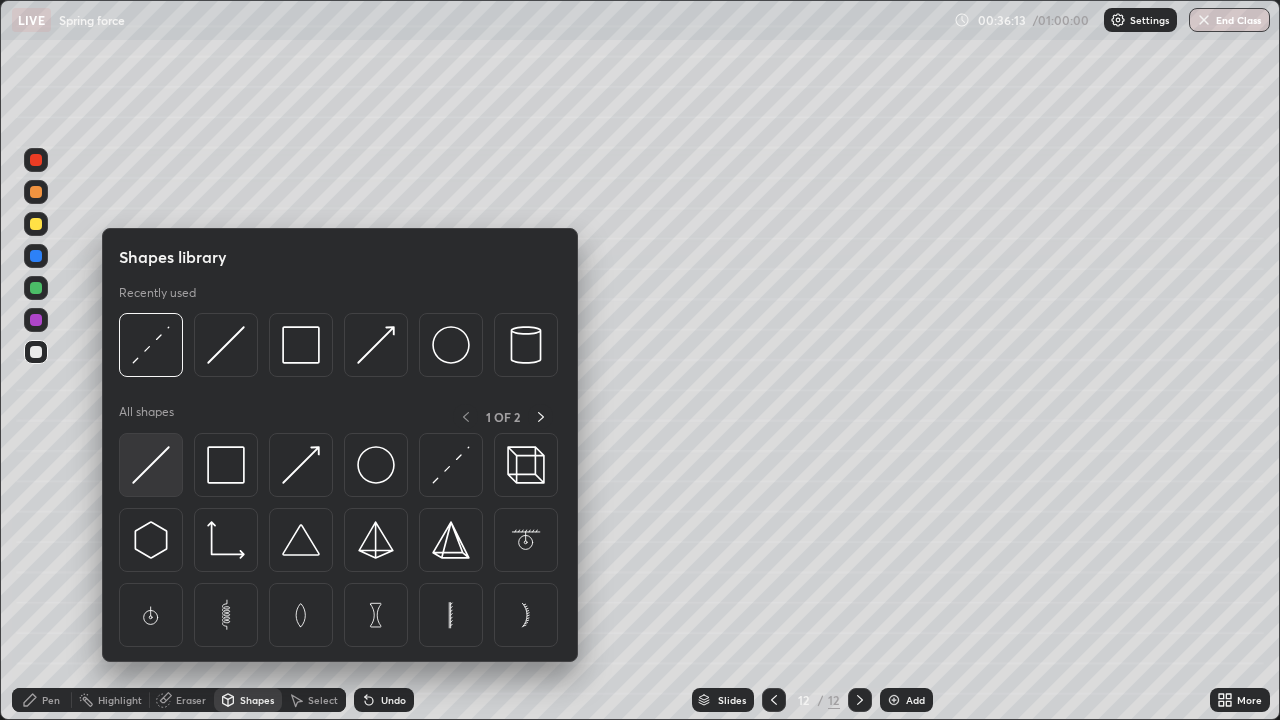 click at bounding box center [151, 465] 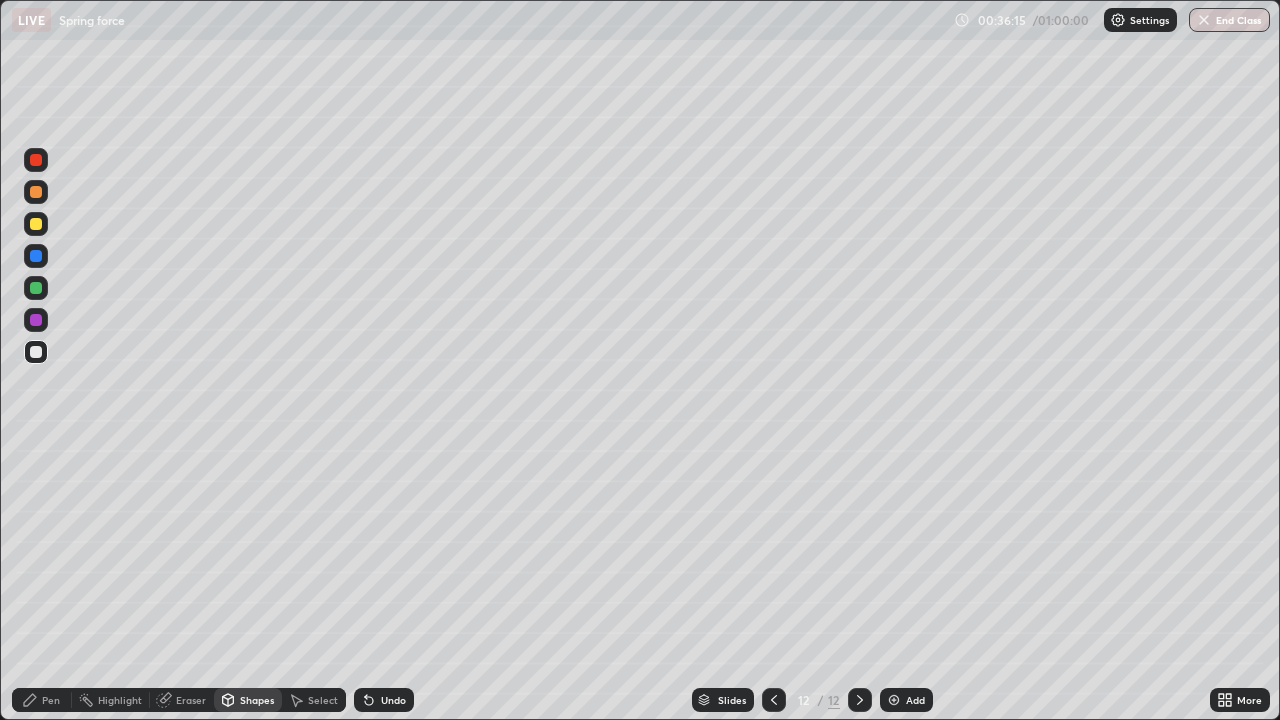 click on "Pen" at bounding box center (51, 700) 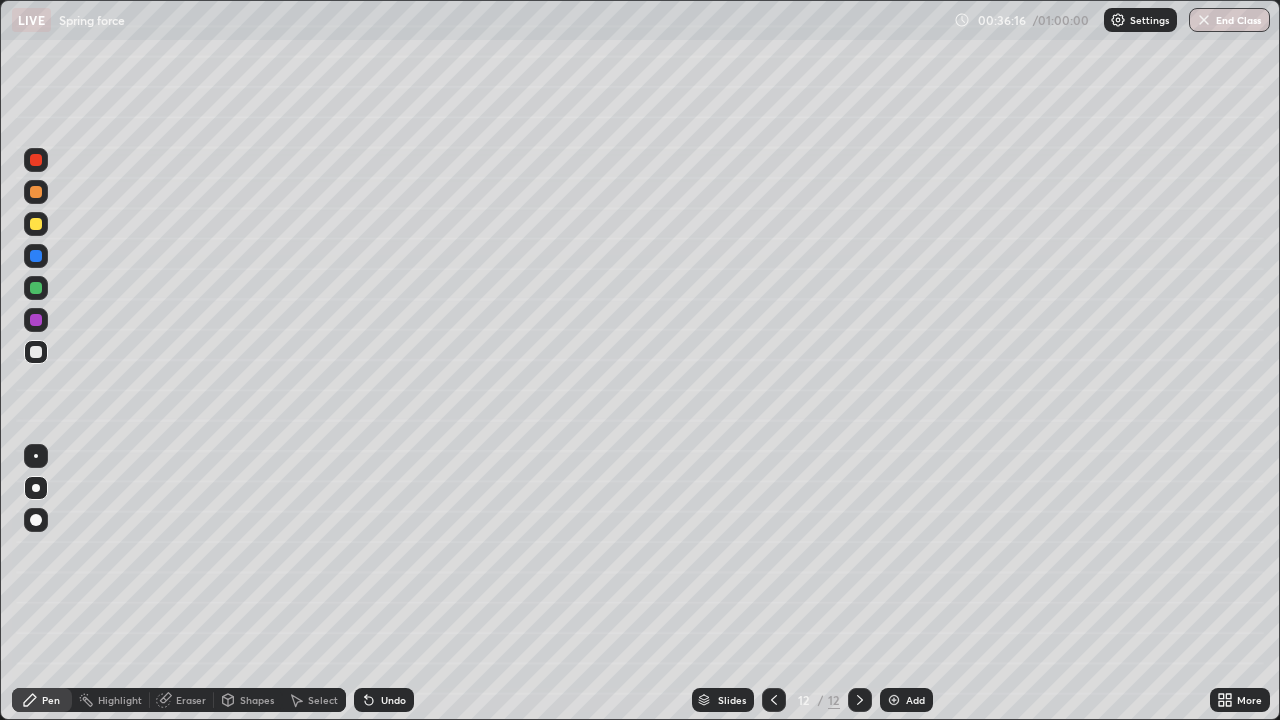 click at bounding box center [36, 320] 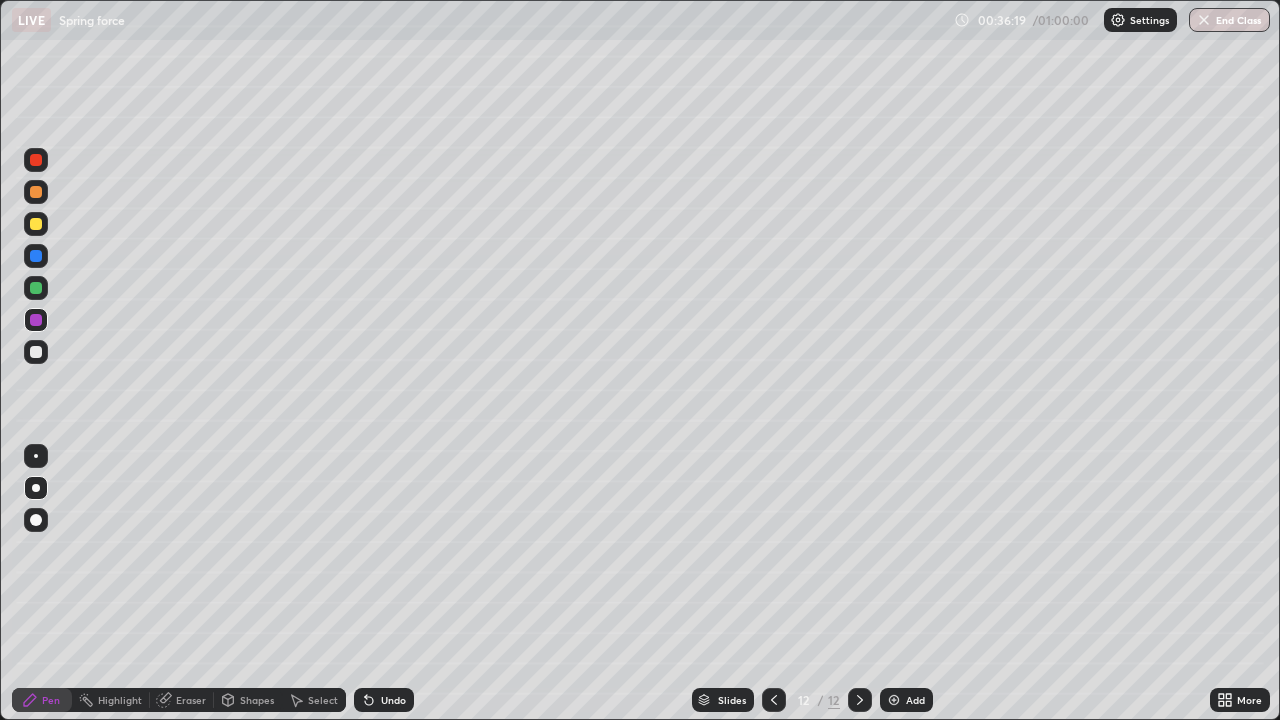click at bounding box center [36, 352] 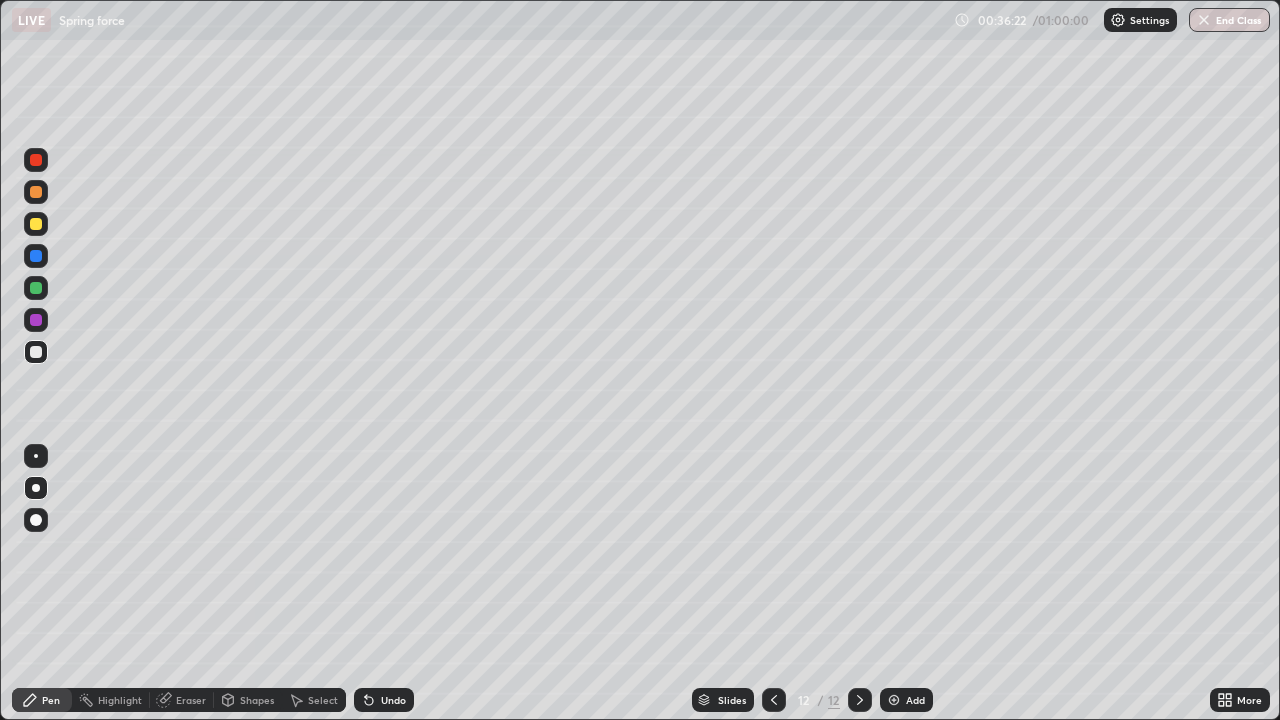click at bounding box center [36, 192] 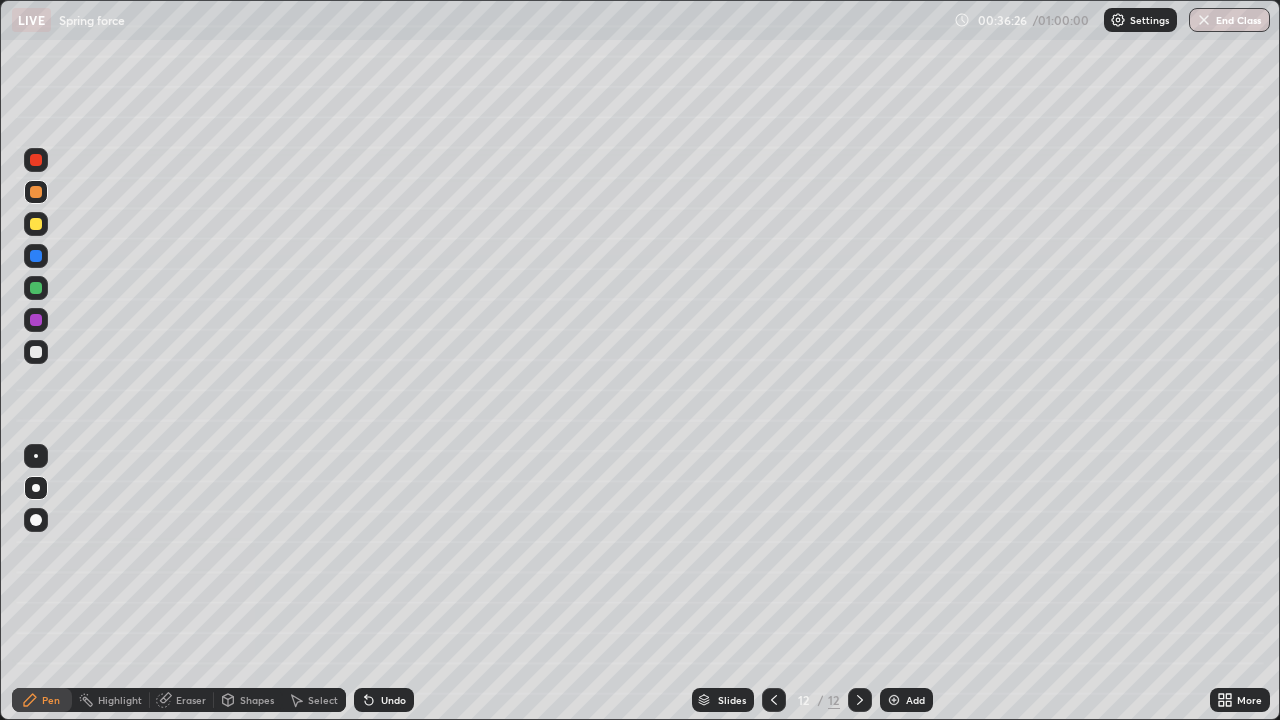 click at bounding box center (36, 352) 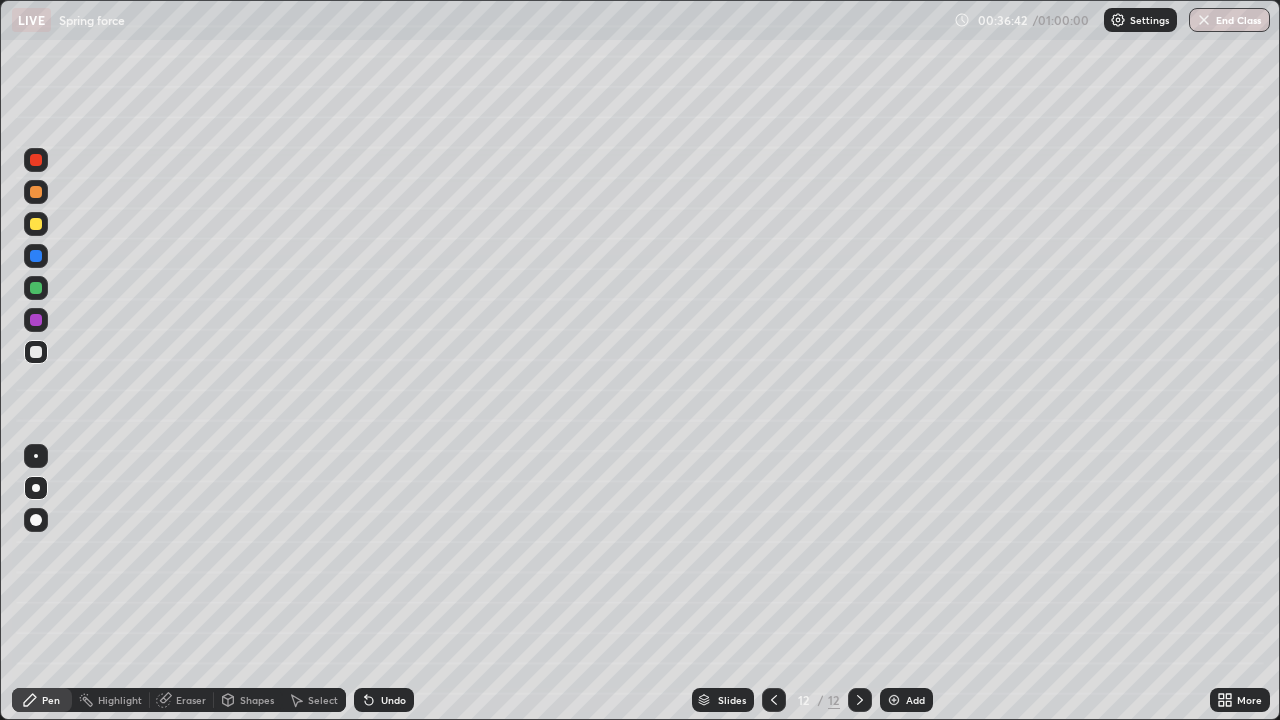 click at bounding box center [36, 192] 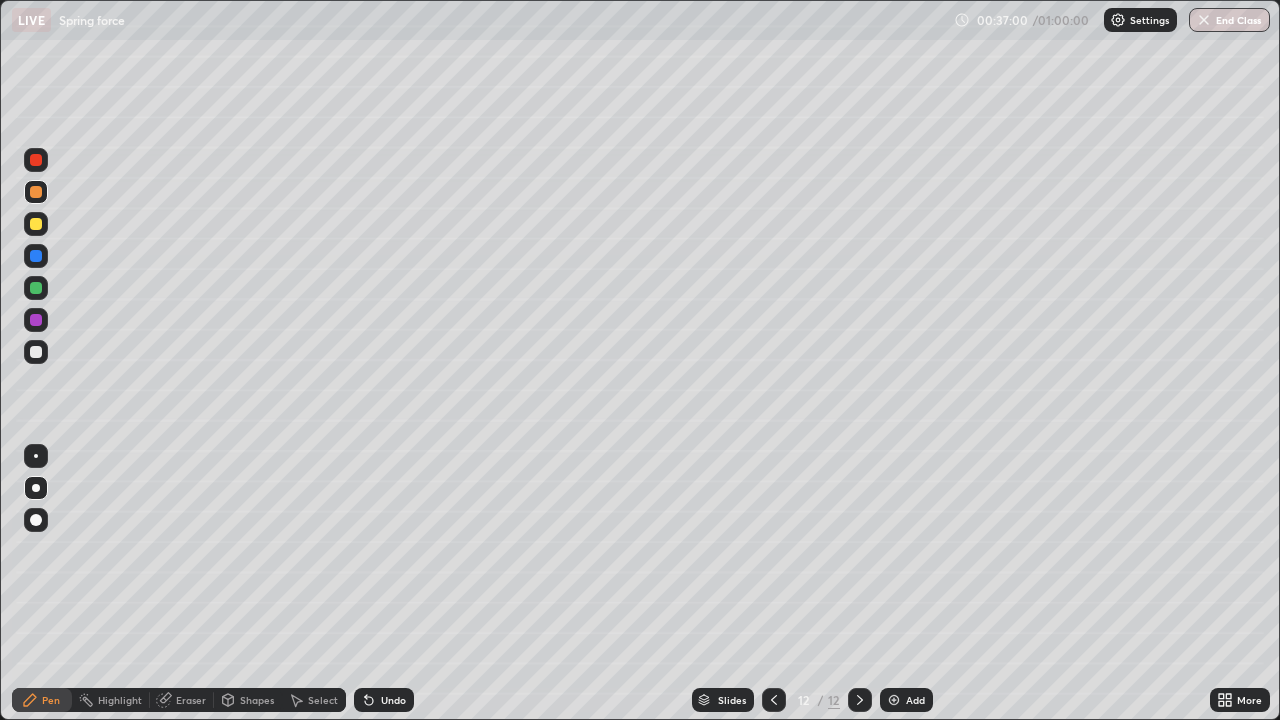 click at bounding box center [36, 352] 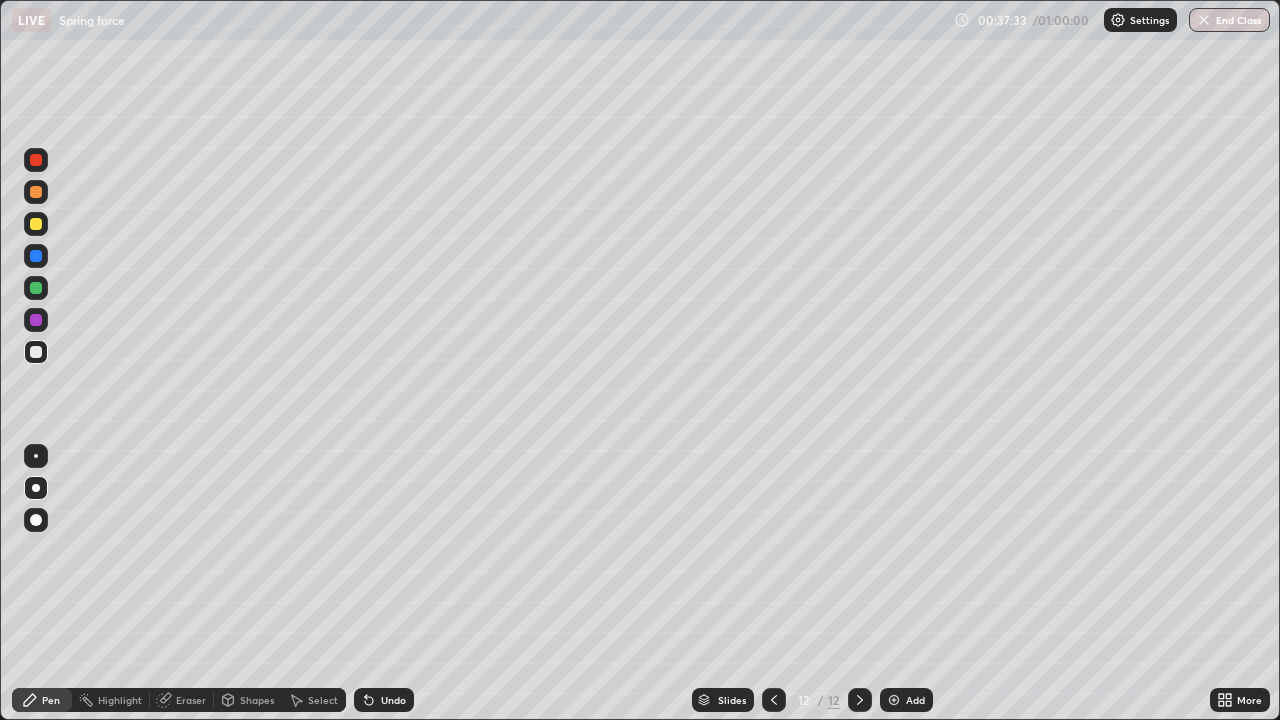 click at bounding box center [36, 352] 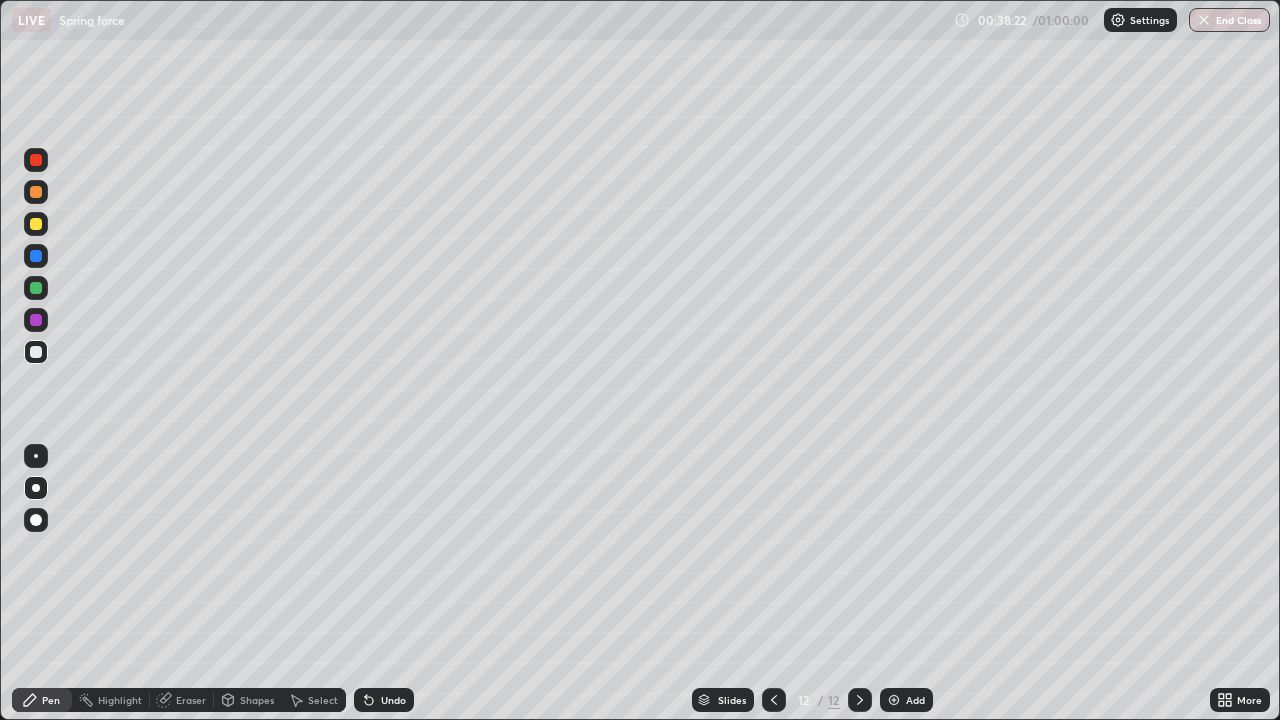 click at bounding box center [36, 288] 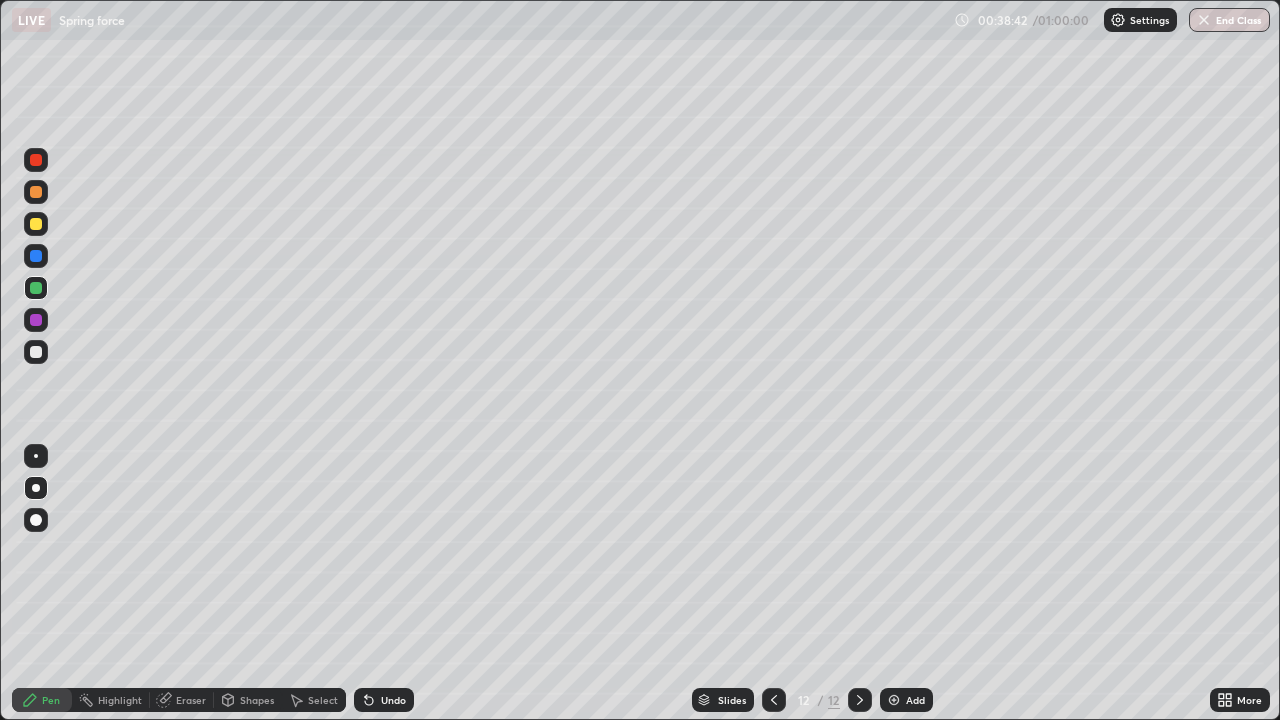 click at bounding box center [36, 352] 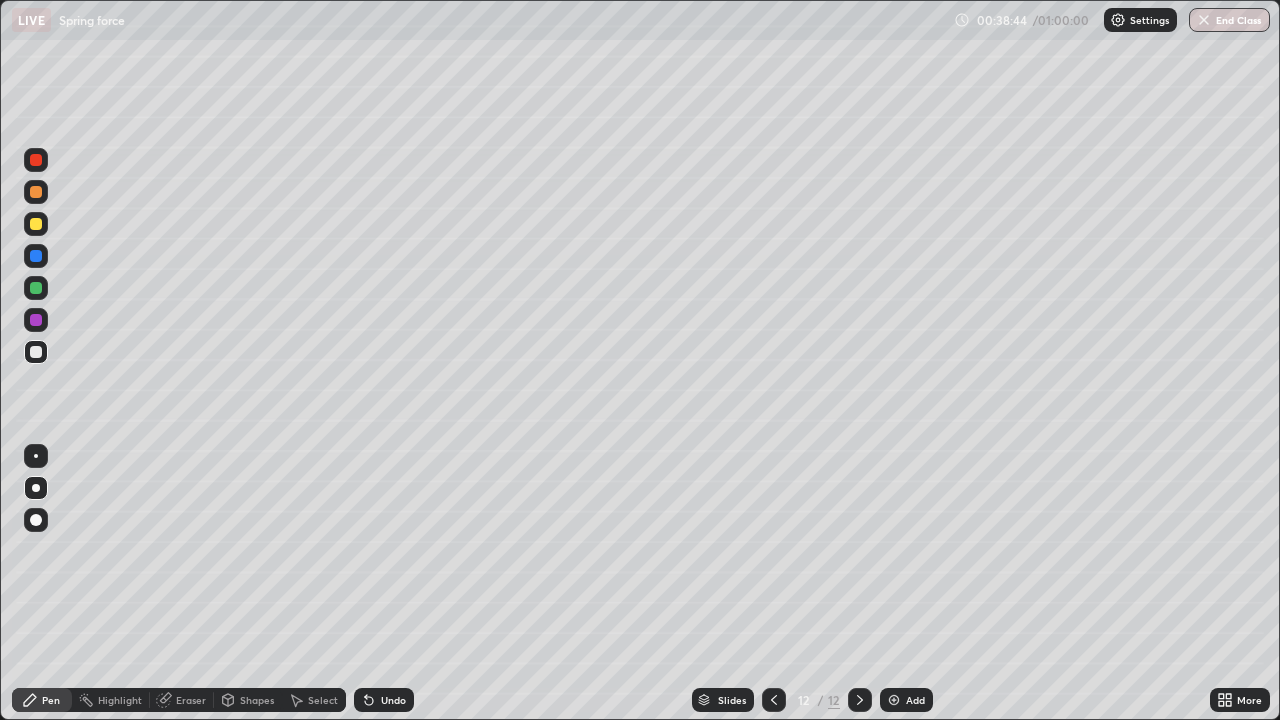 click on "Erase all" at bounding box center [36, 360] 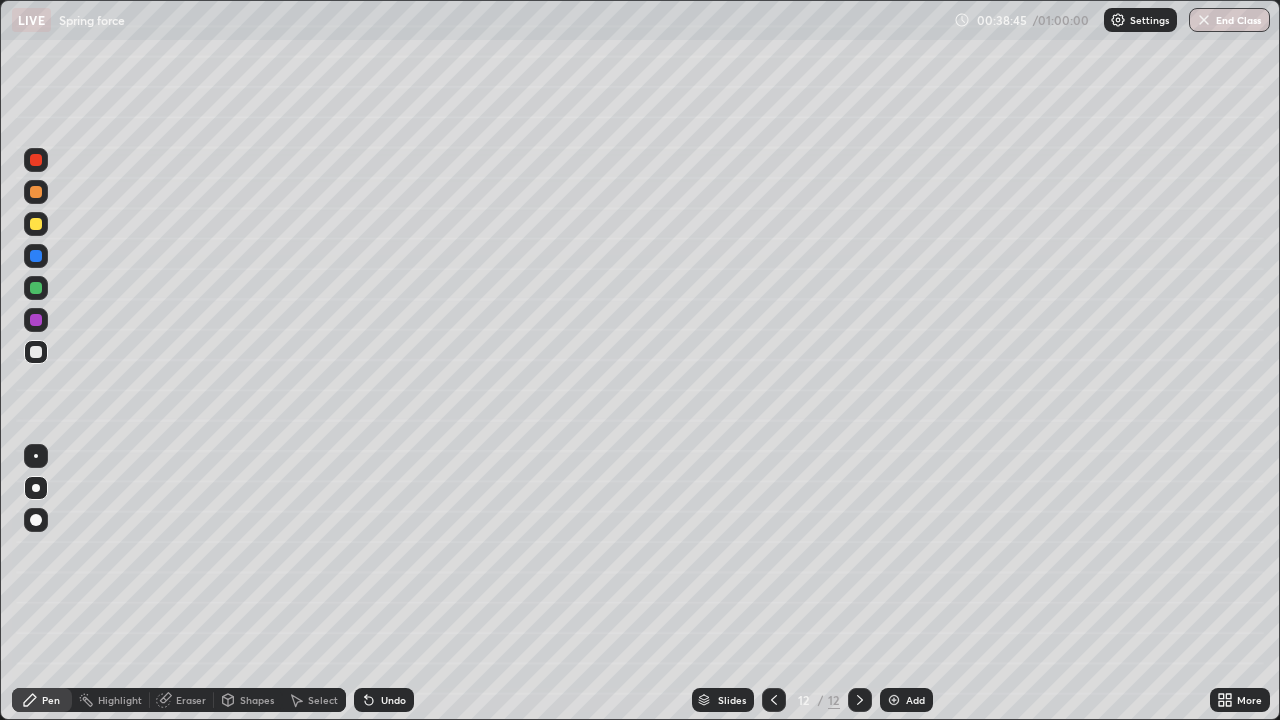 click at bounding box center [36, 352] 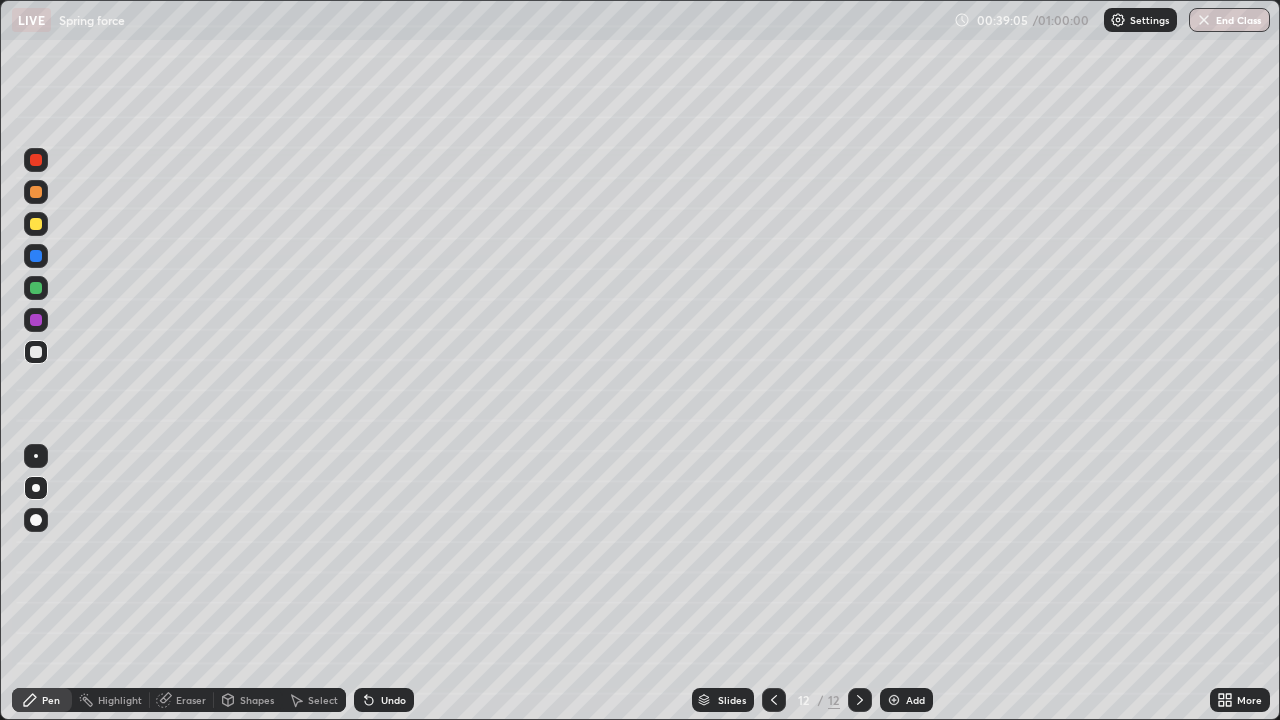 click at bounding box center [36, 288] 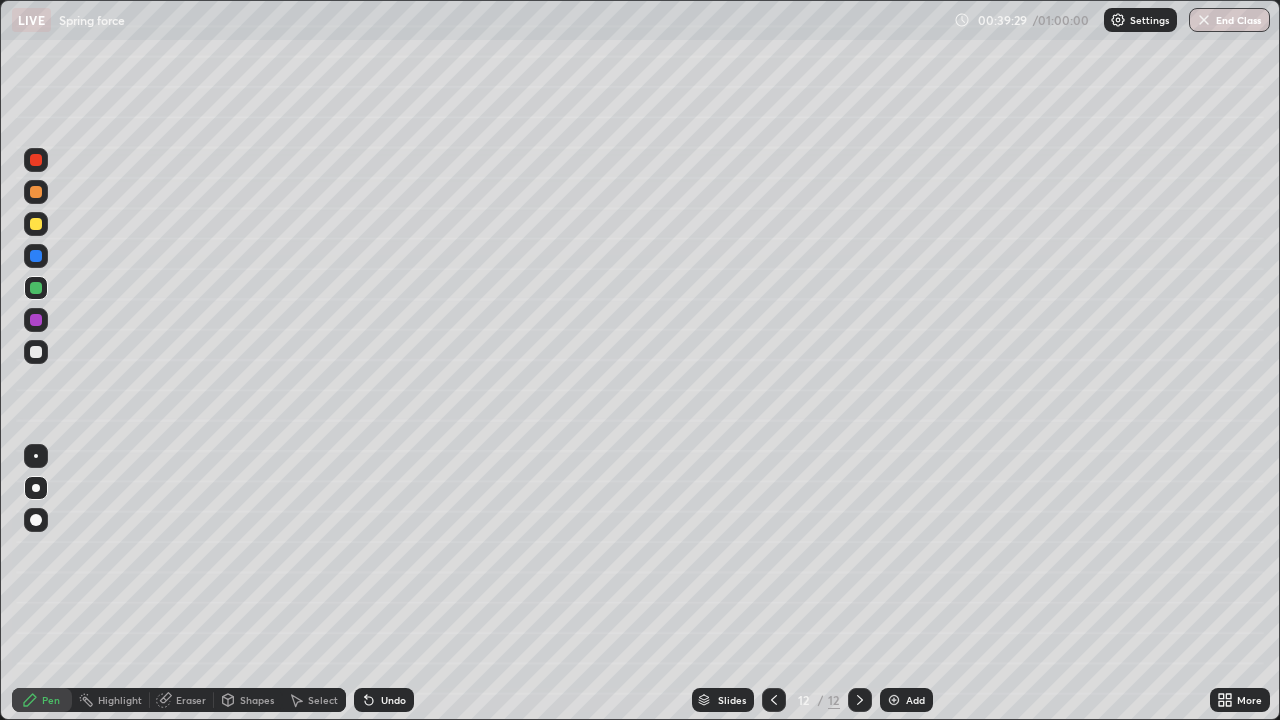 click on "Add" at bounding box center (915, 700) 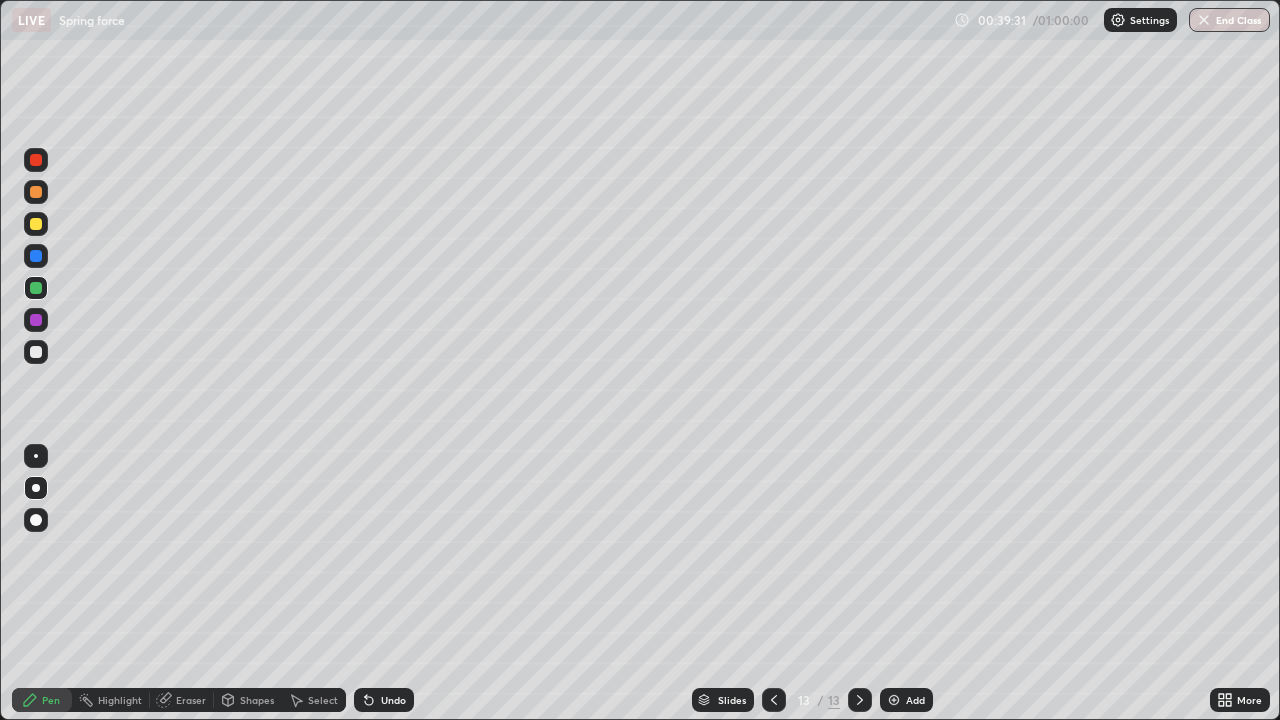 click at bounding box center [36, 352] 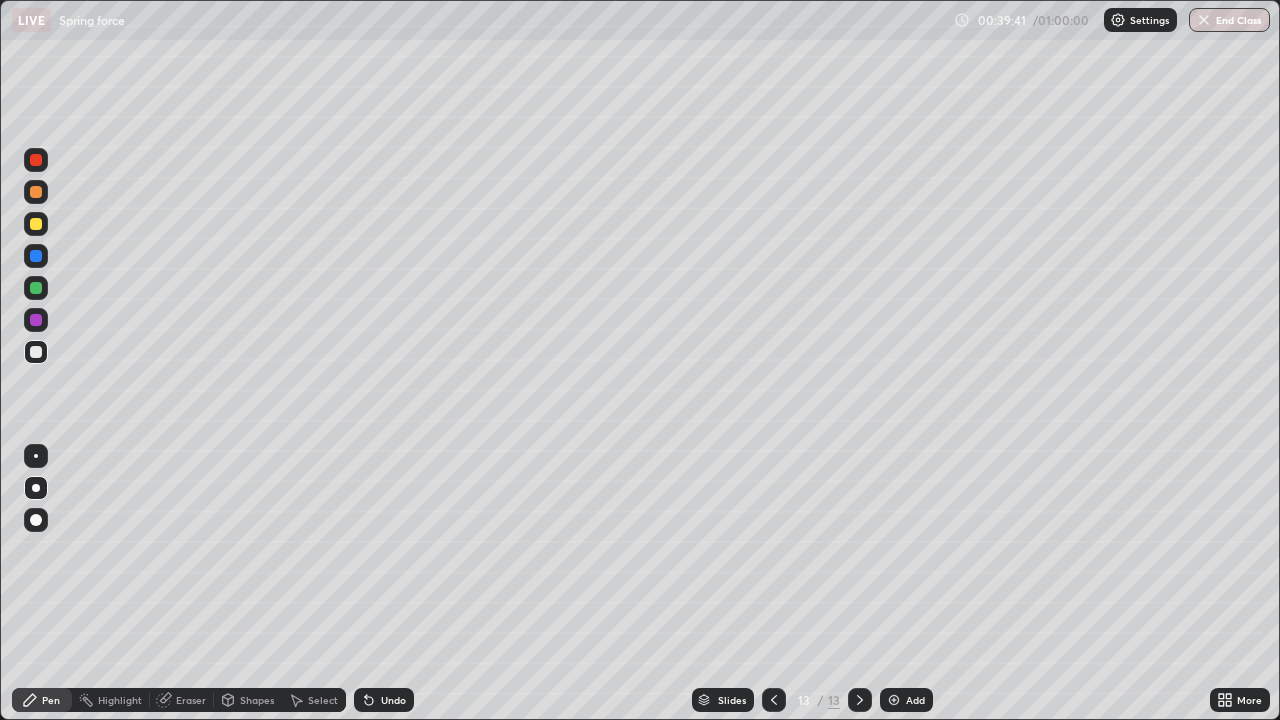 click on "Shapes" at bounding box center [257, 700] 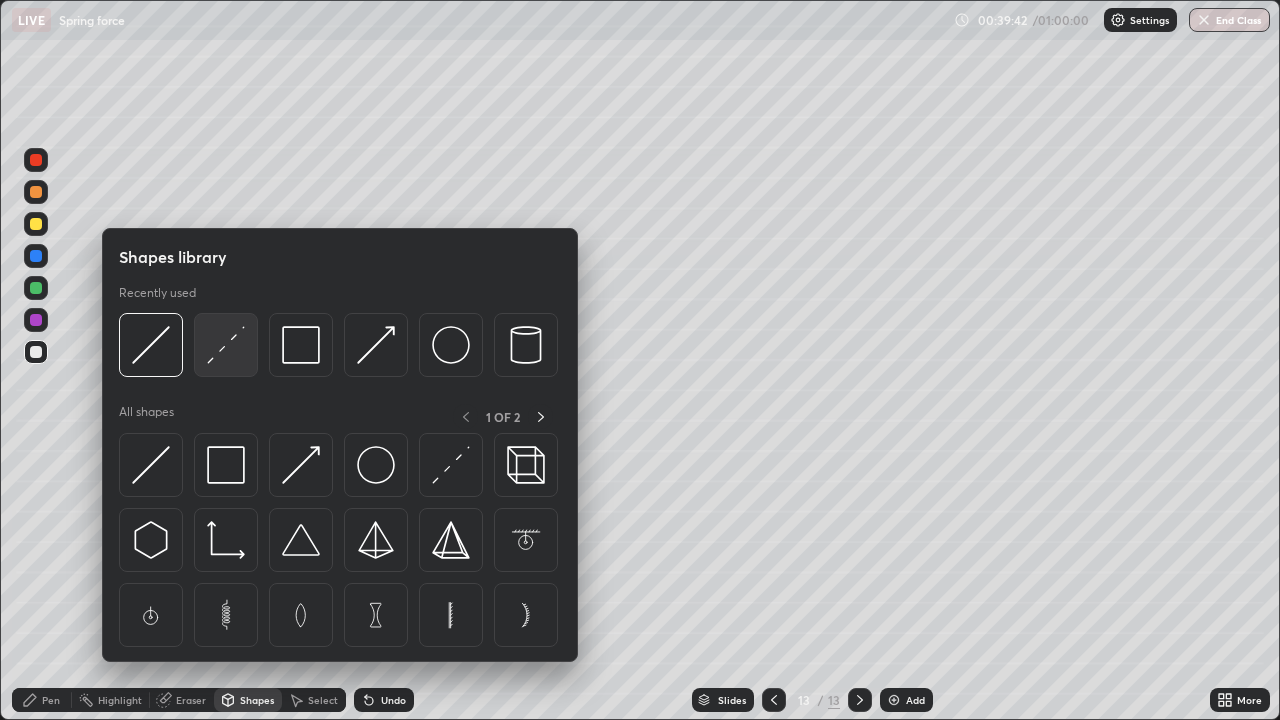 click at bounding box center [226, 345] 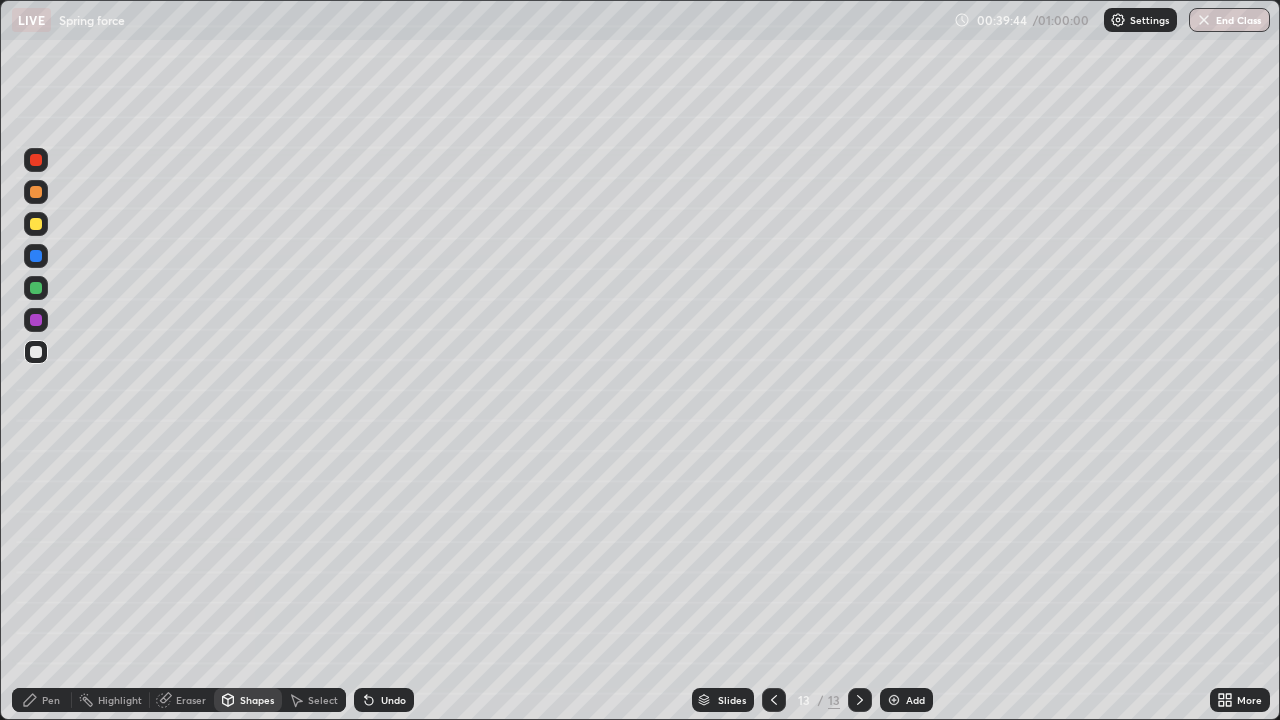 click on "Shapes" at bounding box center (257, 700) 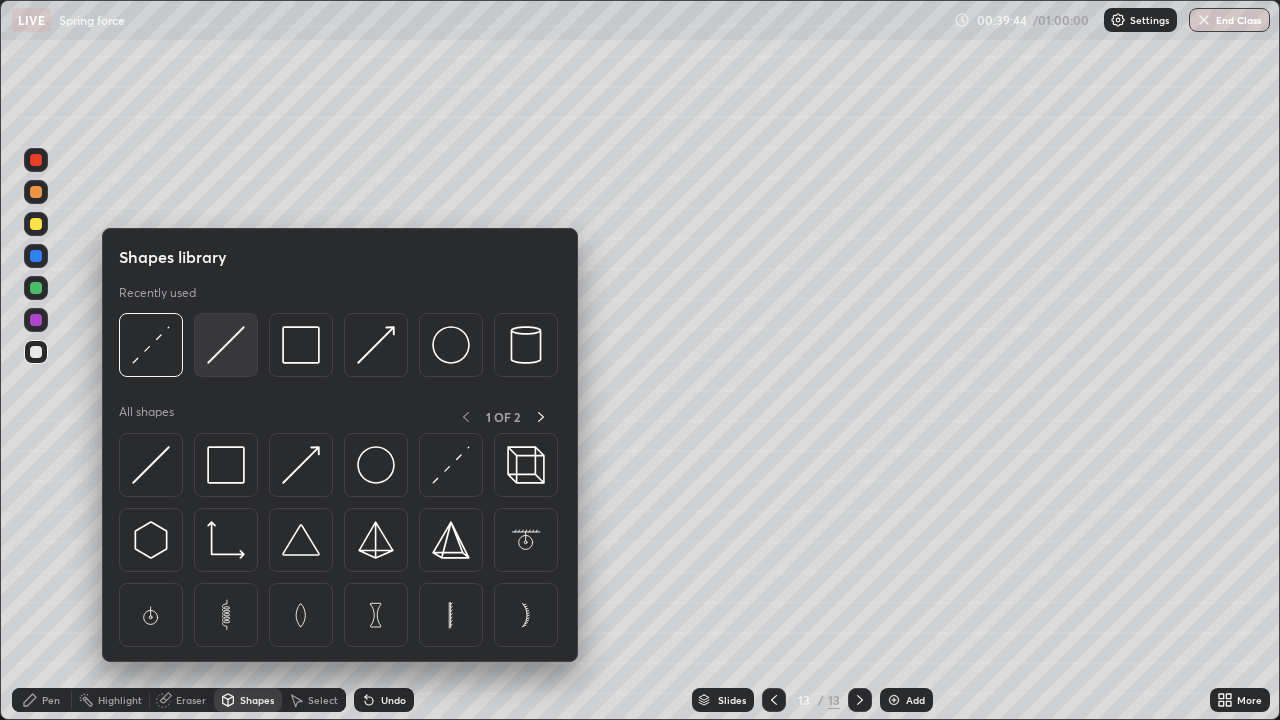 click at bounding box center [226, 345] 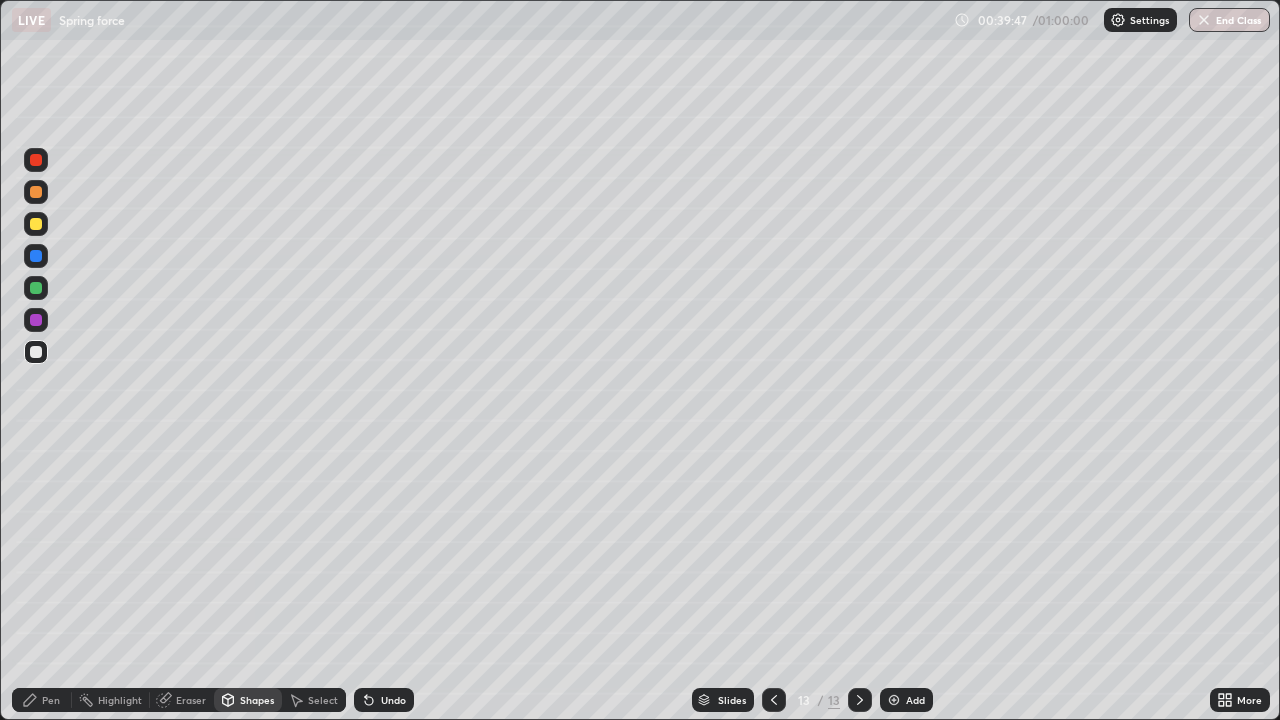 click on "Shapes" at bounding box center [257, 700] 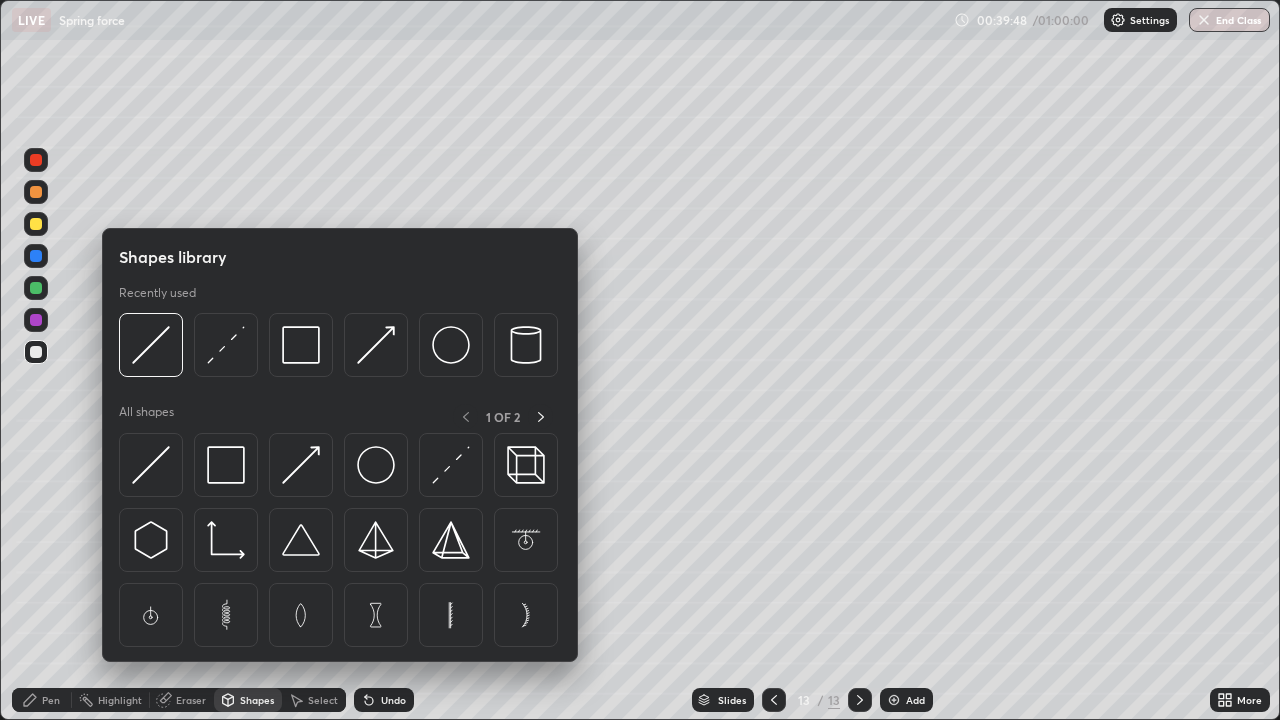 click on "Pen" at bounding box center [42, 700] 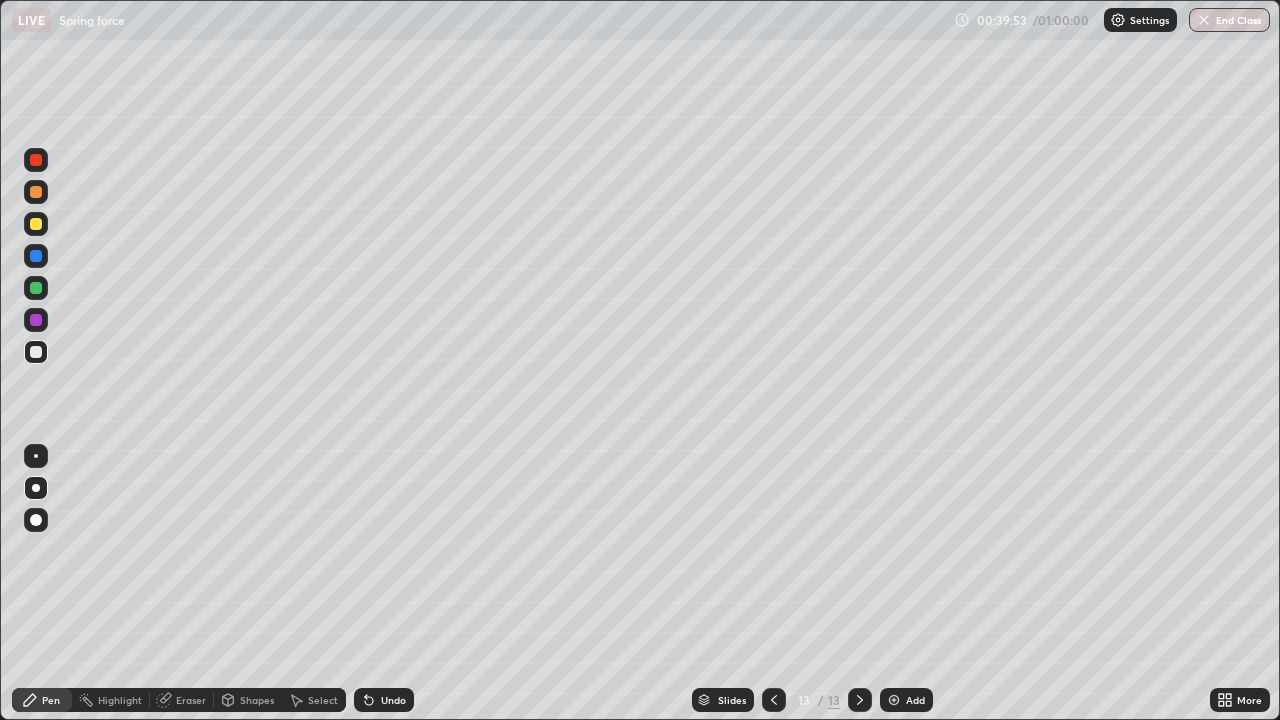 click at bounding box center (36, 224) 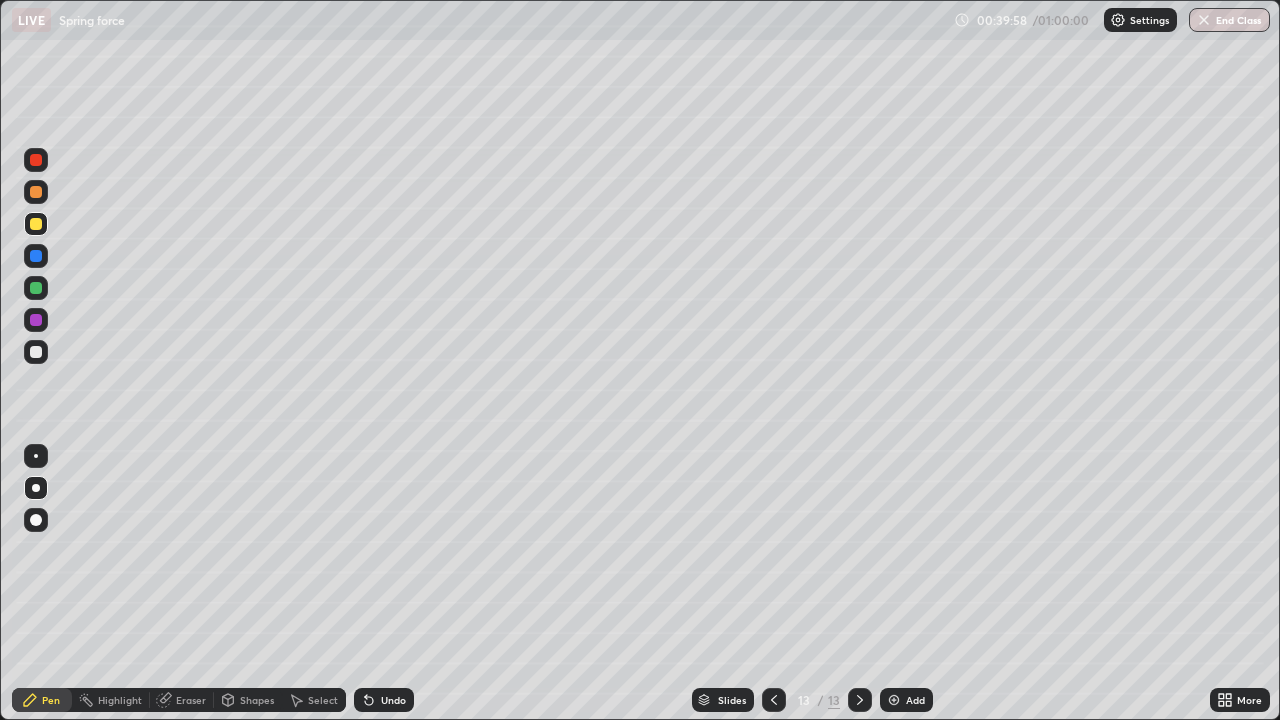 click at bounding box center (36, 320) 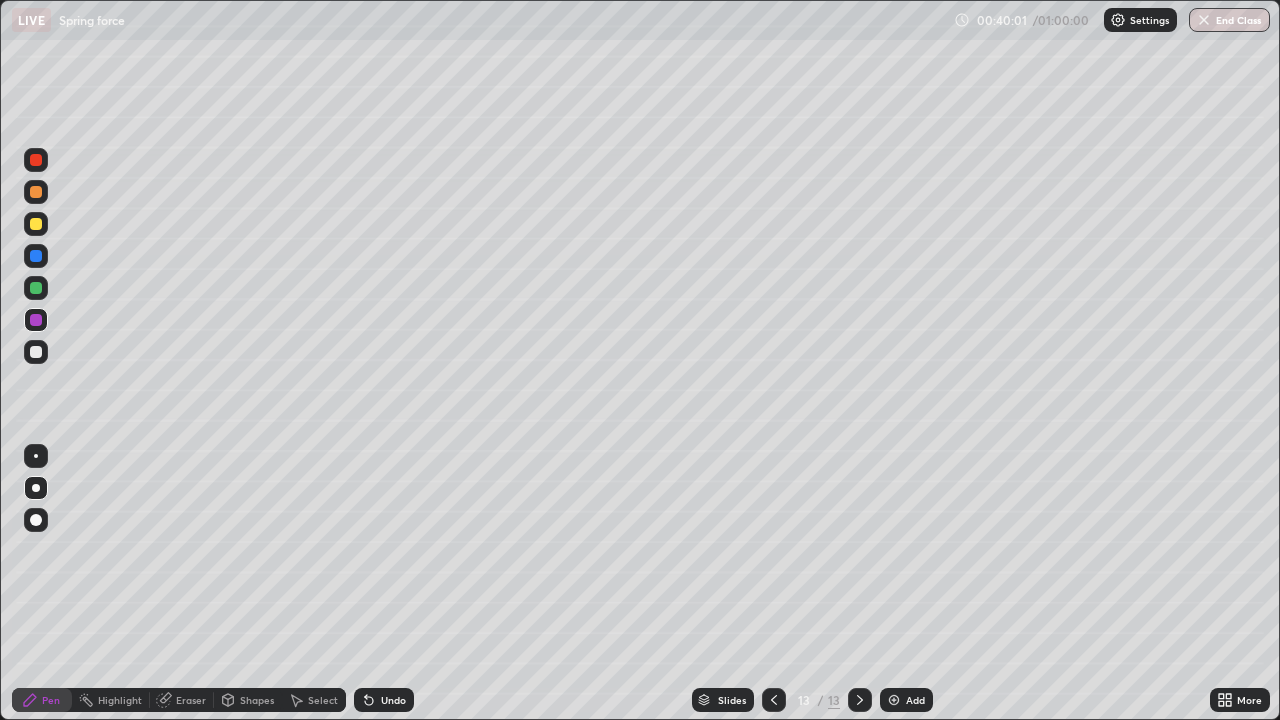click on "Shapes" at bounding box center (257, 700) 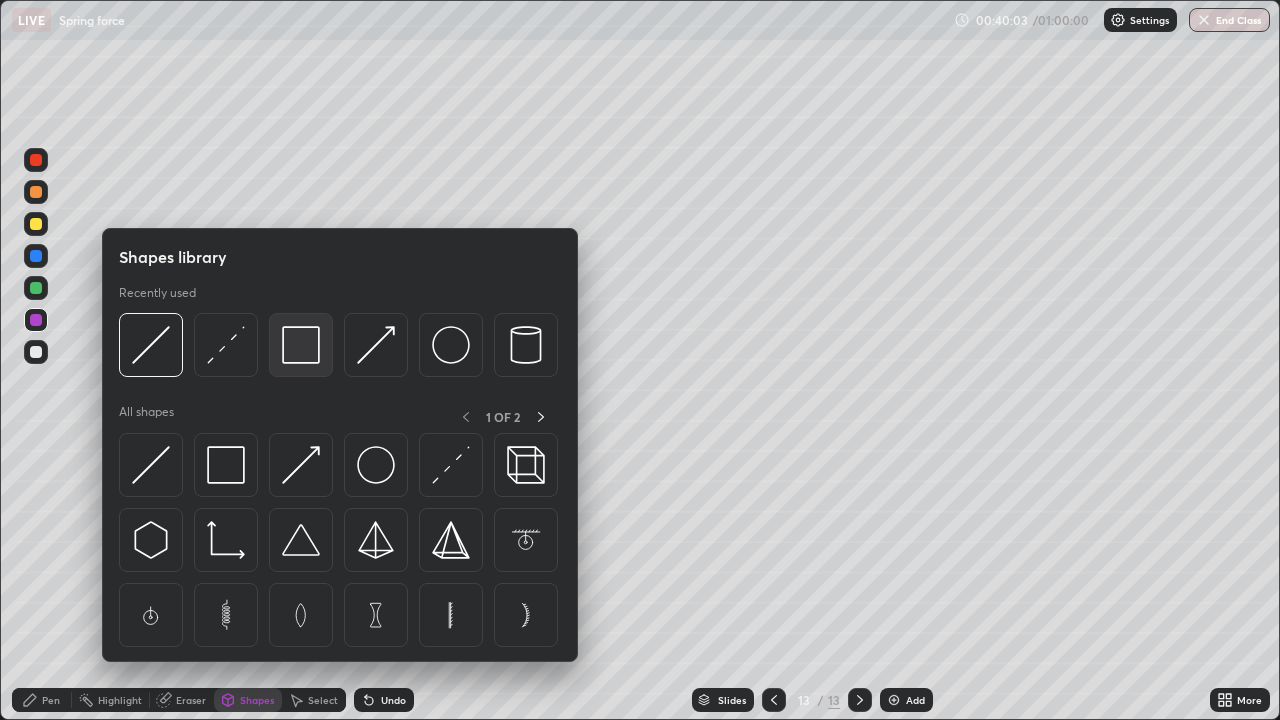 click at bounding box center [301, 345] 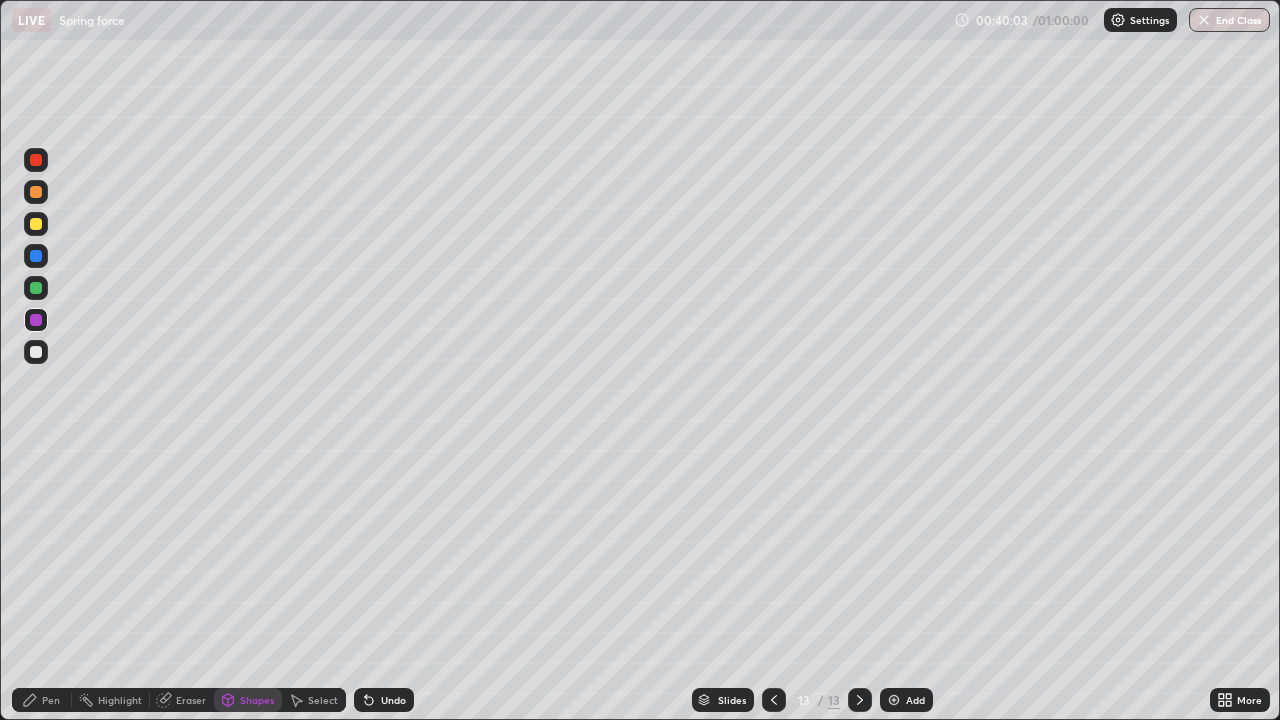 click at bounding box center (36, 160) 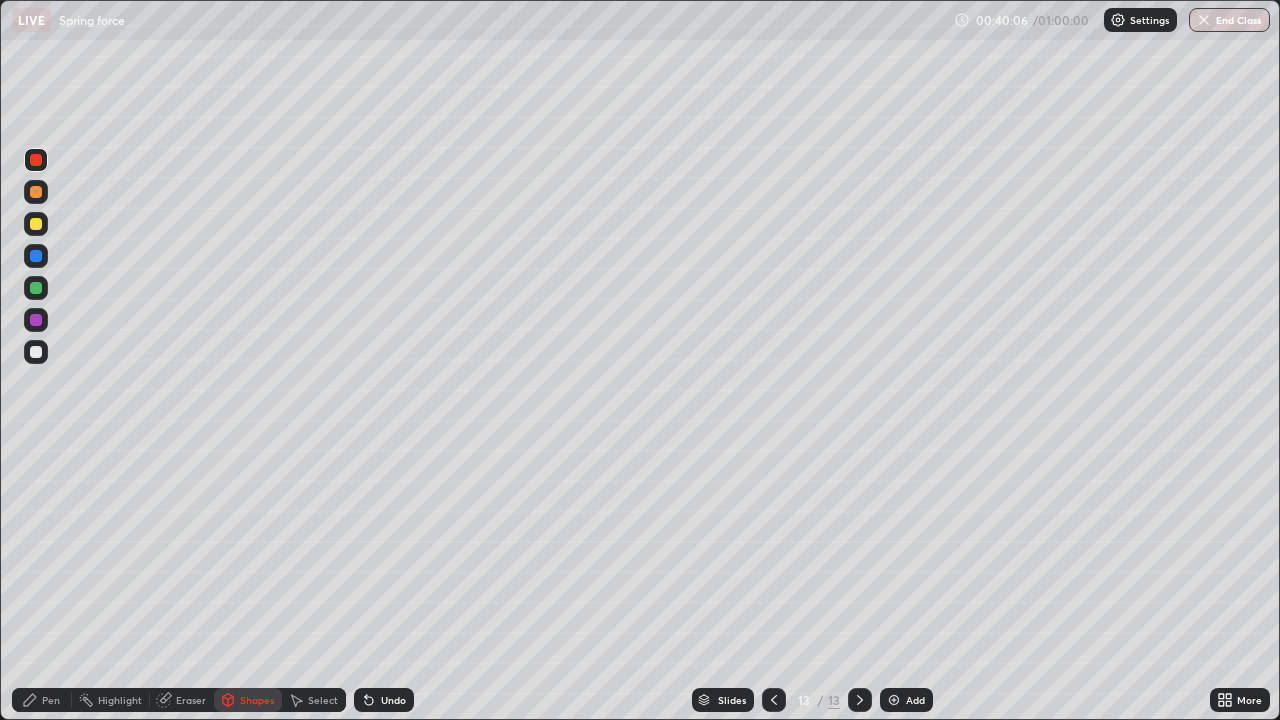 click on "Shapes" at bounding box center [257, 700] 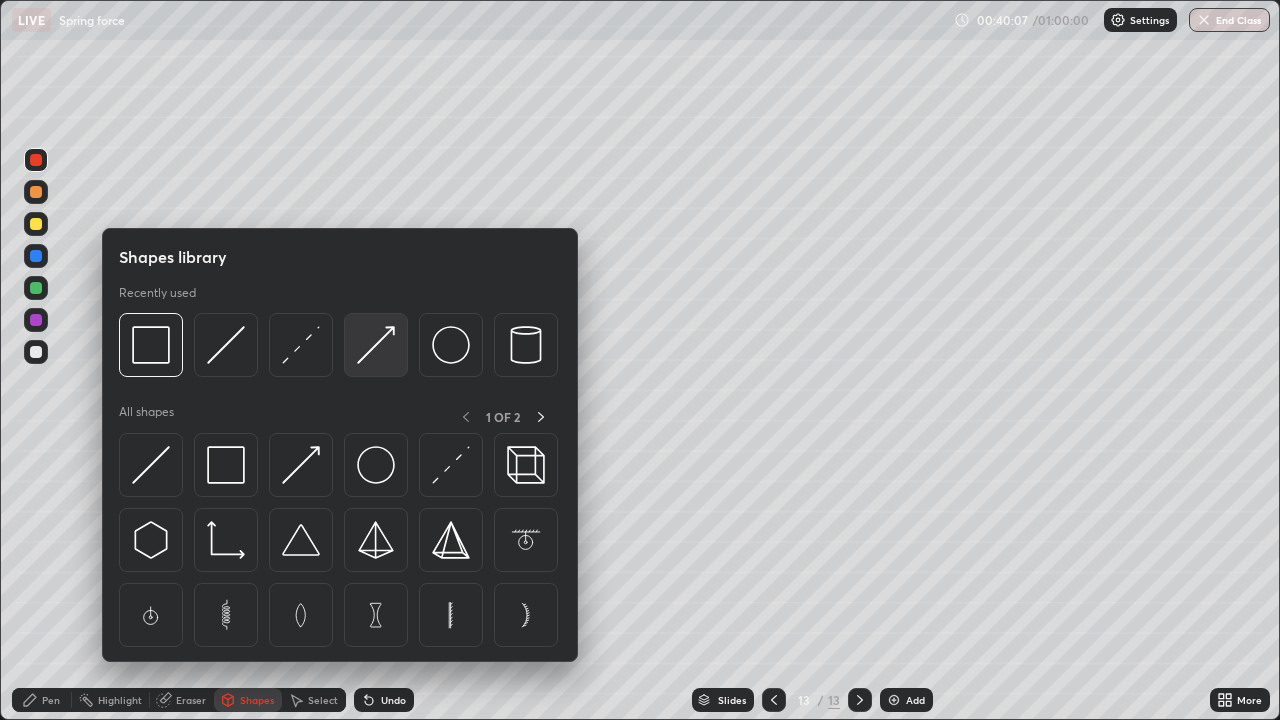 click at bounding box center (376, 345) 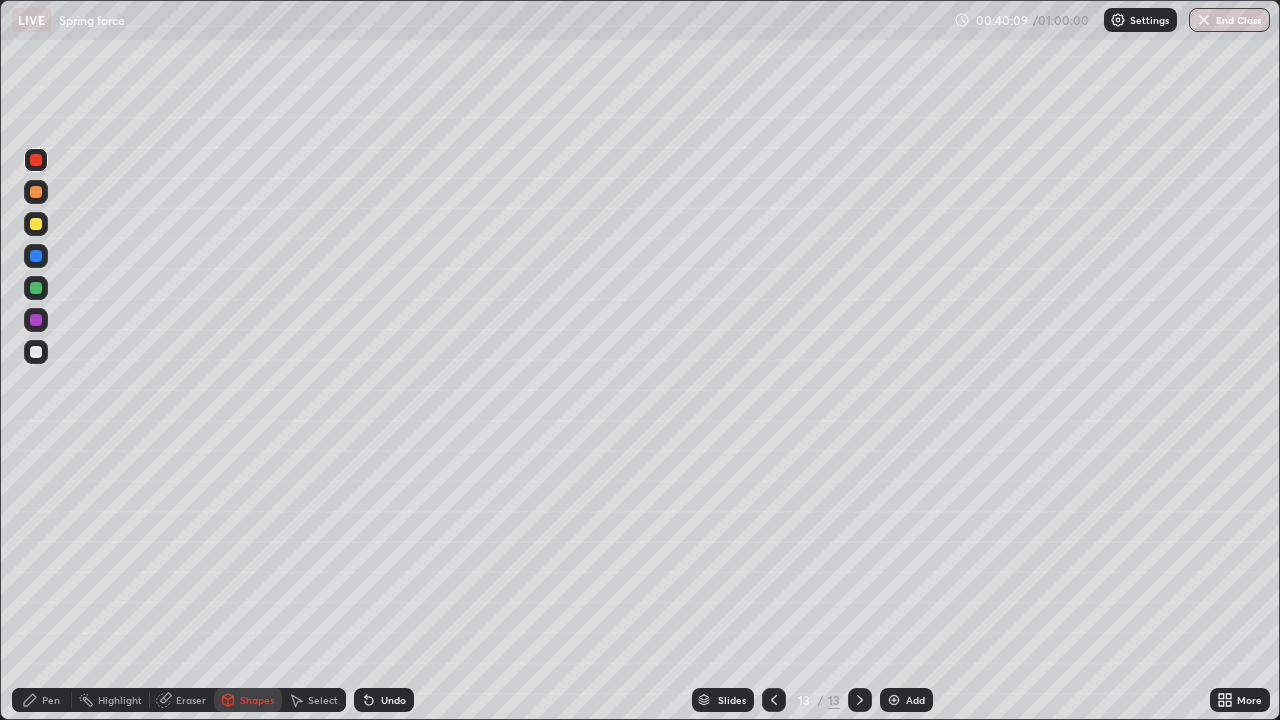 click 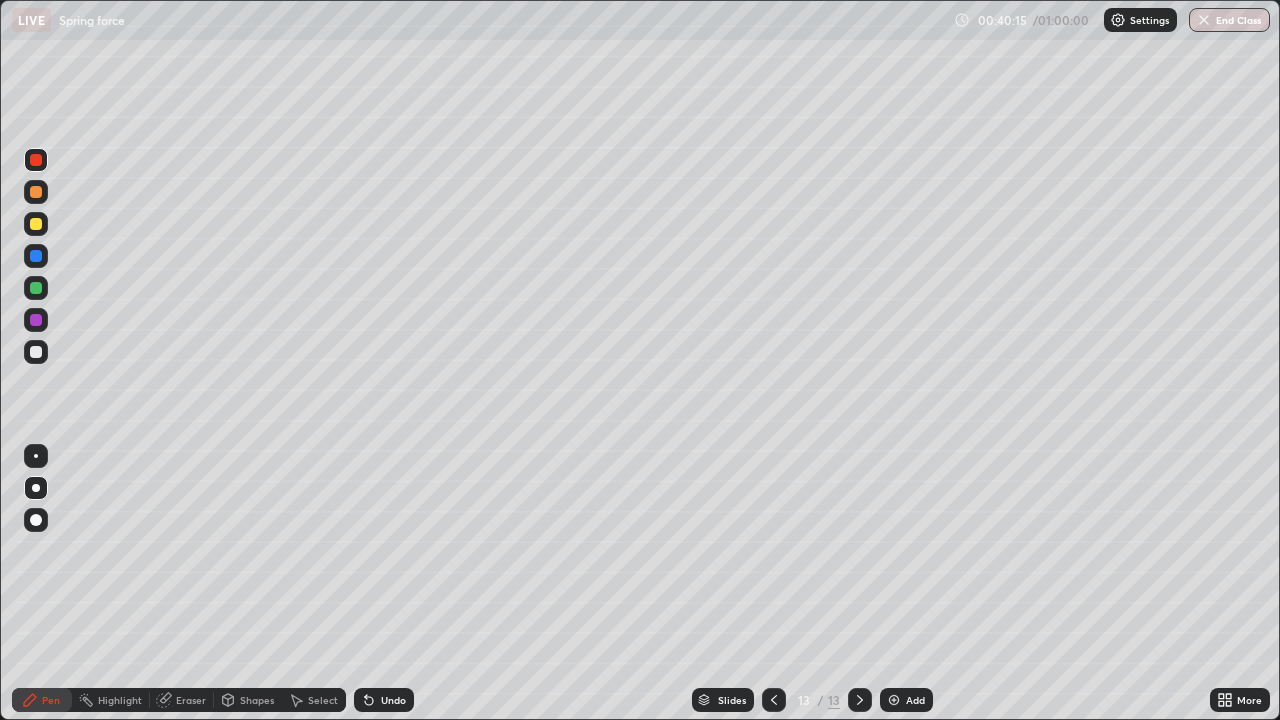 click at bounding box center [36, 352] 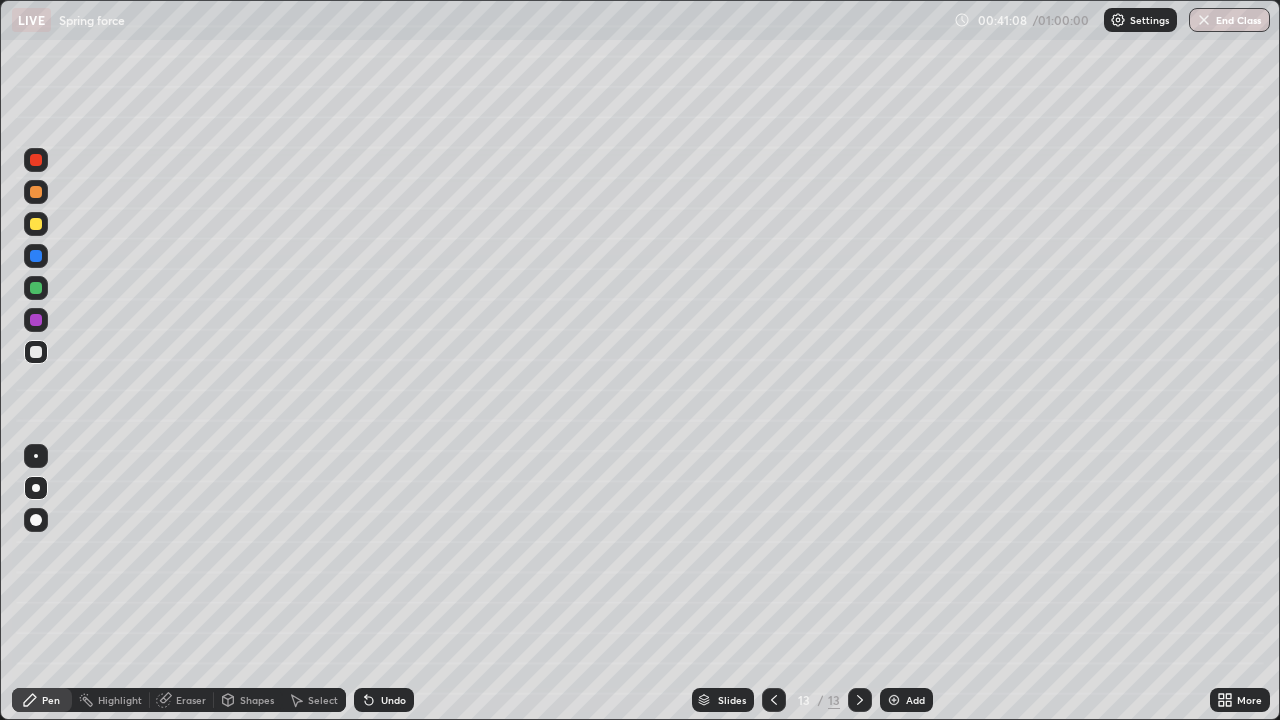 click on "Shapes" at bounding box center [257, 700] 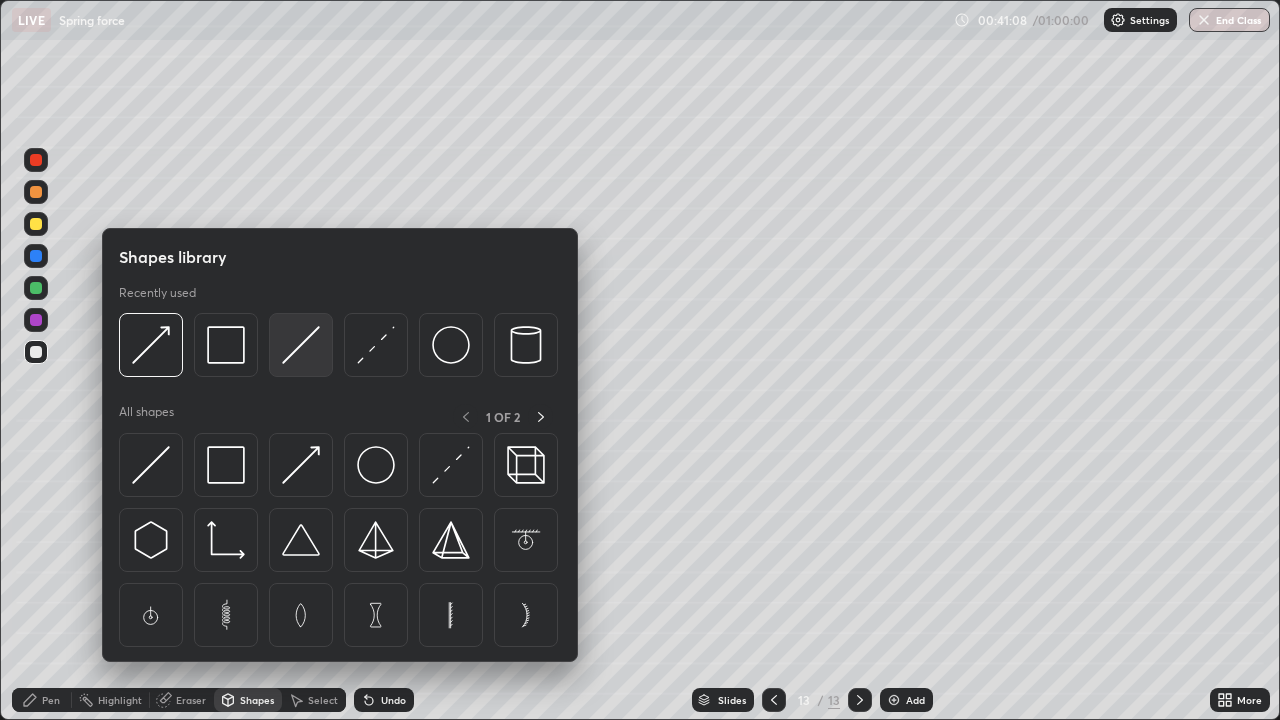 click at bounding box center (301, 345) 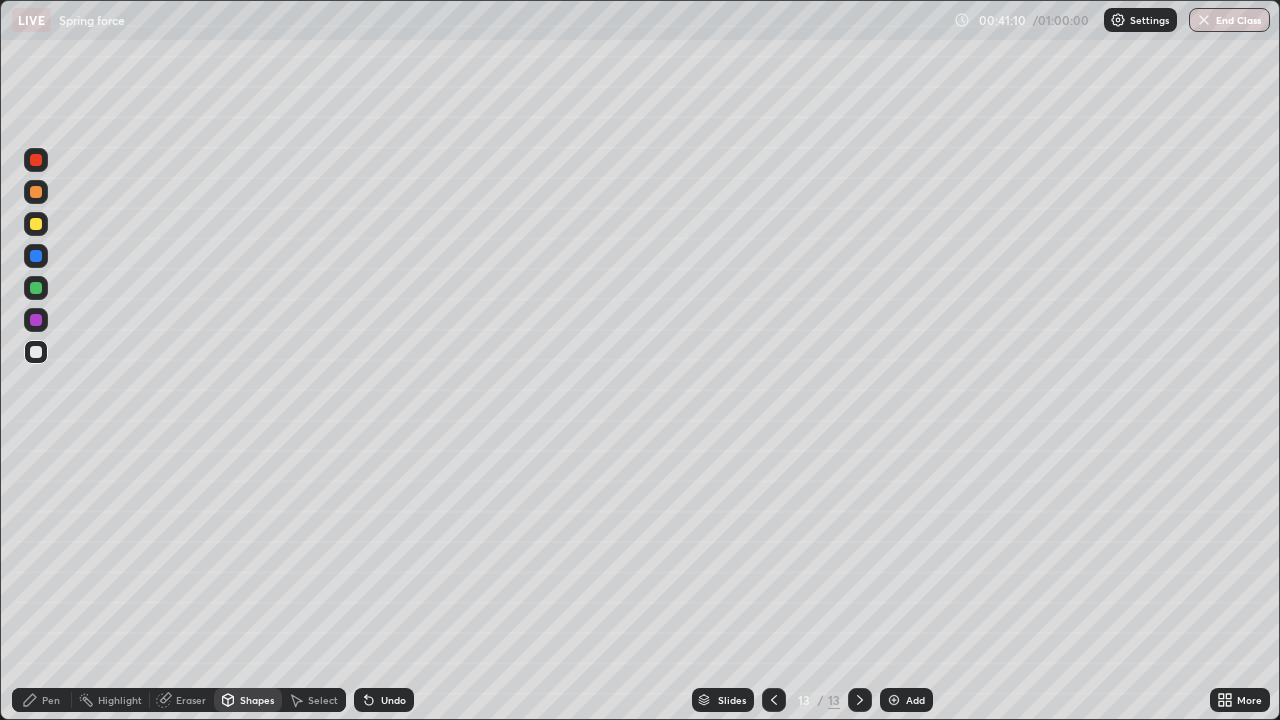 click 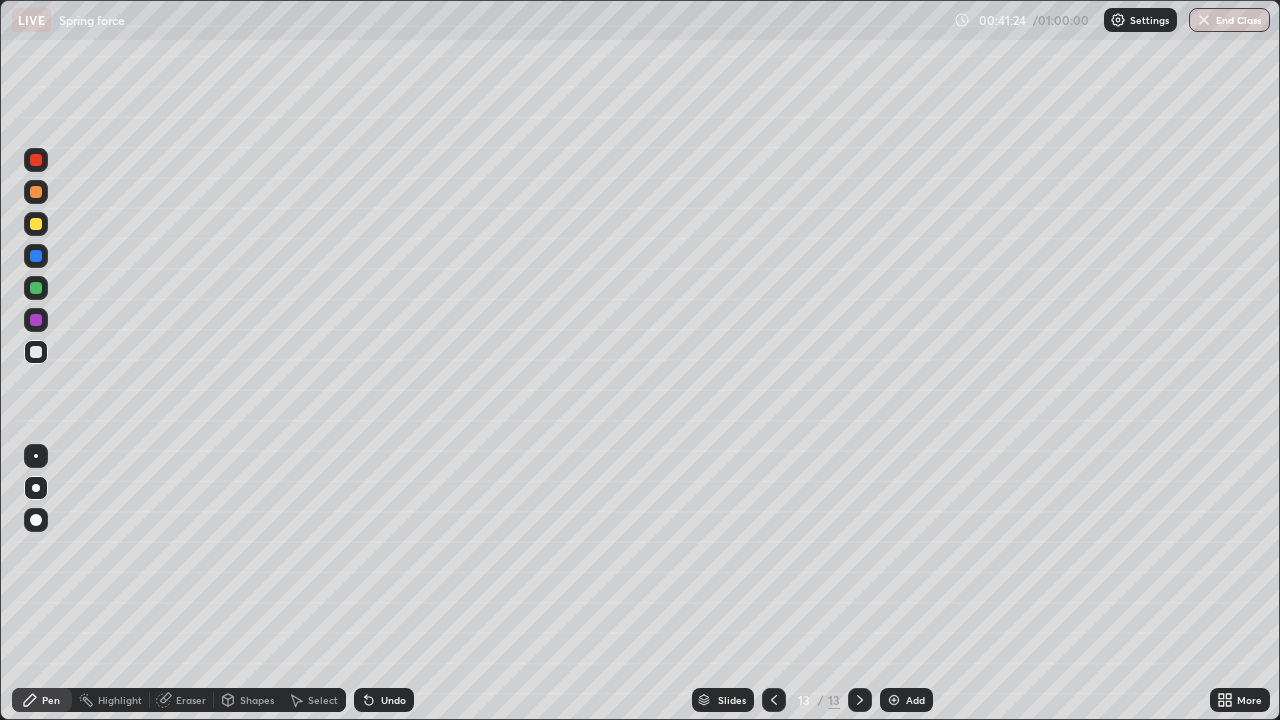 click at bounding box center [36, 224] 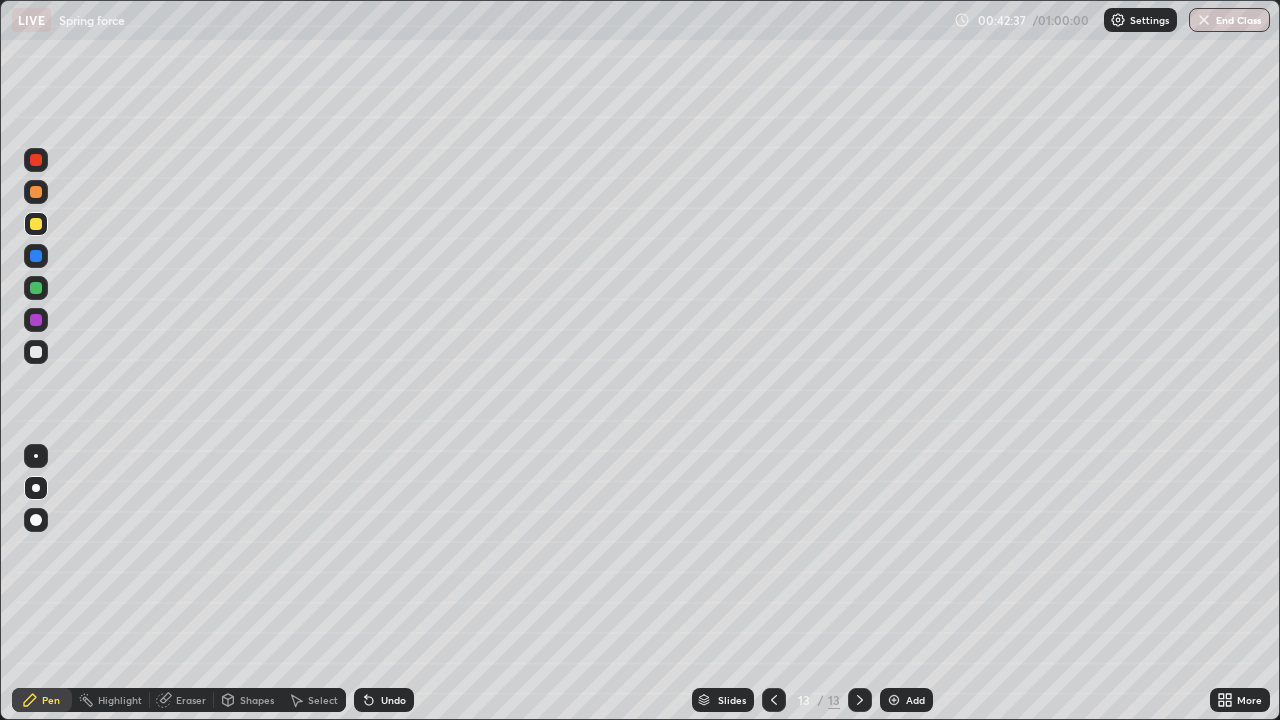 click at bounding box center [36, 352] 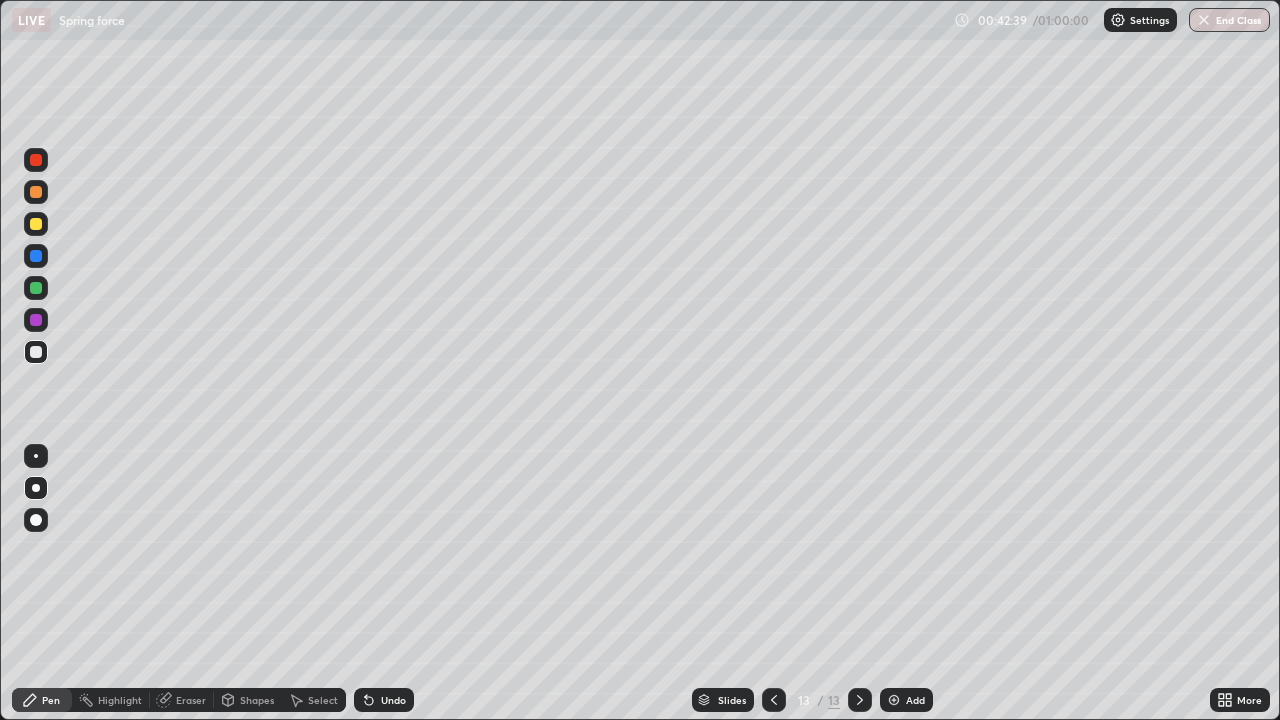 click on "Add" at bounding box center (915, 700) 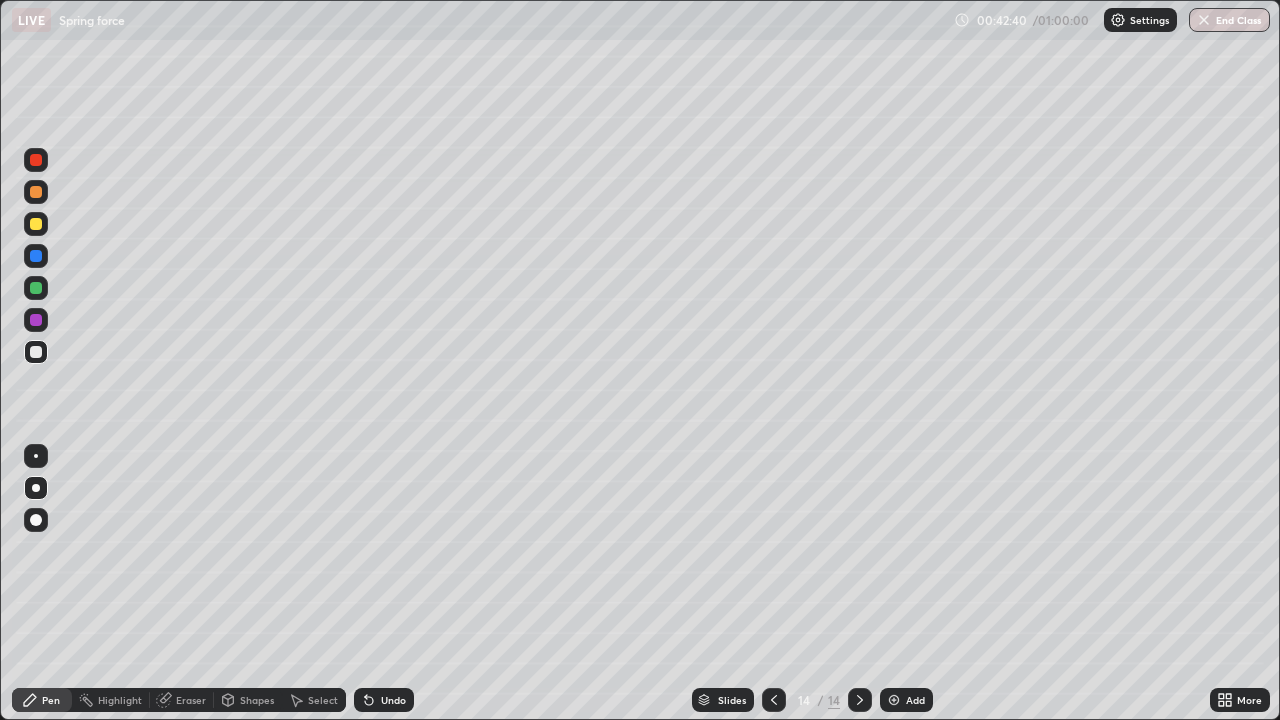 click on "Shapes" at bounding box center (257, 700) 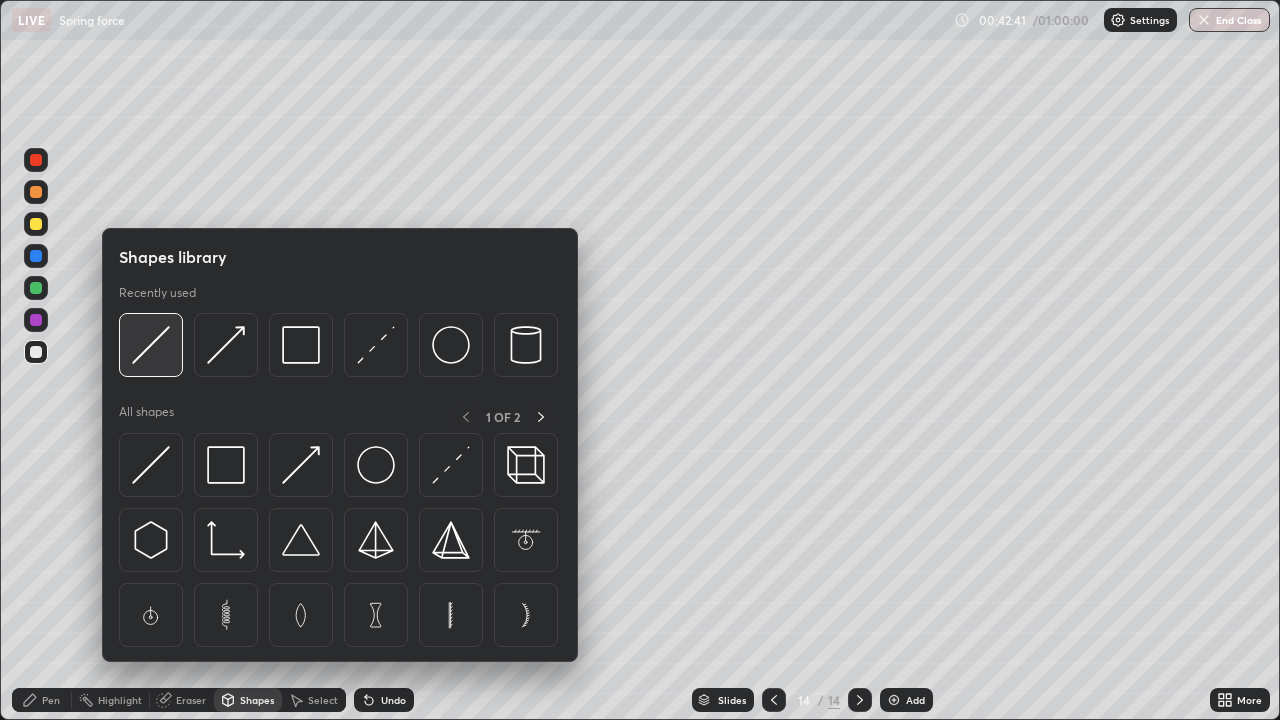click at bounding box center (151, 345) 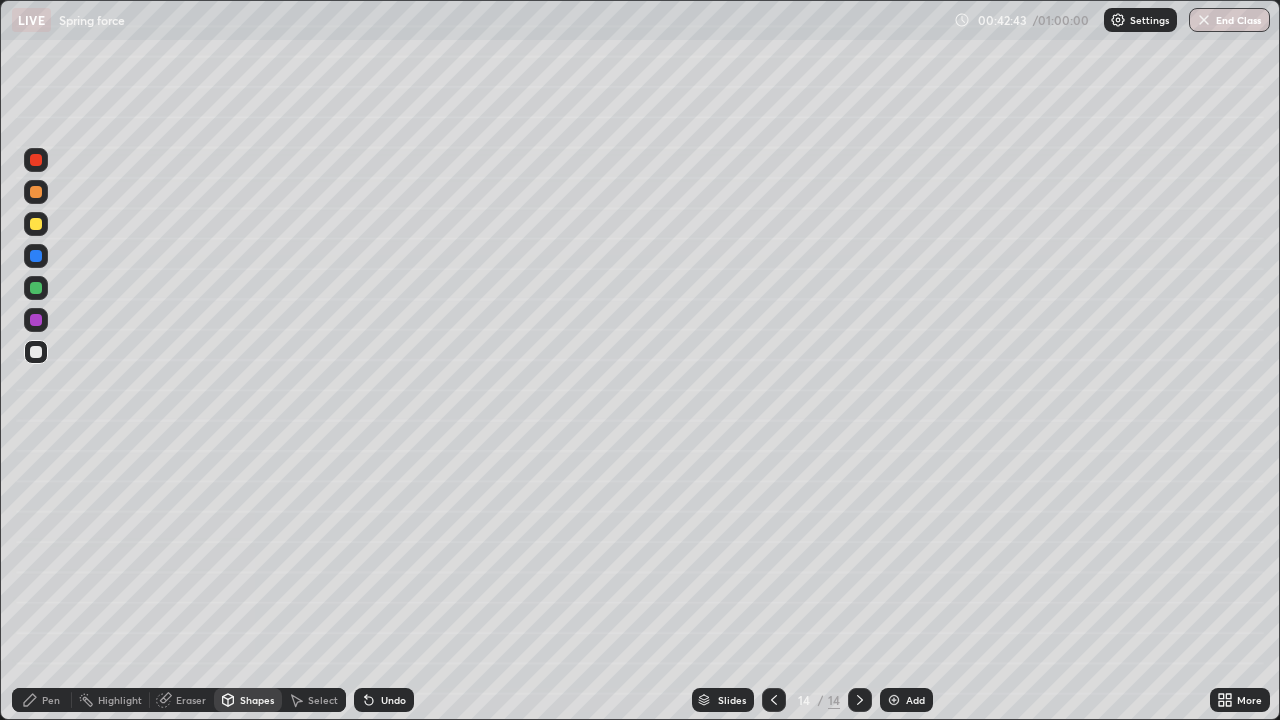 click on "Shapes" at bounding box center (257, 700) 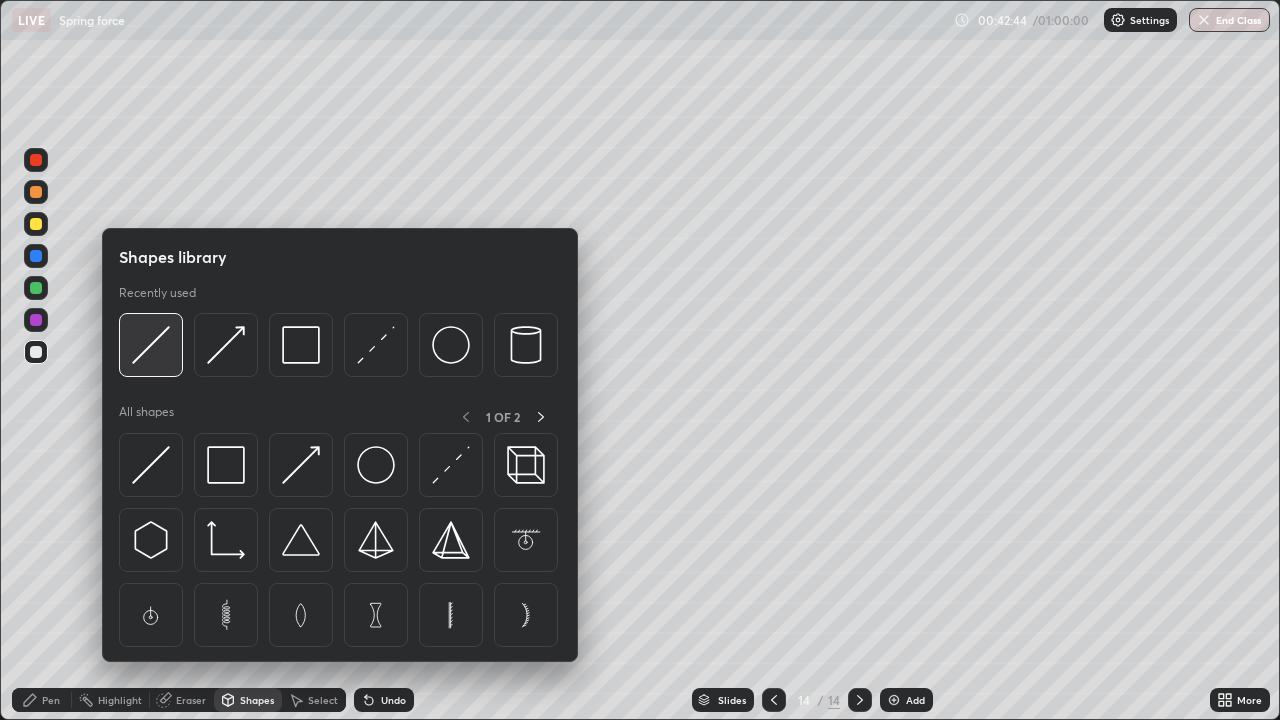 click at bounding box center [151, 345] 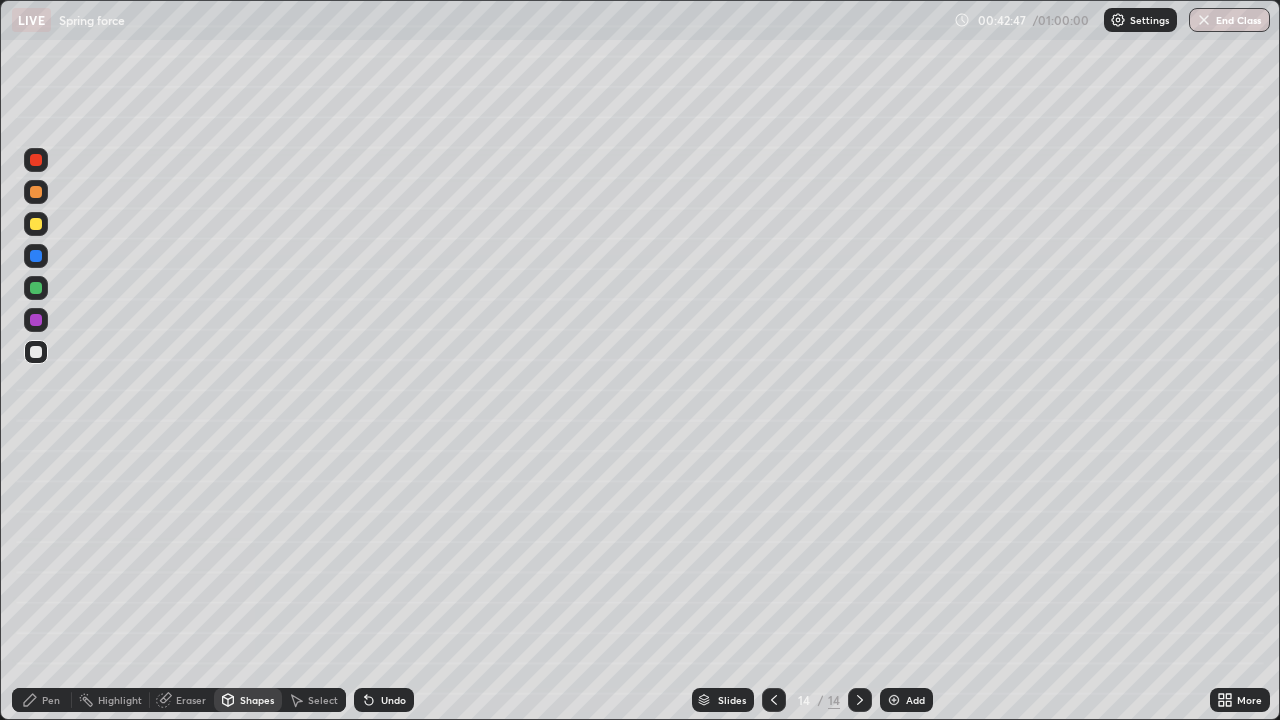 click on "Pen" at bounding box center (42, 700) 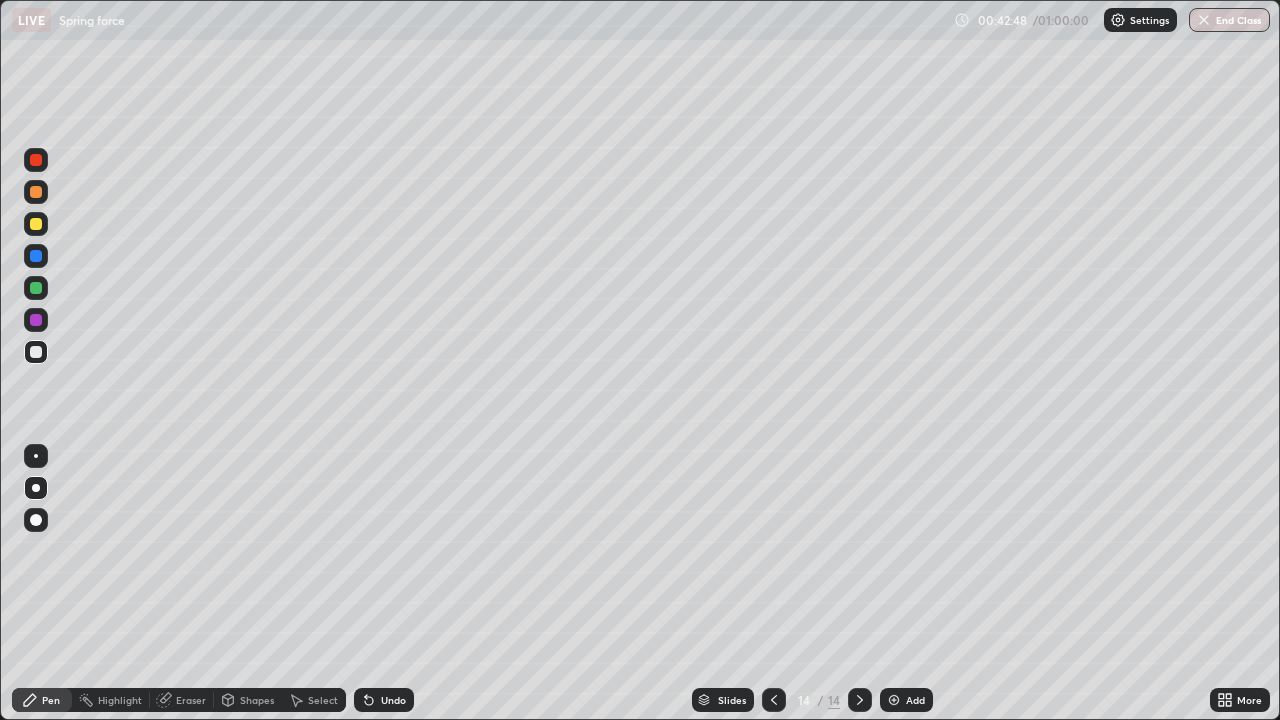 click at bounding box center (36, 224) 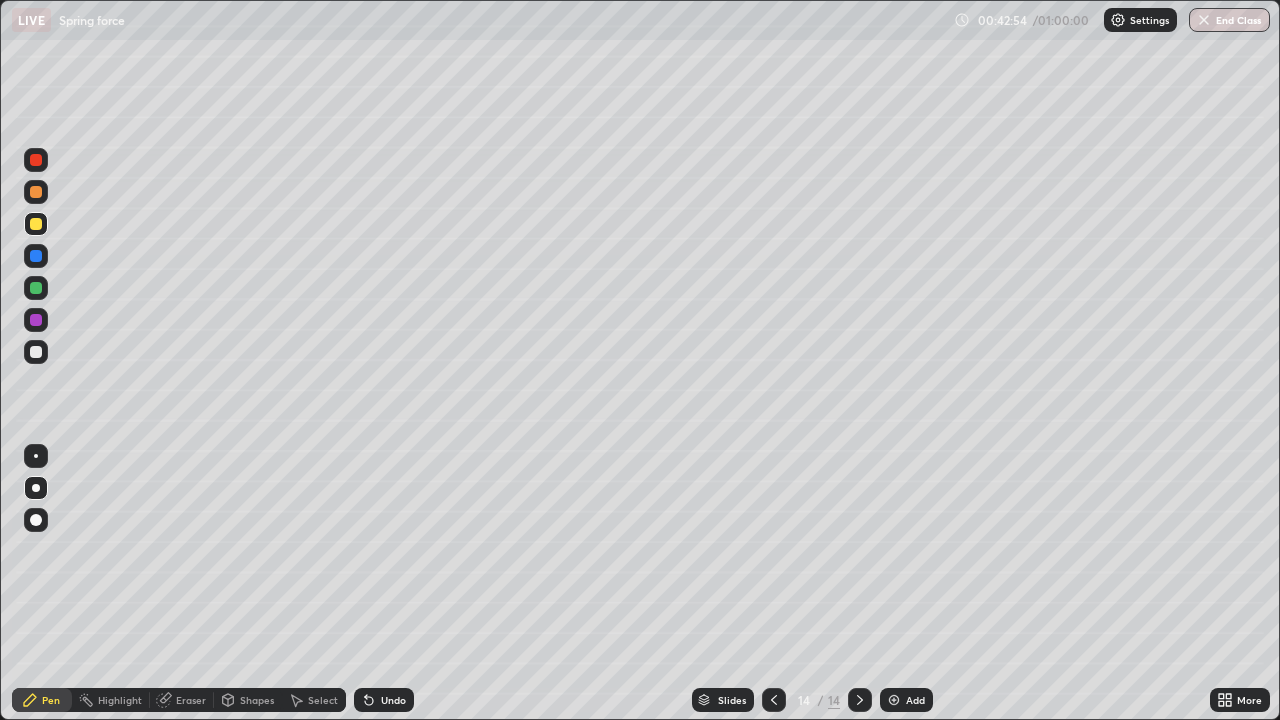 click at bounding box center (36, 288) 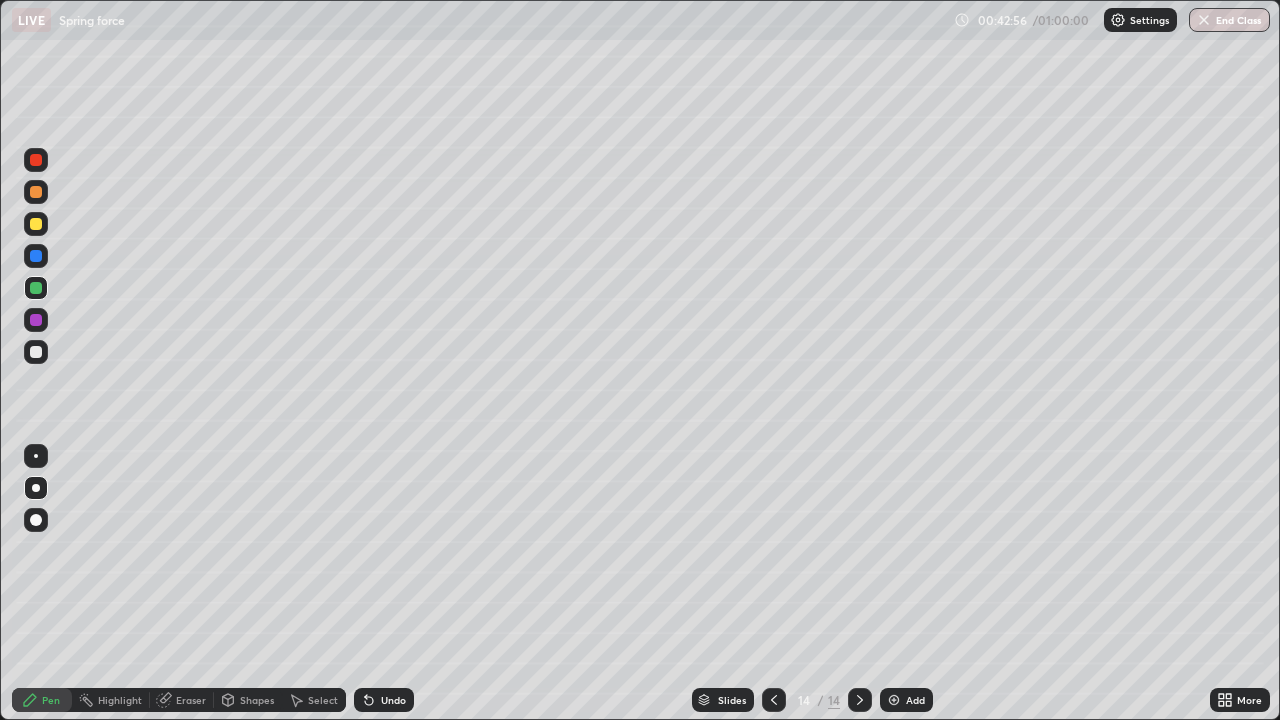 click at bounding box center [36, 320] 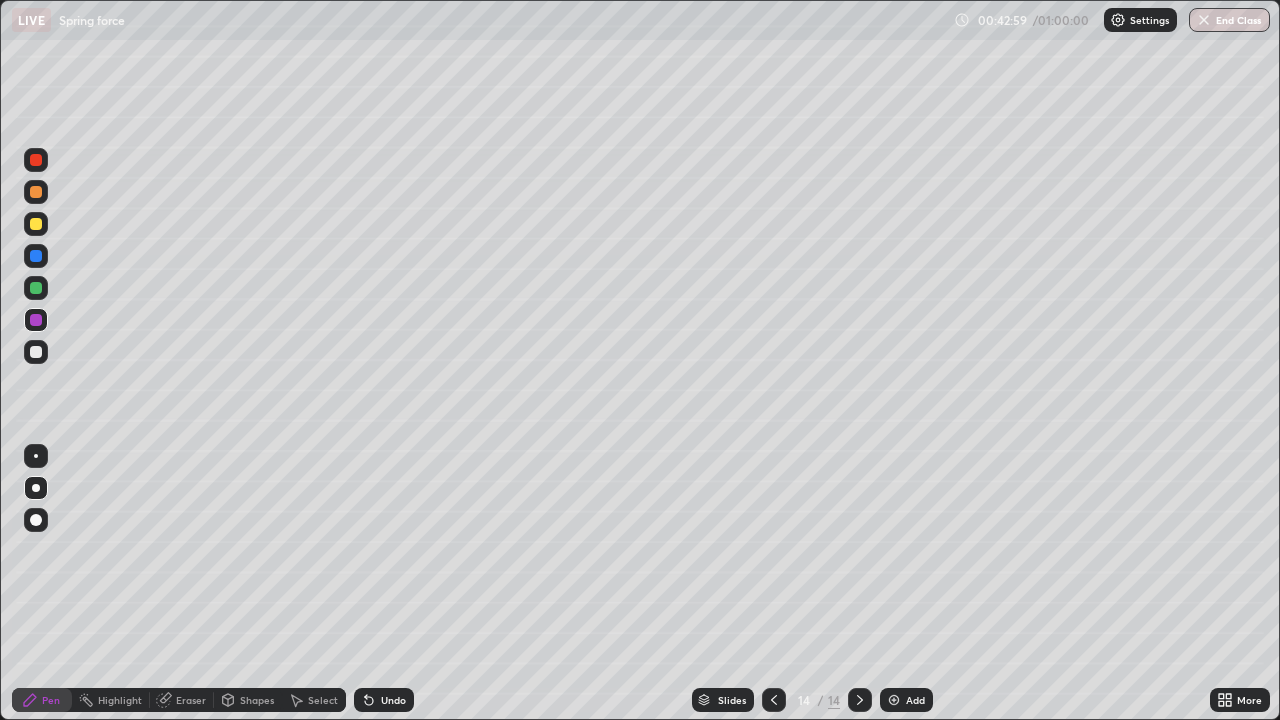 click at bounding box center (36, 256) 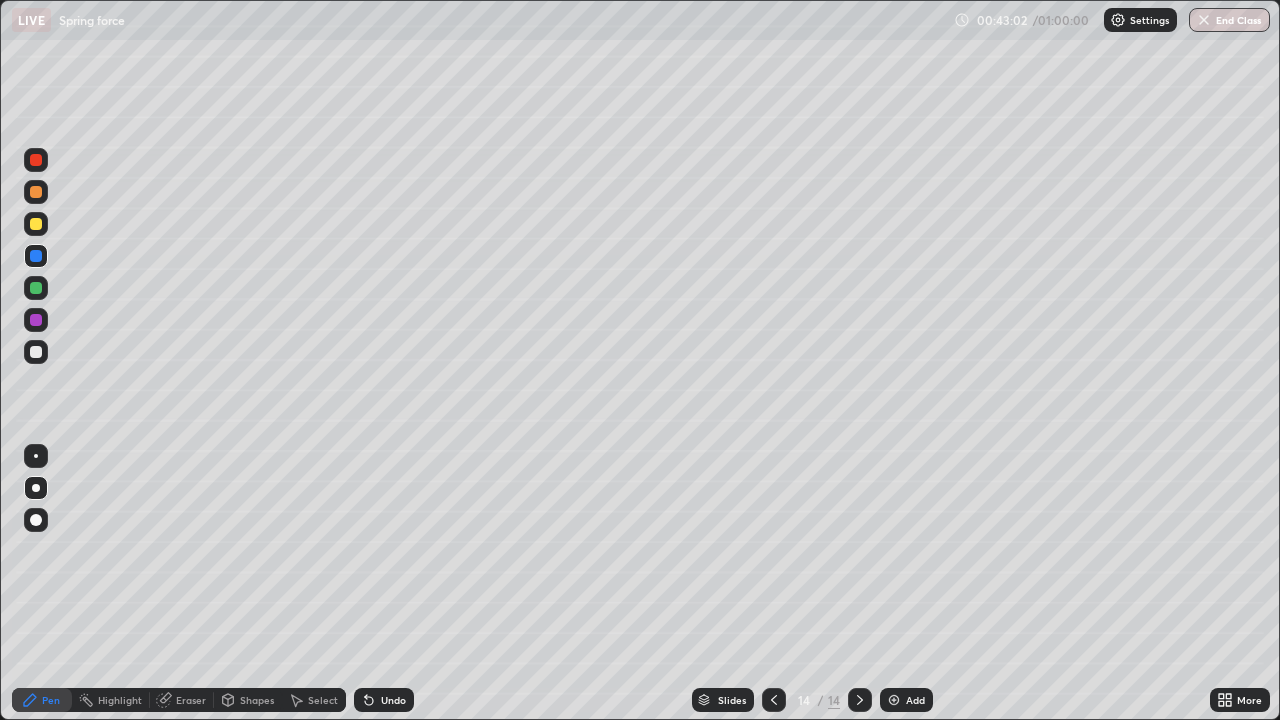 click at bounding box center [36, 224] 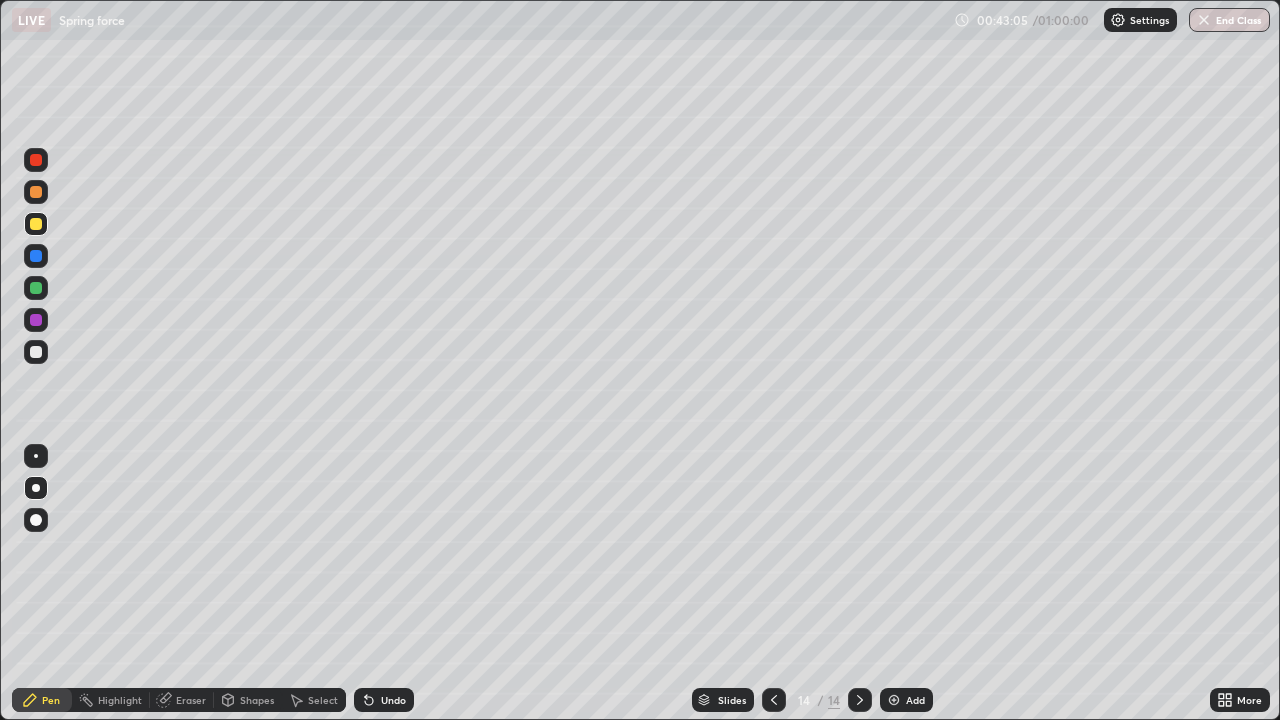 click at bounding box center (36, 352) 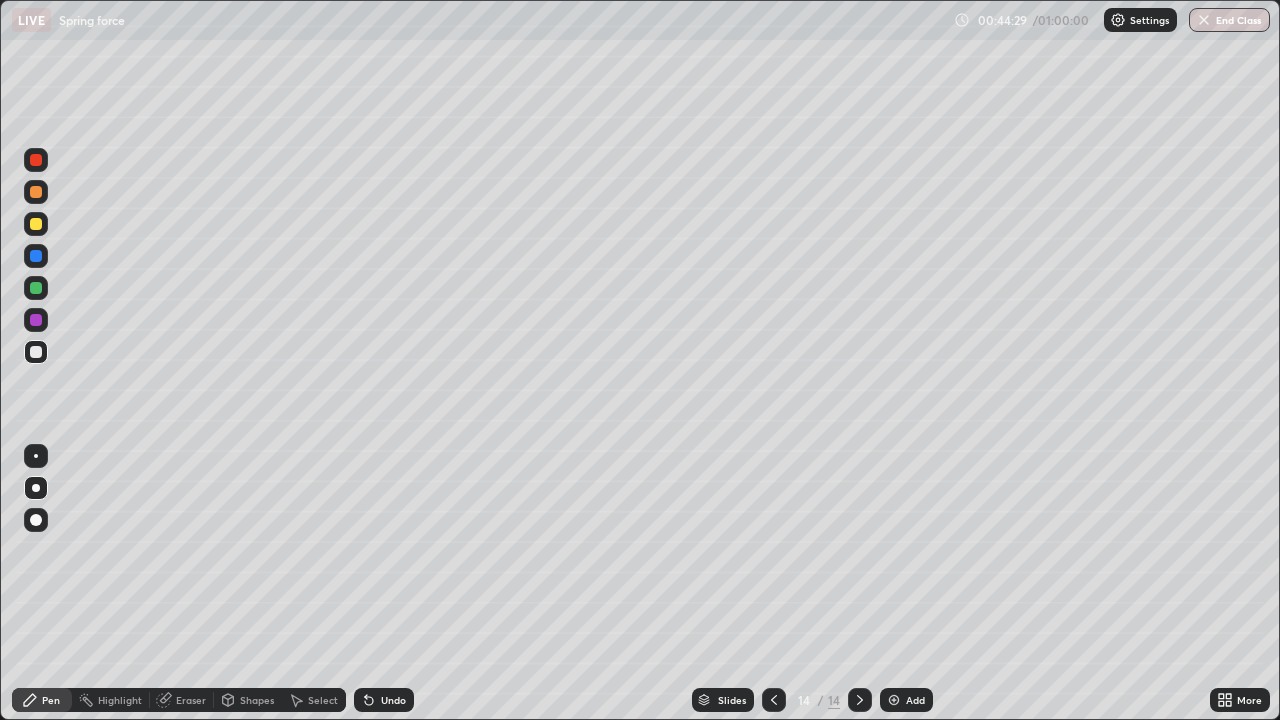 click at bounding box center (36, 160) 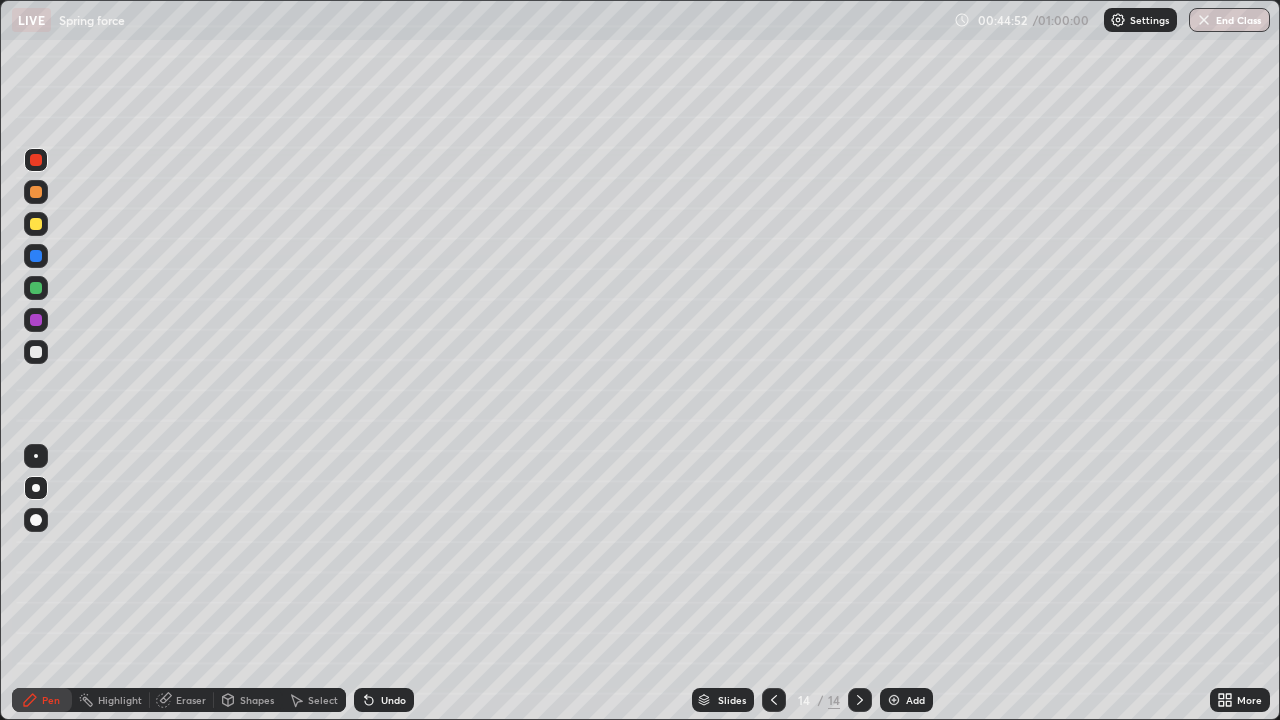 click at bounding box center [36, 224] 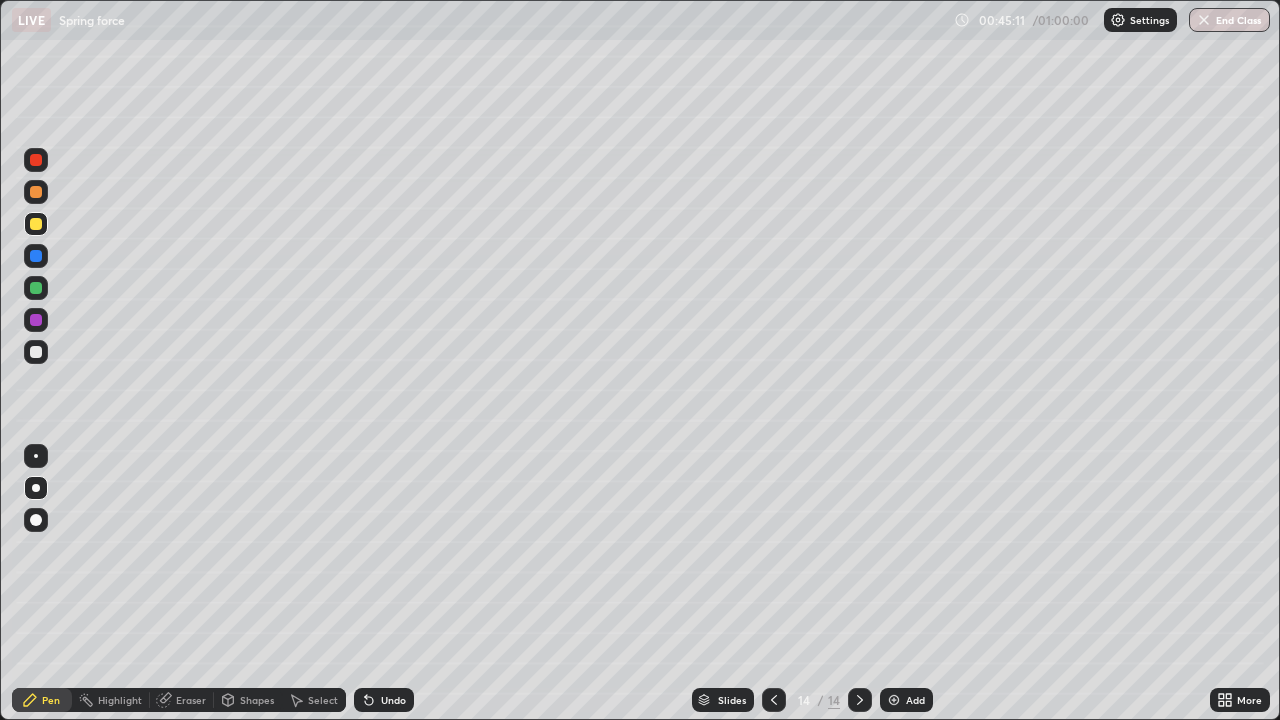 click on "Add" at bounding box center (915, 700) 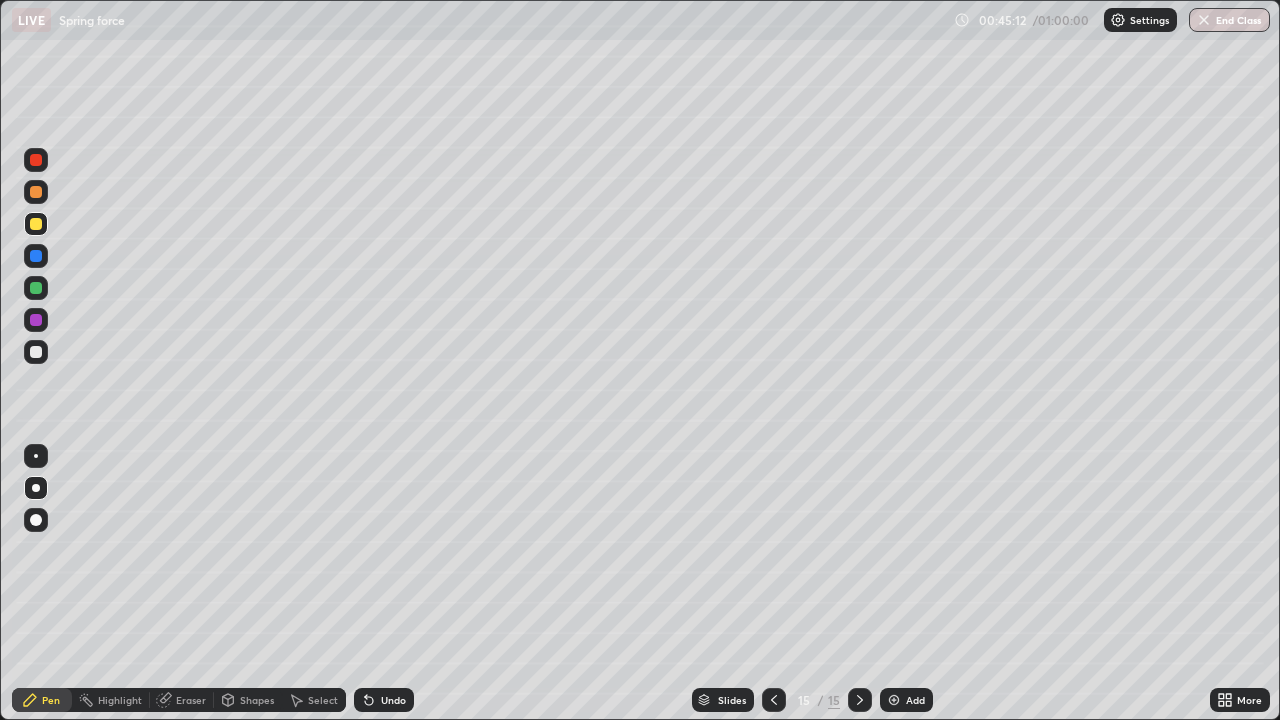 click at bounding box center (36, 352) 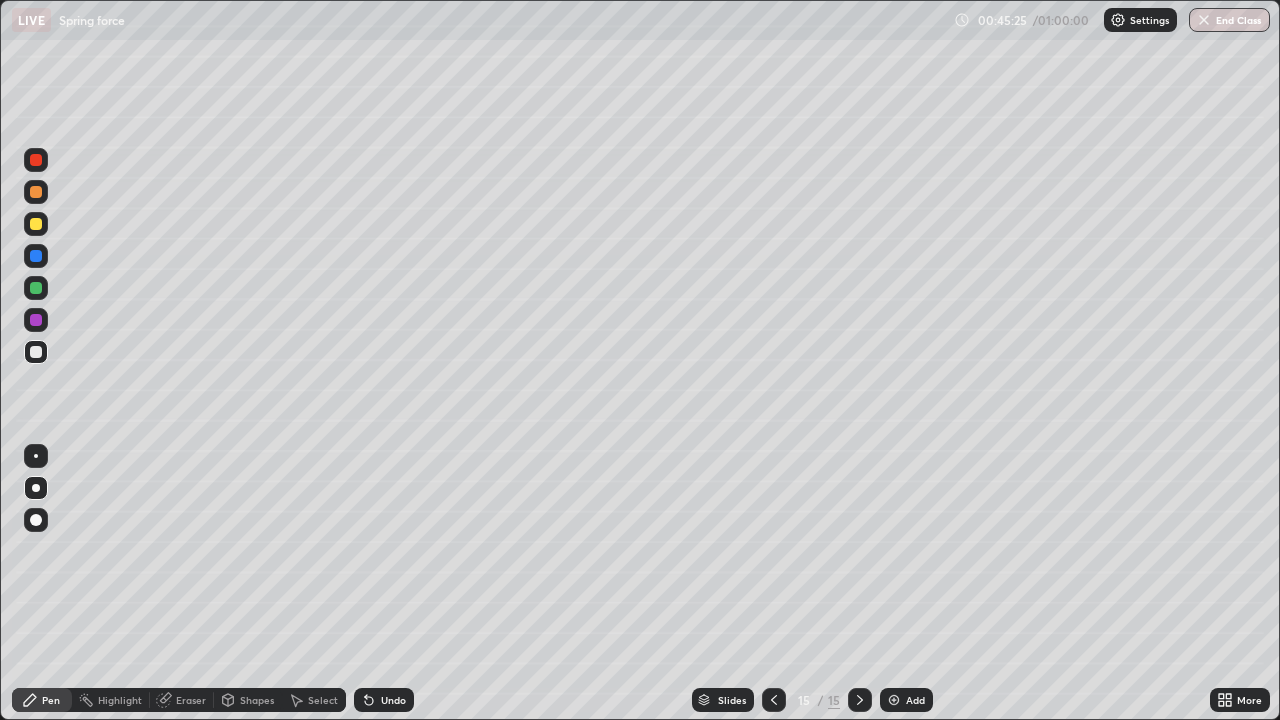 click on "Shapes" at bounding box center [257, 700] 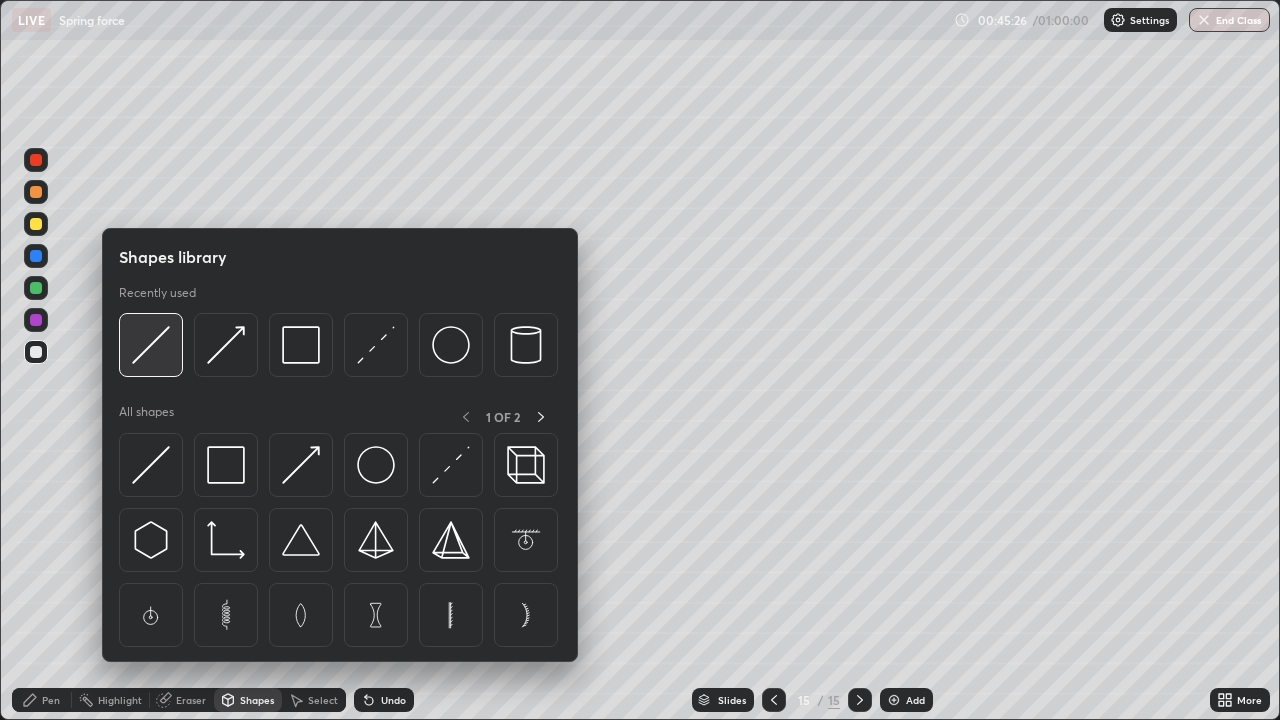 click at bounding box center (151, 345) 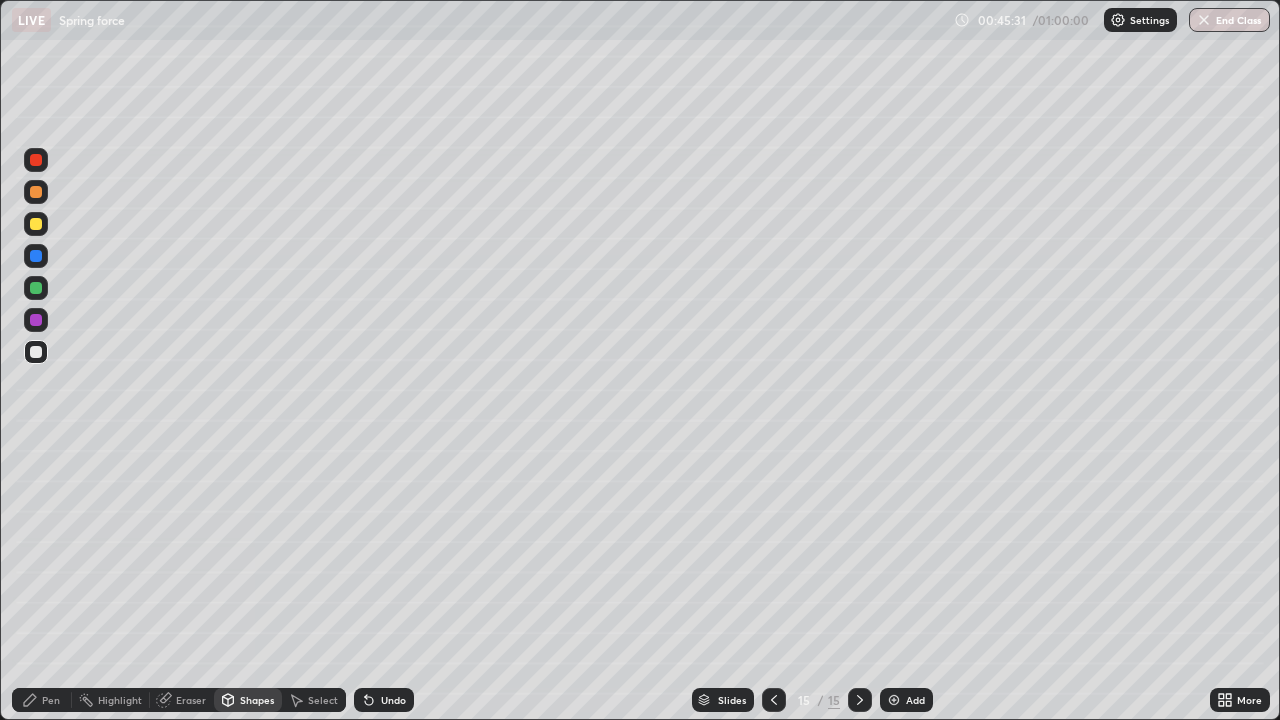 click on "Shapes" at bounding box center [257, 700] 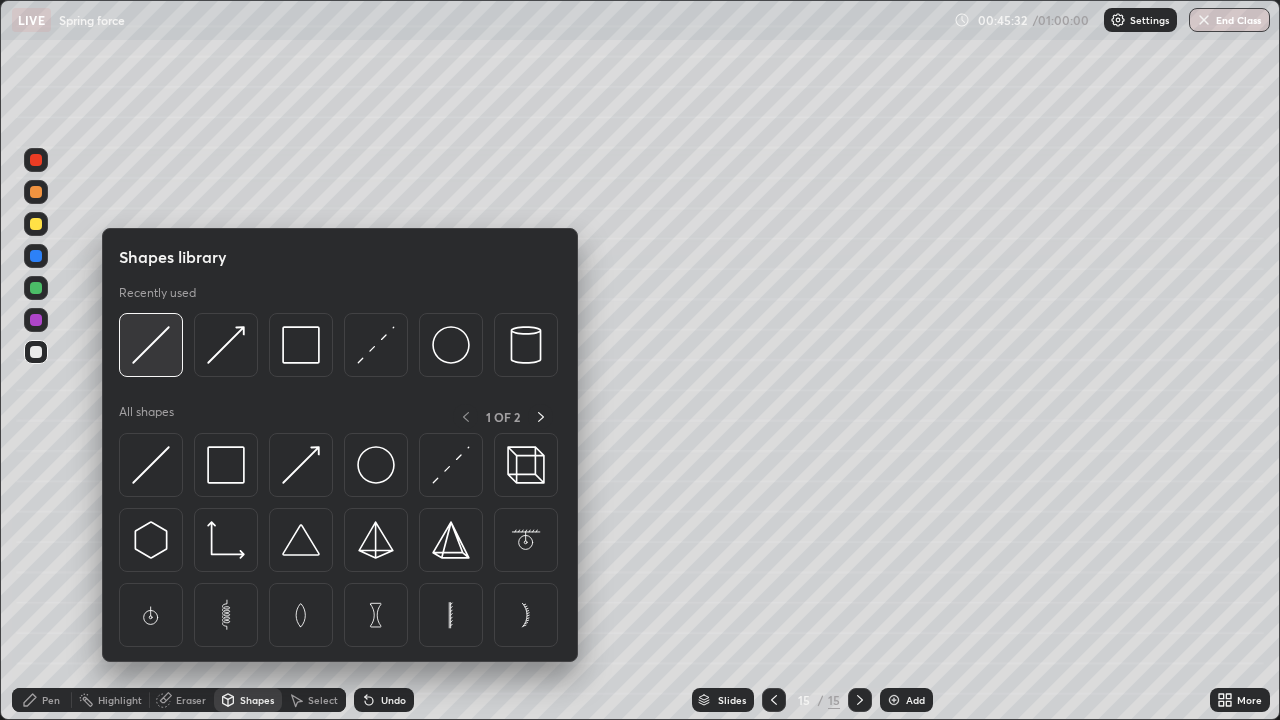 click at bounding box center [151, 345] 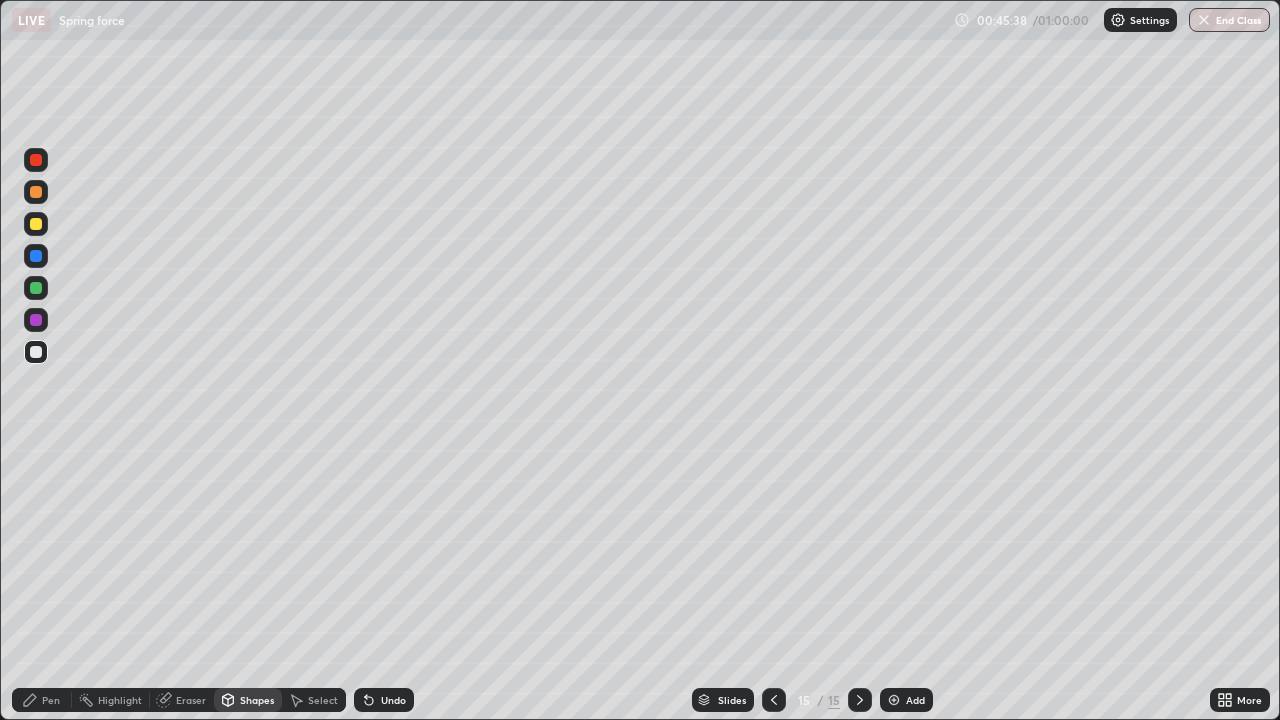 click on "Pen" at bounding box center [51, 700] 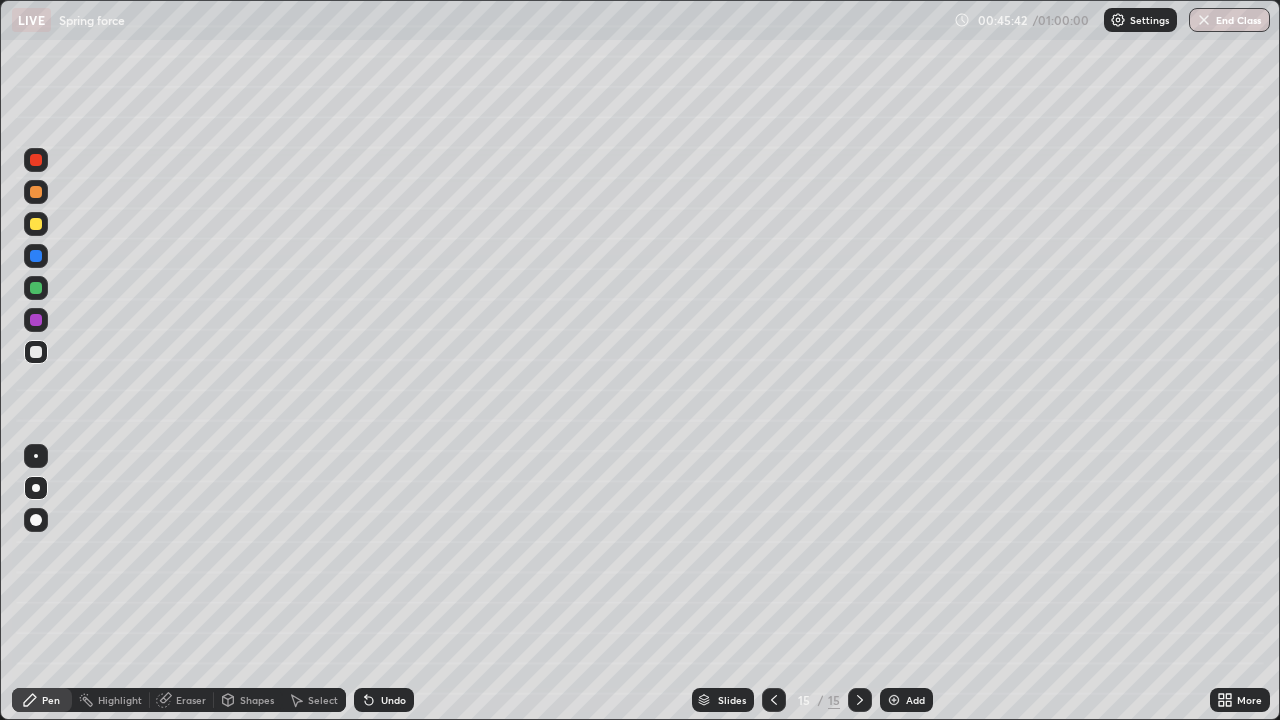 click on "Shapes" at bounding box center (257, 700) 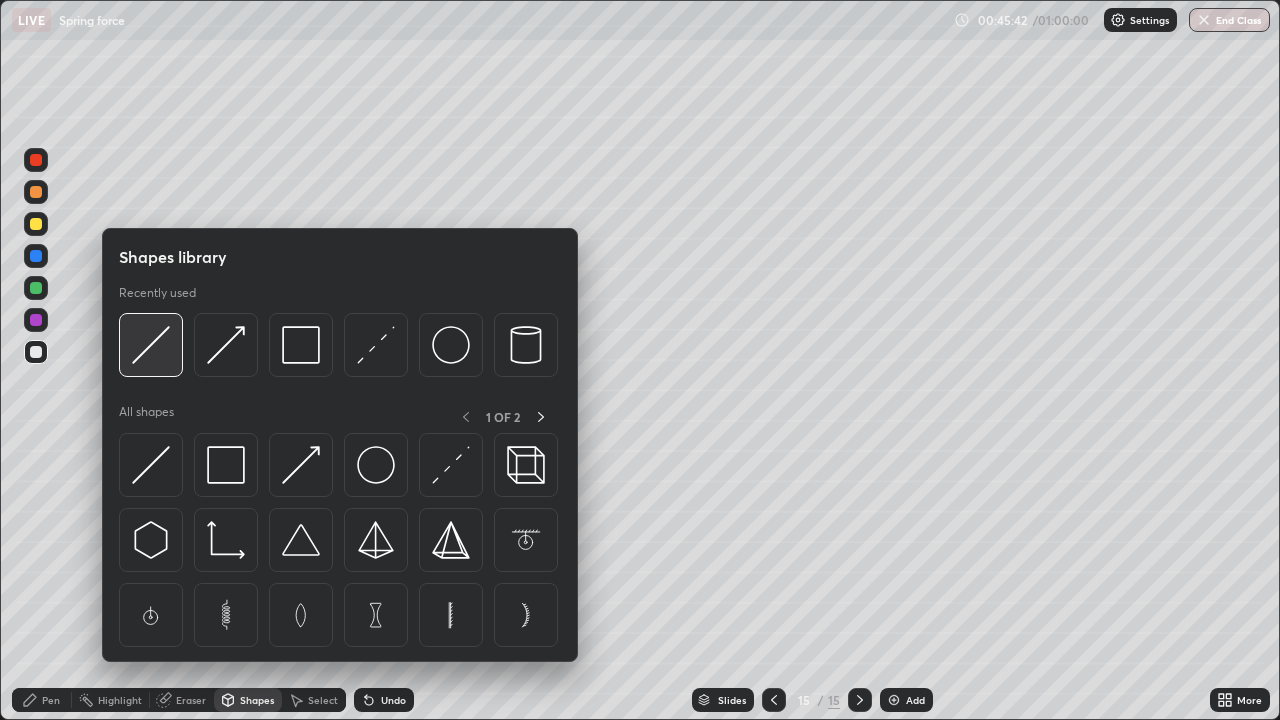 click at bounding box center (151, 345) 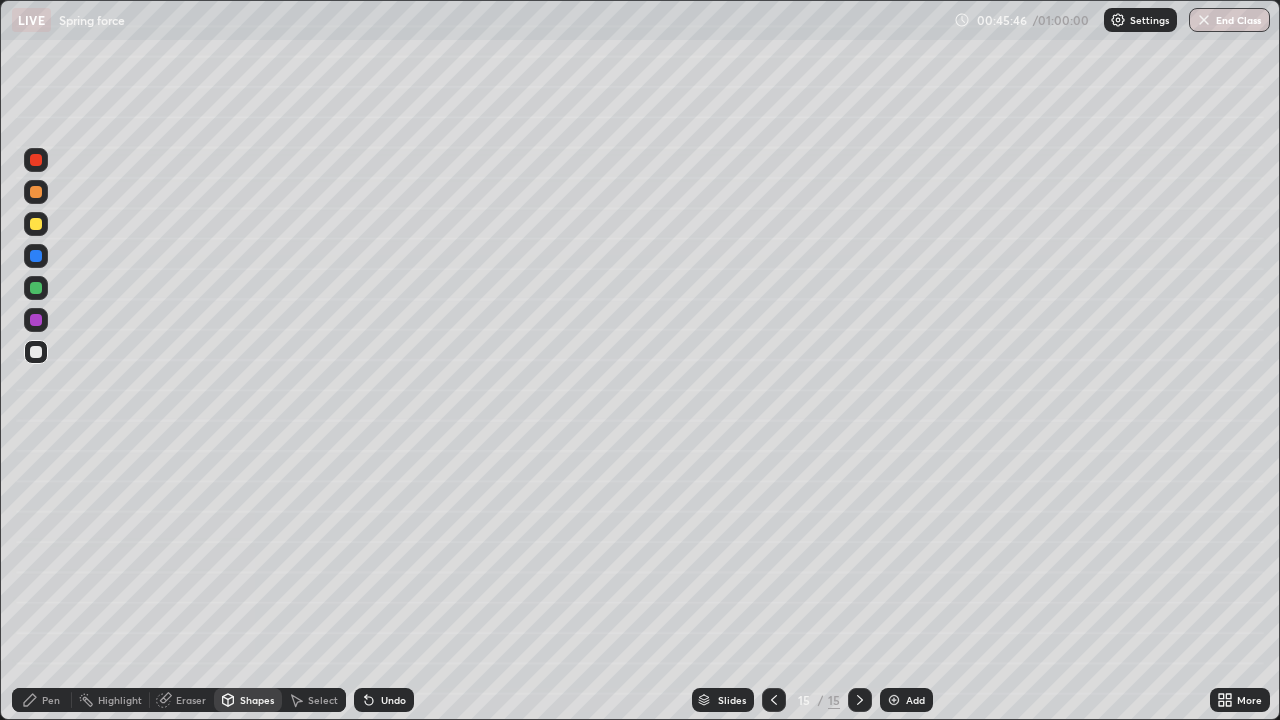 click on "Pen" at bounding box center [42, 700] 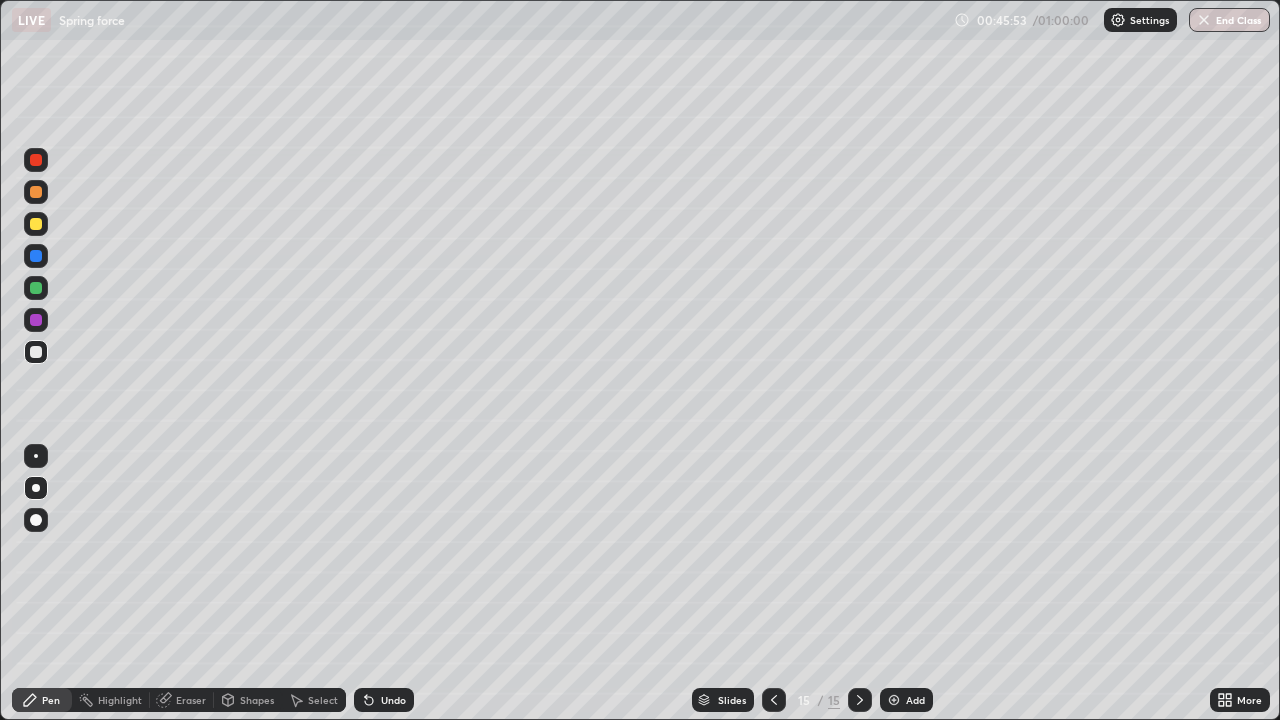 click at bounding box center (36, 320) 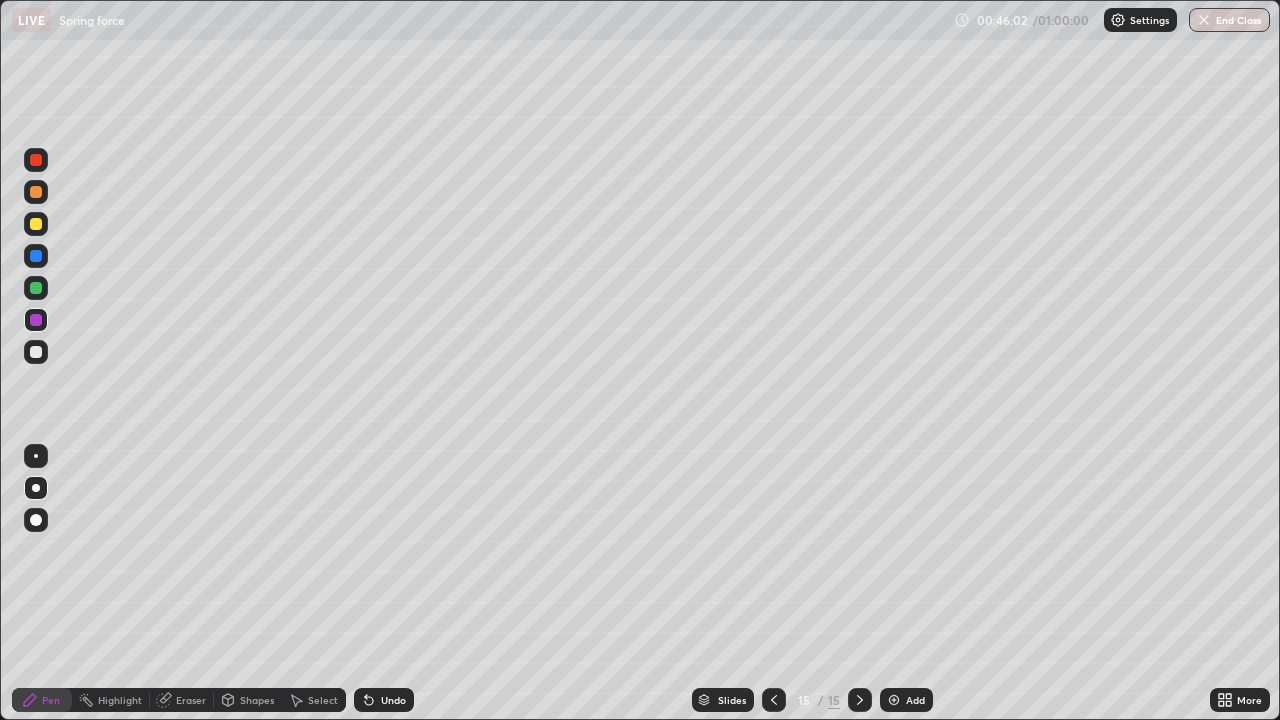 click at bounding box center [36, 288] 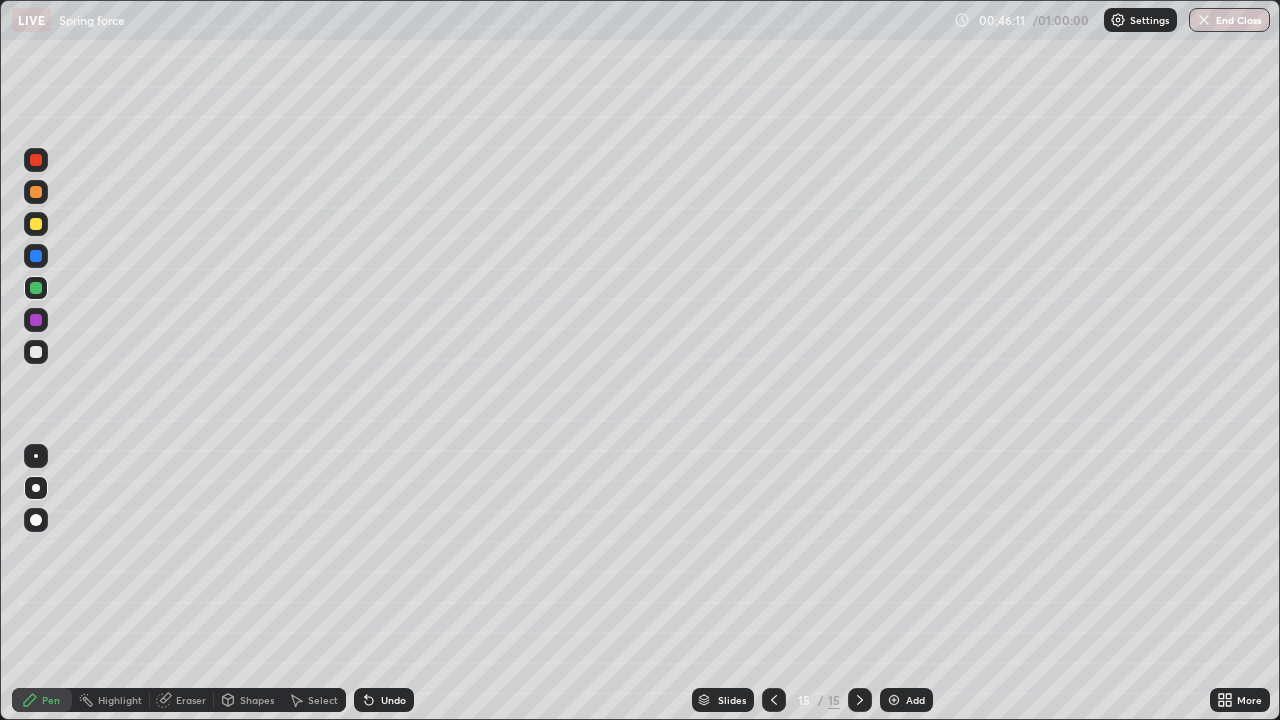 click at bounding box center [36, 288] 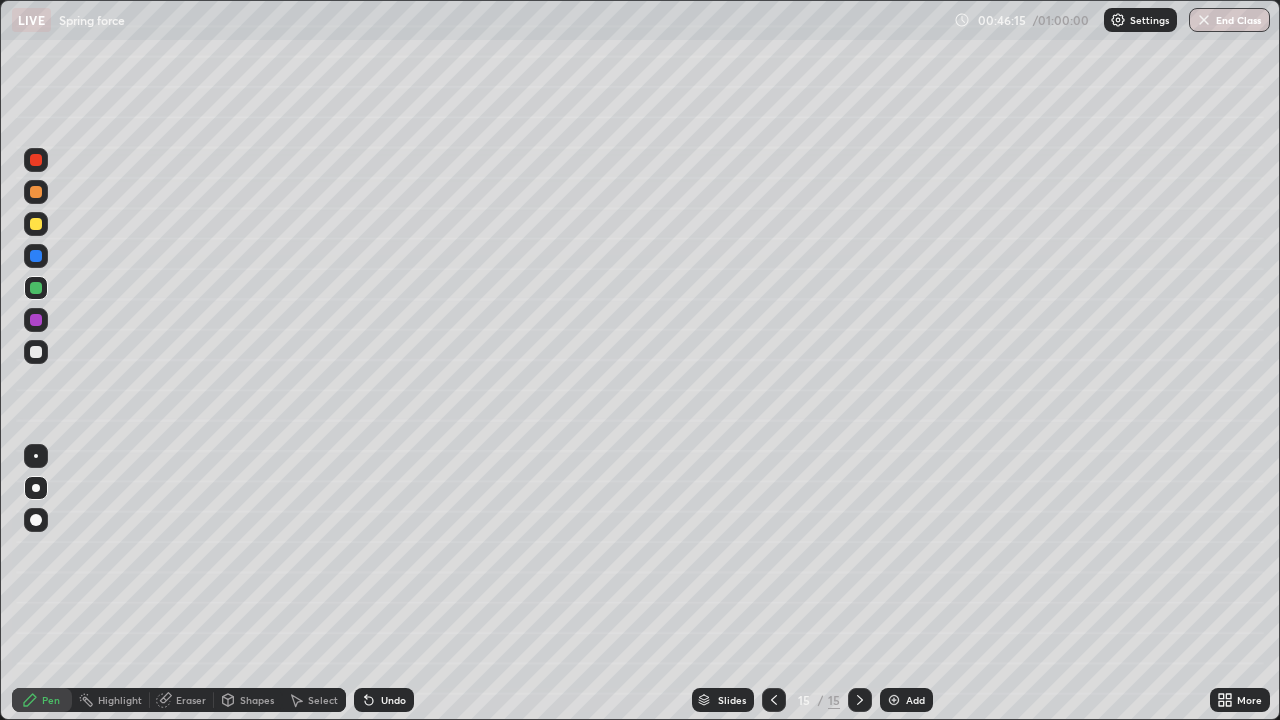 click on "Undo" at bounding box center [393, 700] 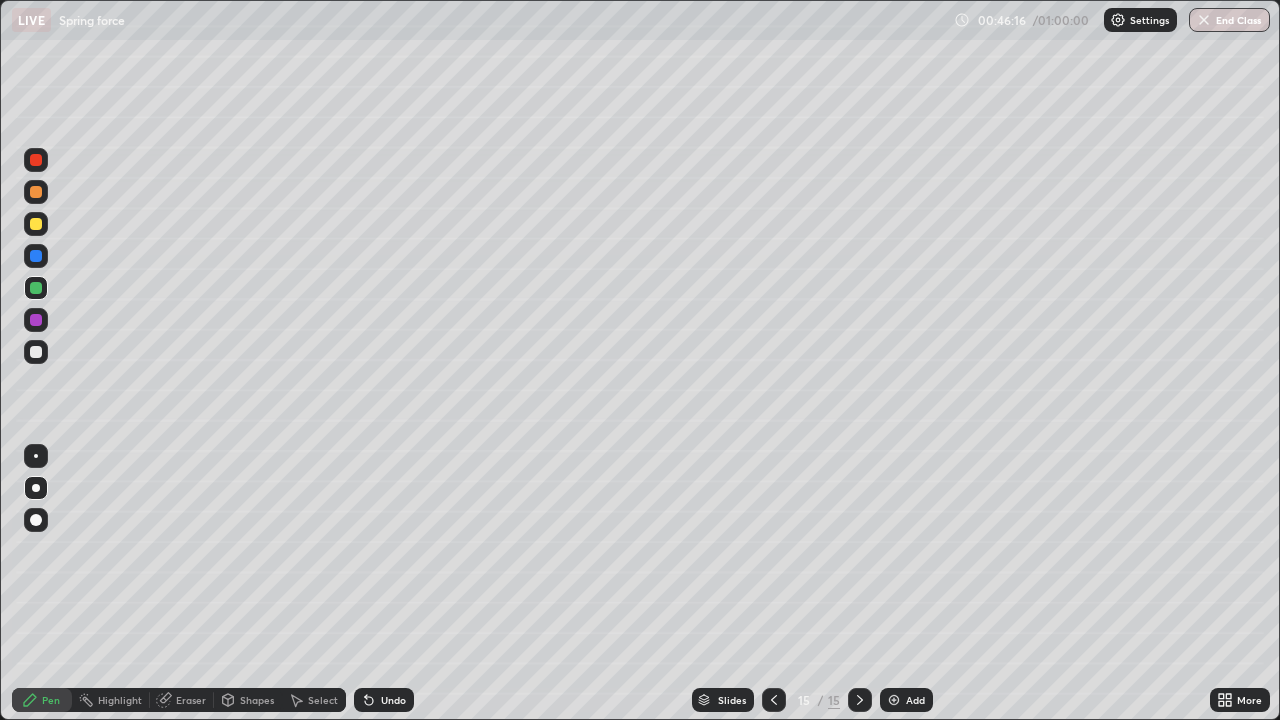 click on "Undo" at bounding box center [393, 700] 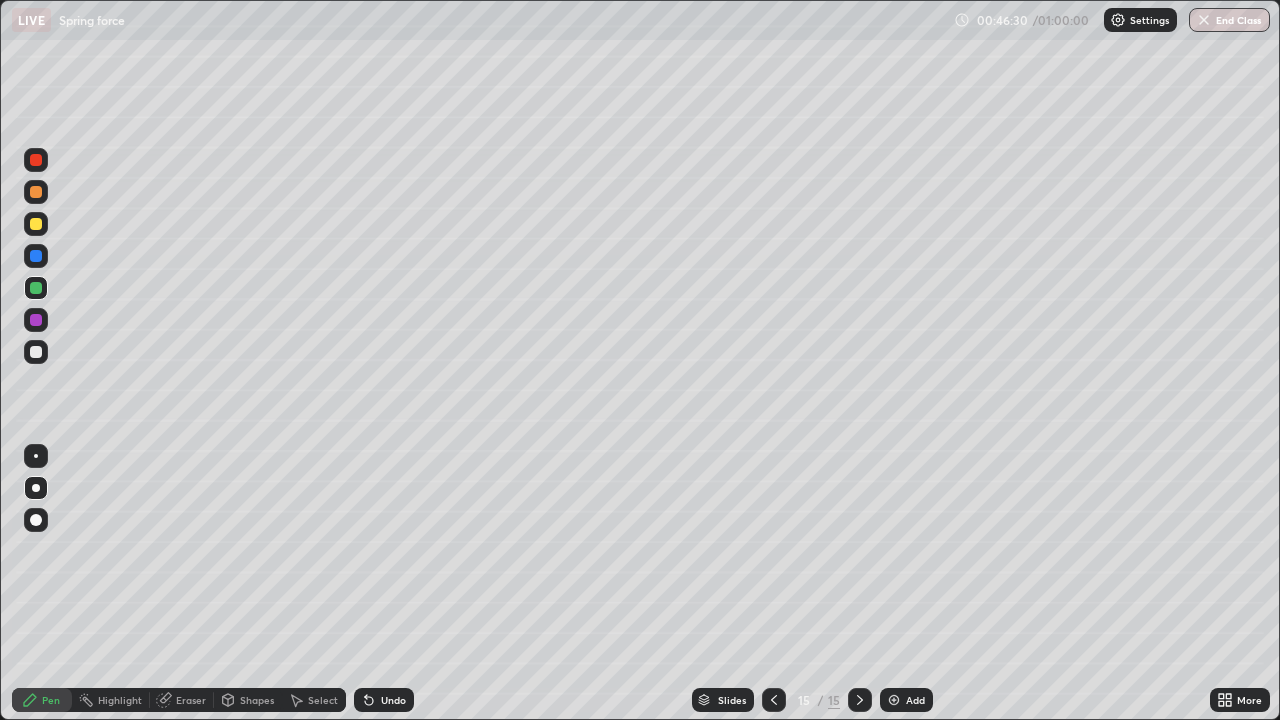 click on "Undo" at bounding box center [393, 700] 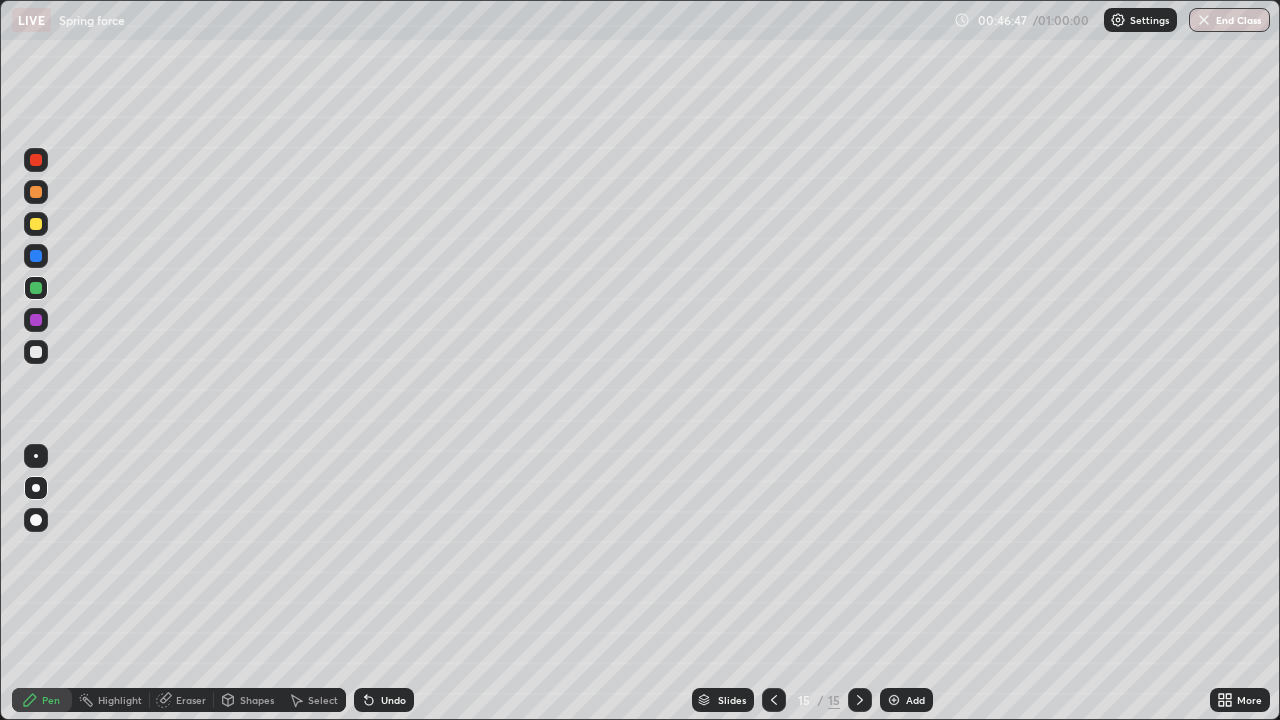 click at bounding box center [36, 352] 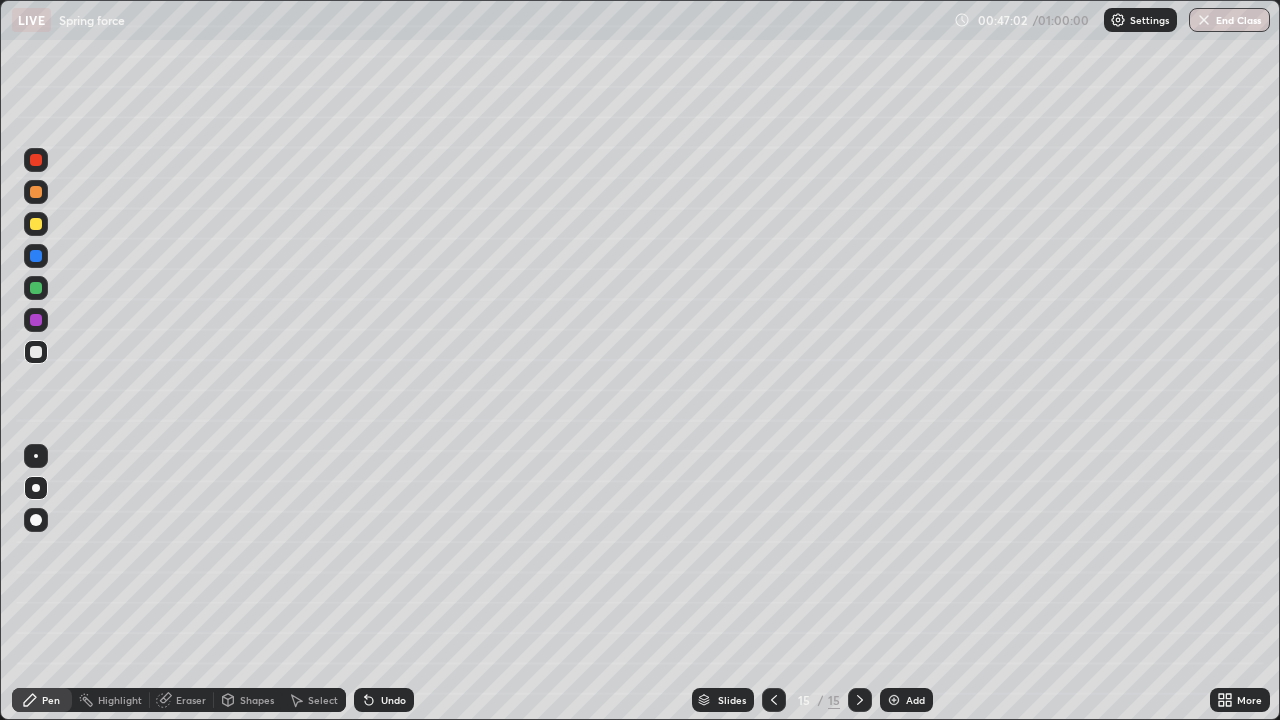 click at bounding box center (36, 224) 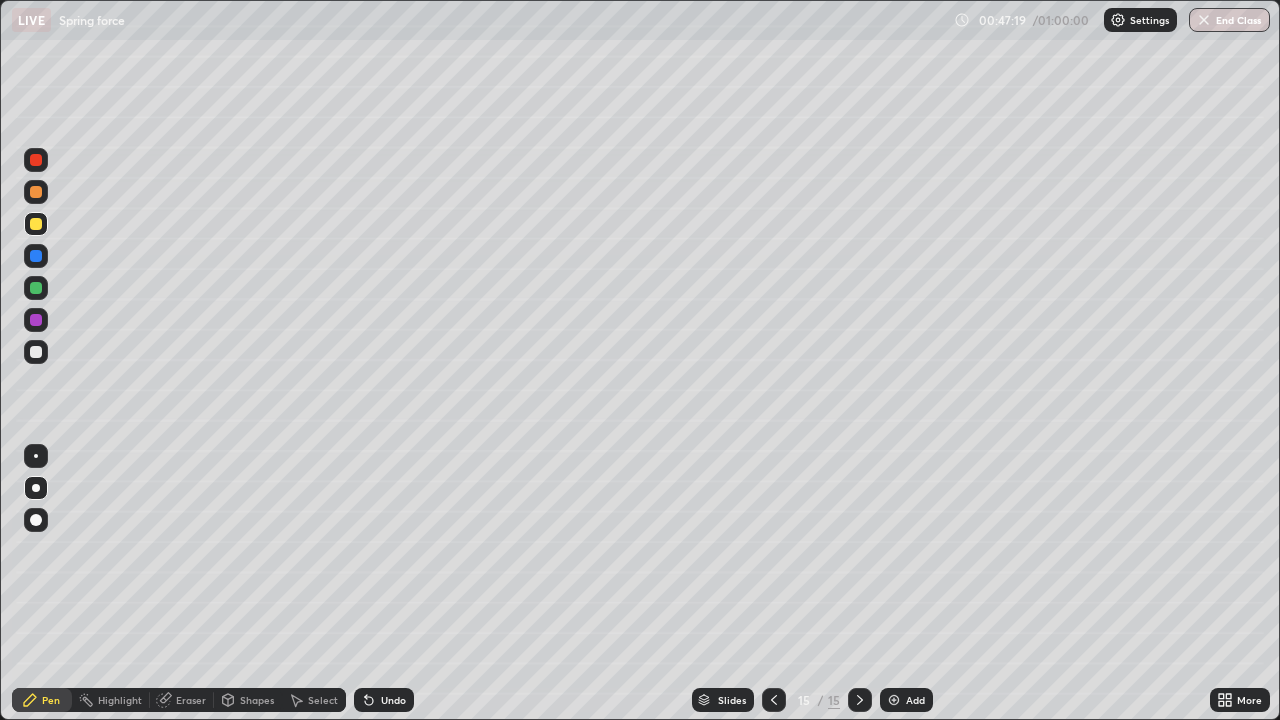 click at bounding box center (36, 288) 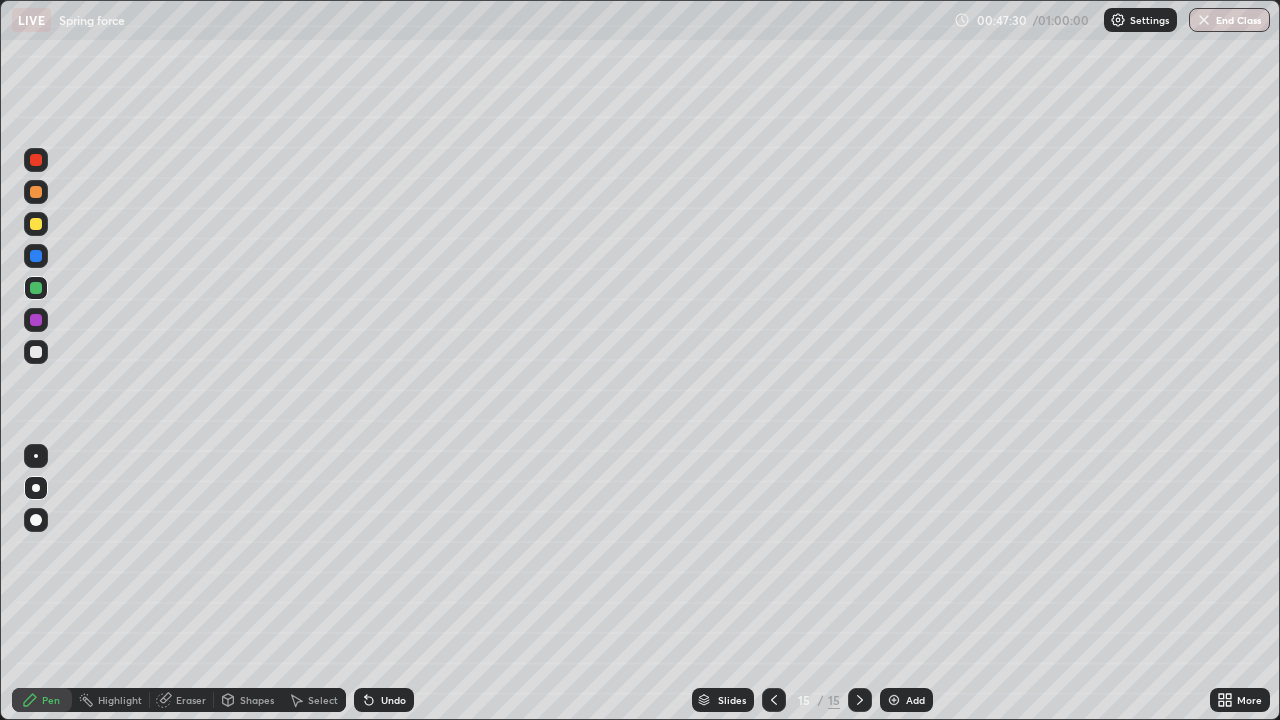 click on "Pen" at bounding box center (51, 700) 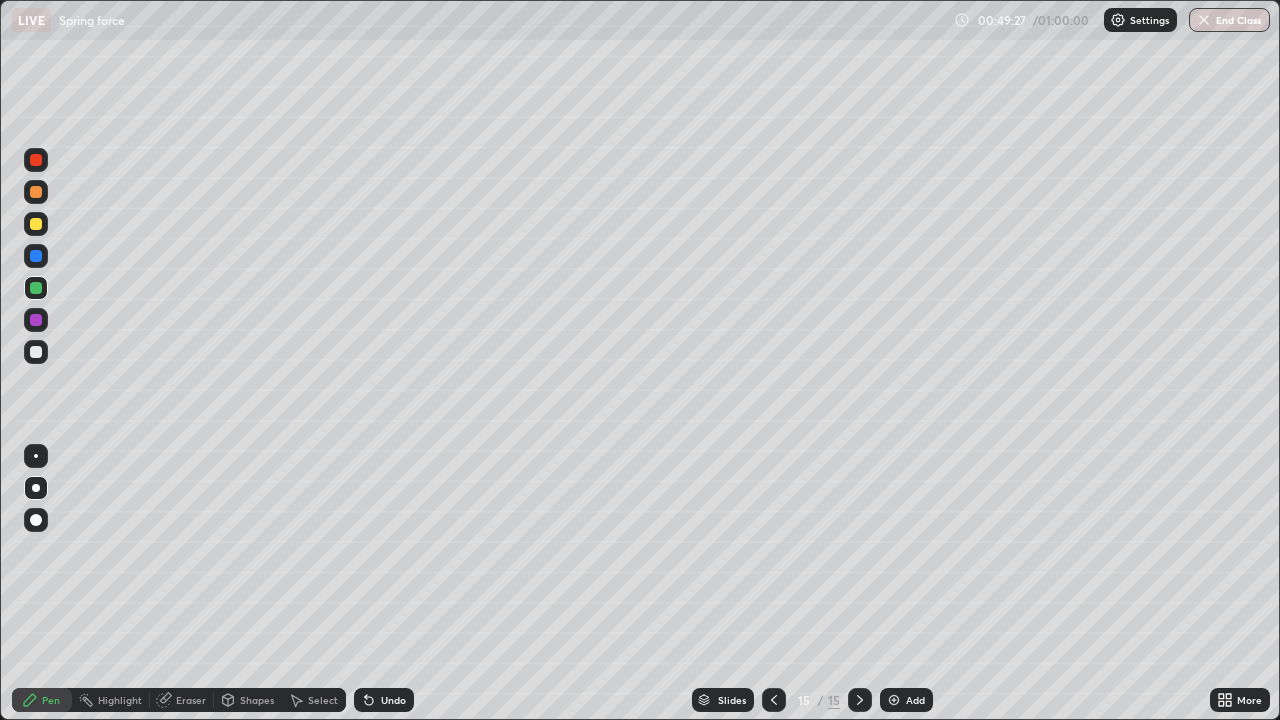 click on "Add" at bounding box center (906, 700) 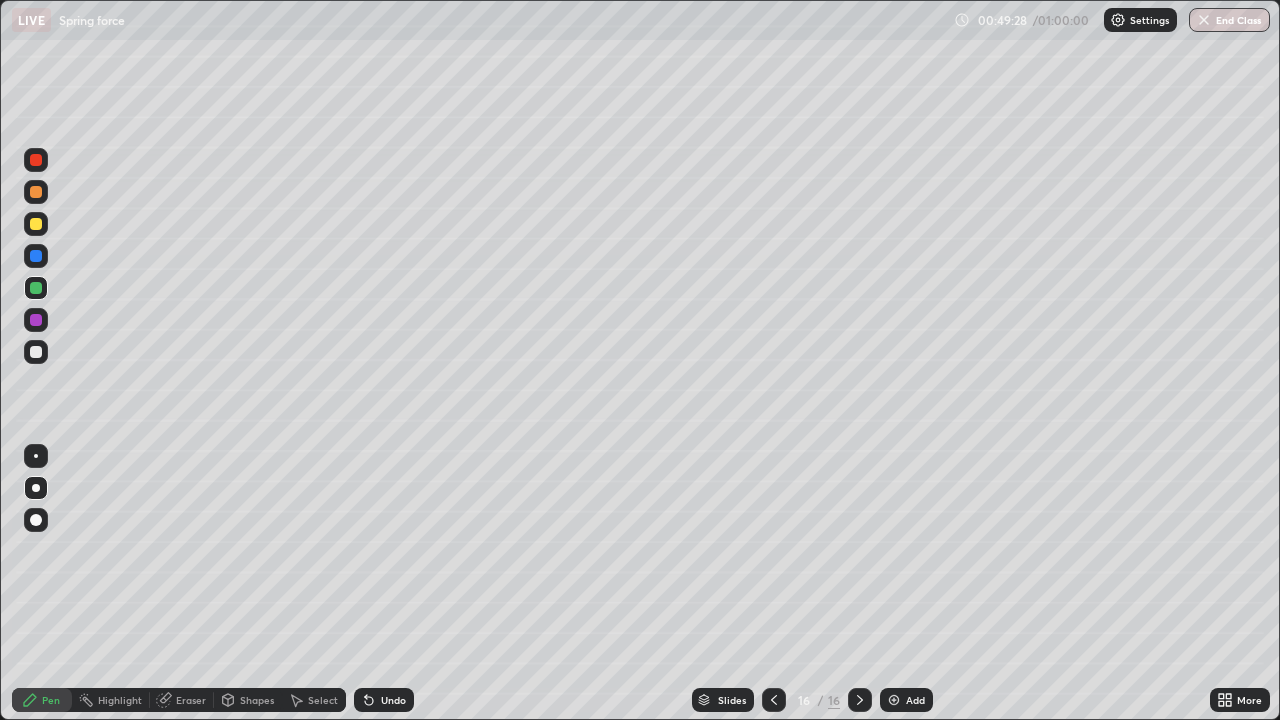 click at bounding box center (36, 224) 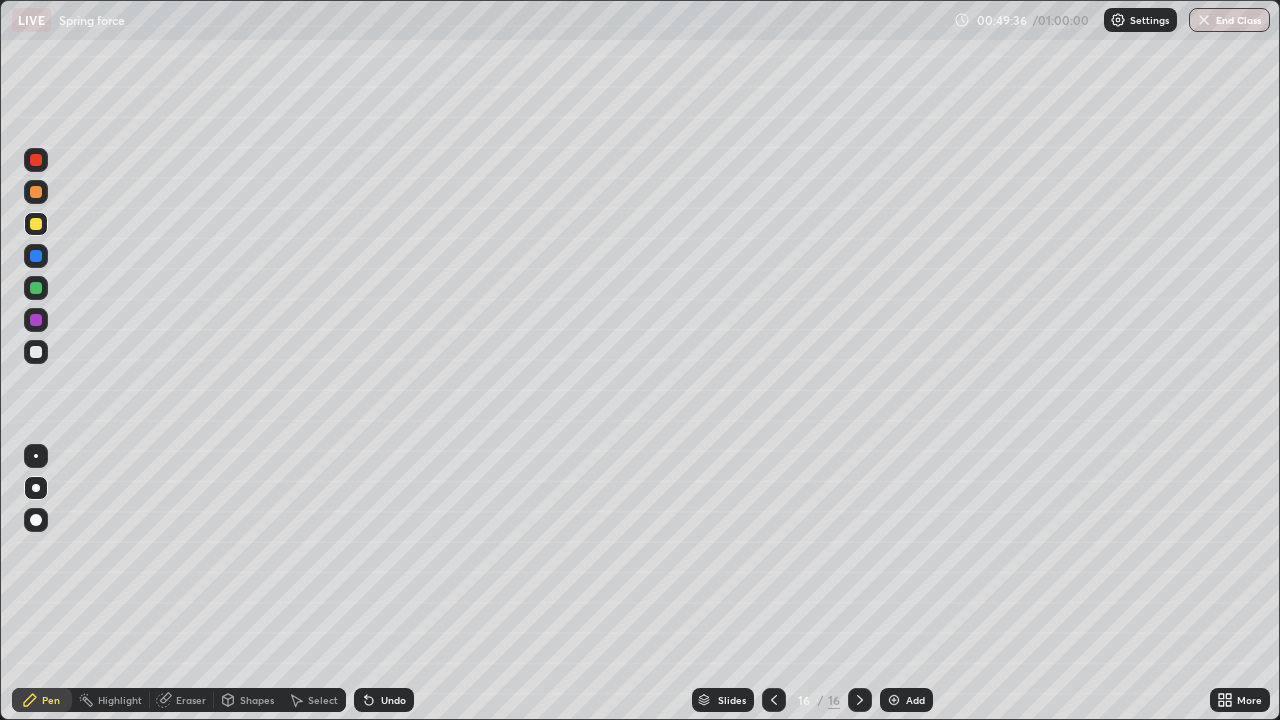 click at bounding box center [36, 352] 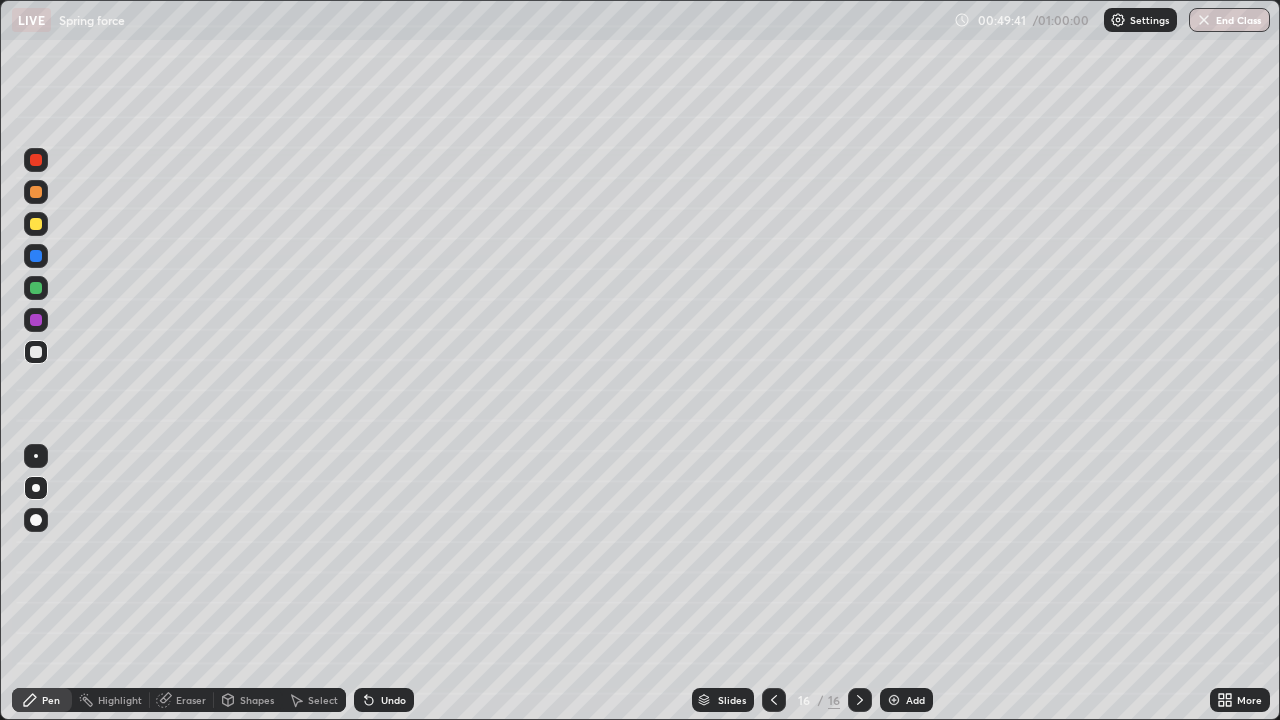 click at bounding box center [36, 288] 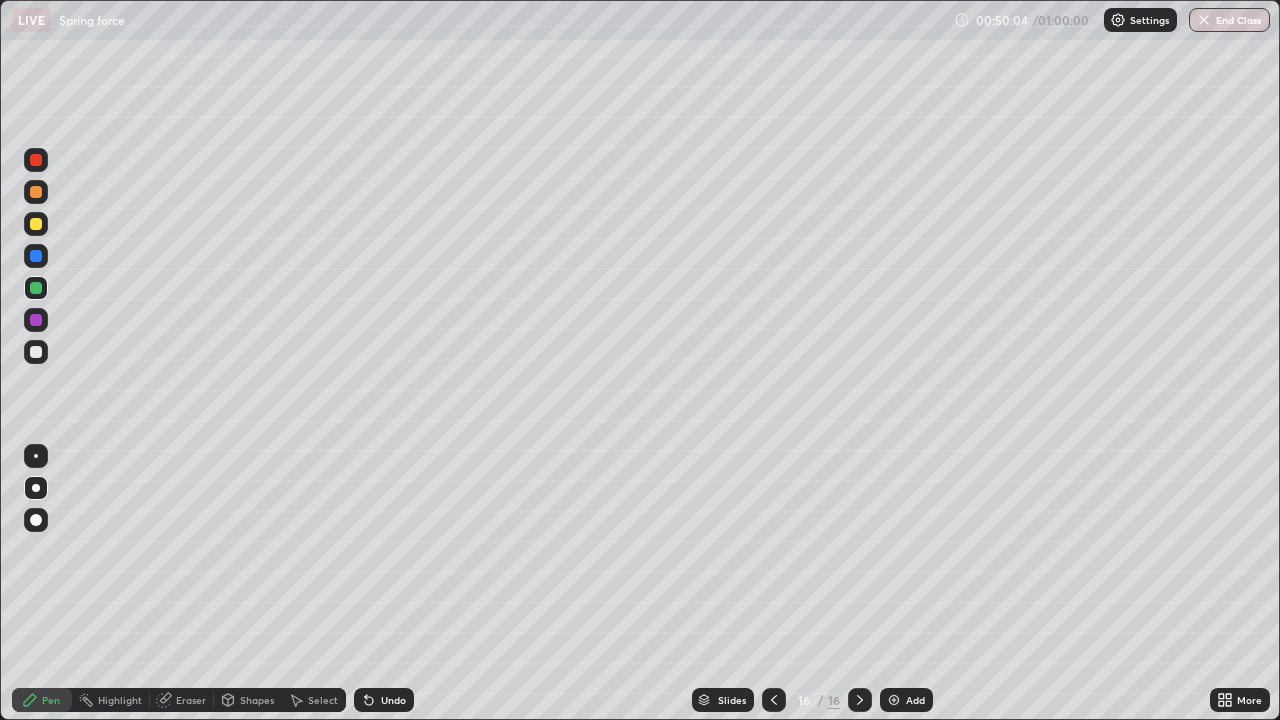 click at bounding box center [36, 352] 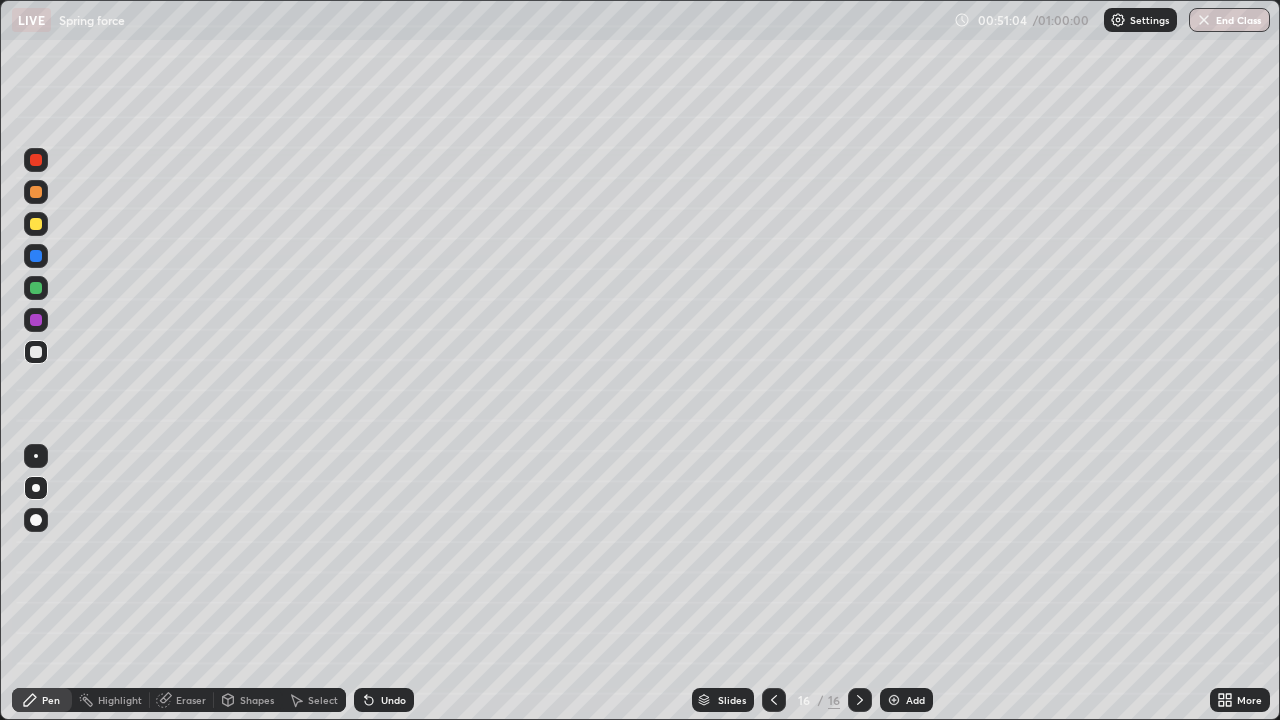 click on "Add" at bounding box center [915, 700] 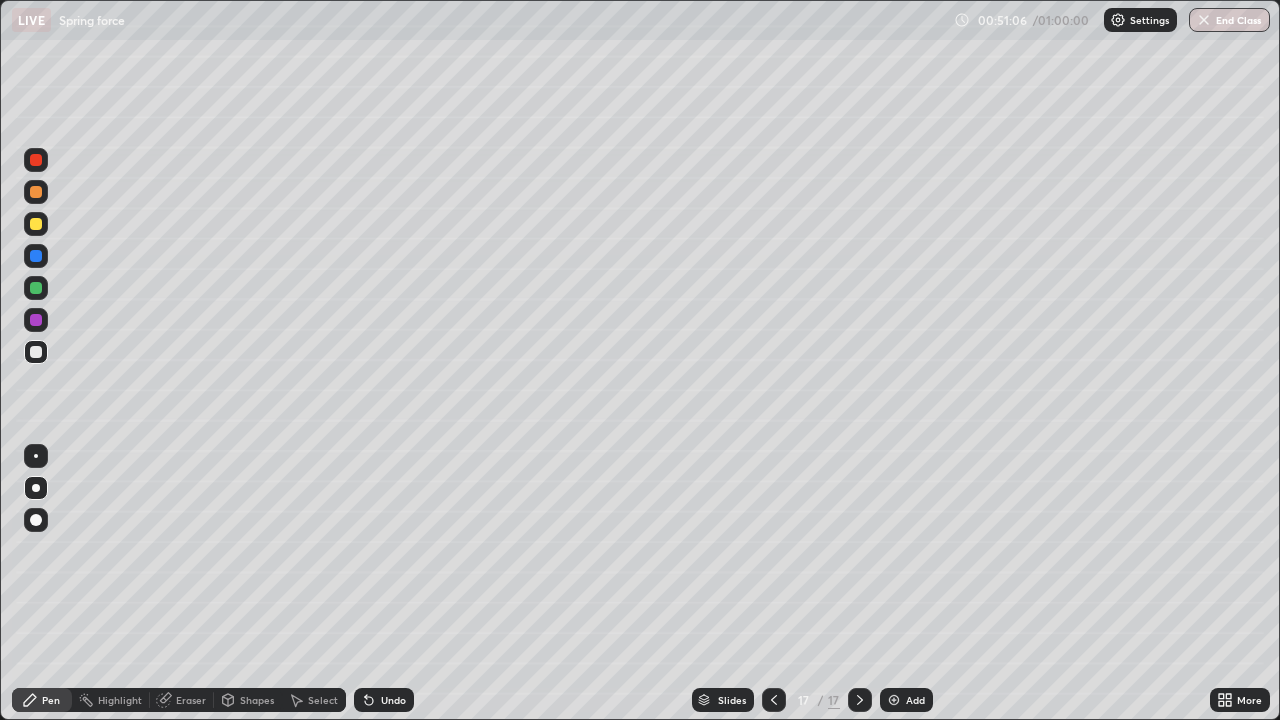 click on "Shapes" at bounding box center [257, 700] 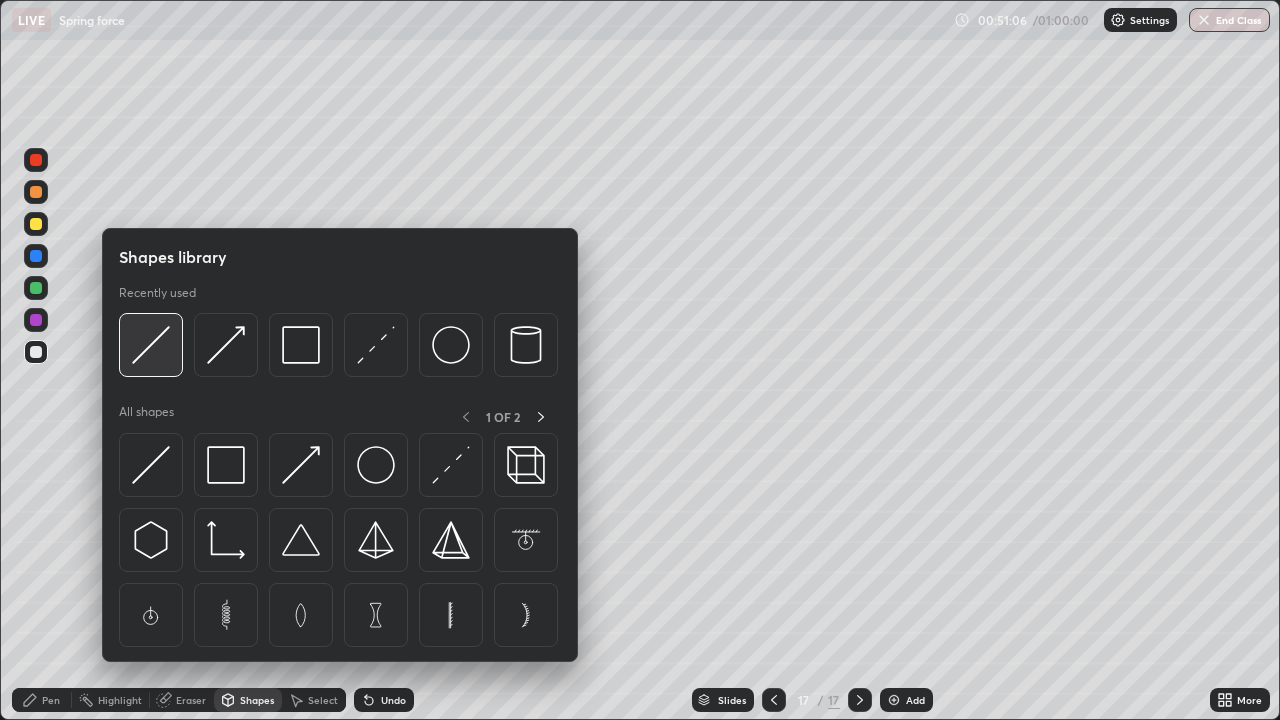 click at bounding box center (151, 345) 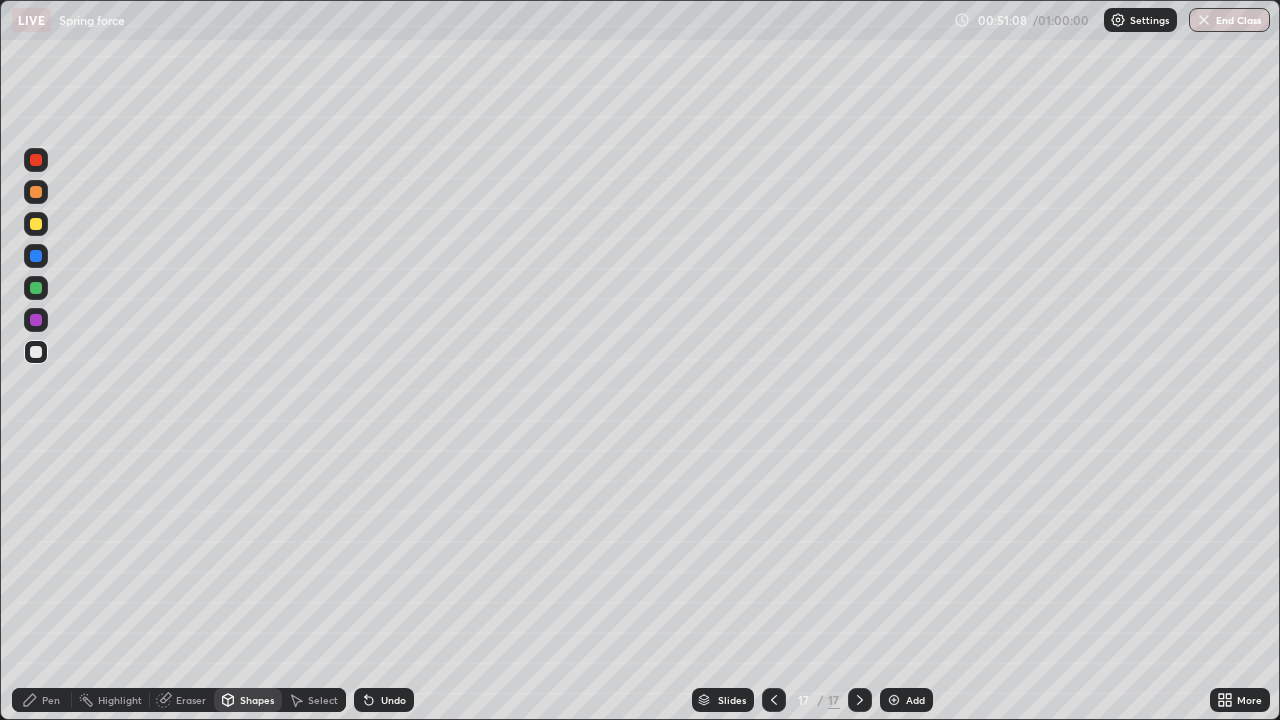 click on "Shapes" at bounding box center [257, 700] 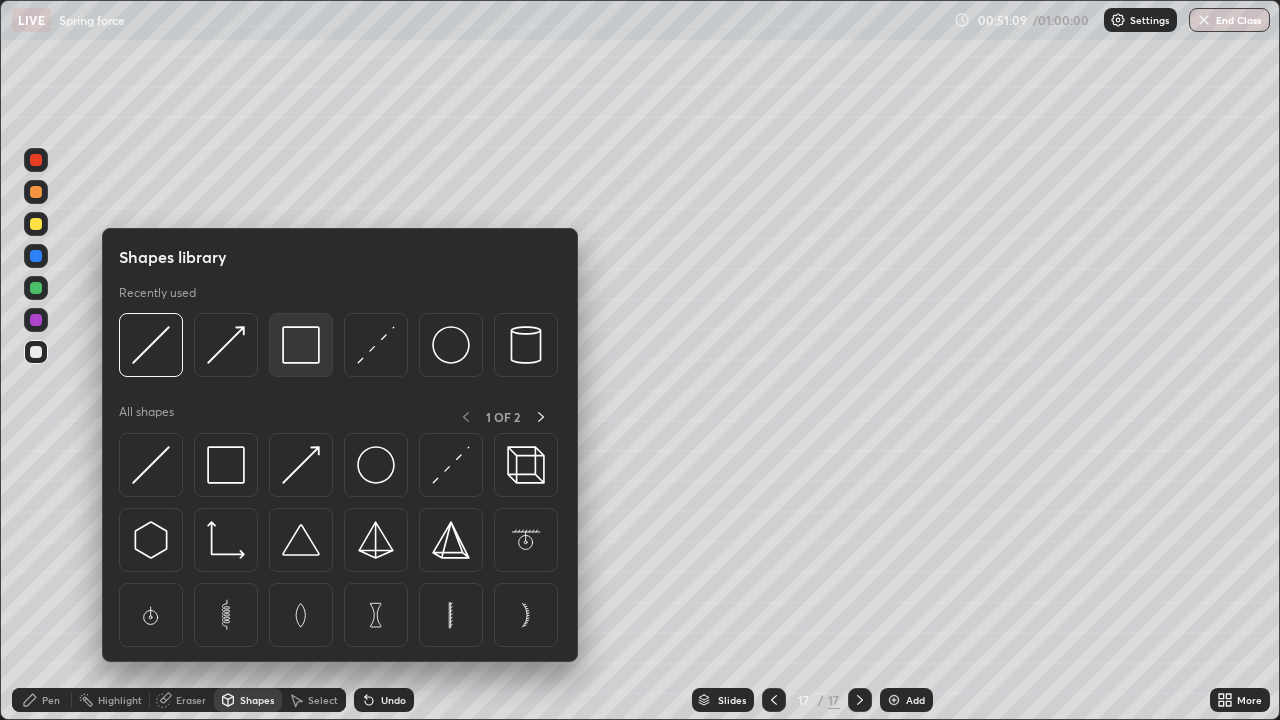click at bounding box center [301, 345] 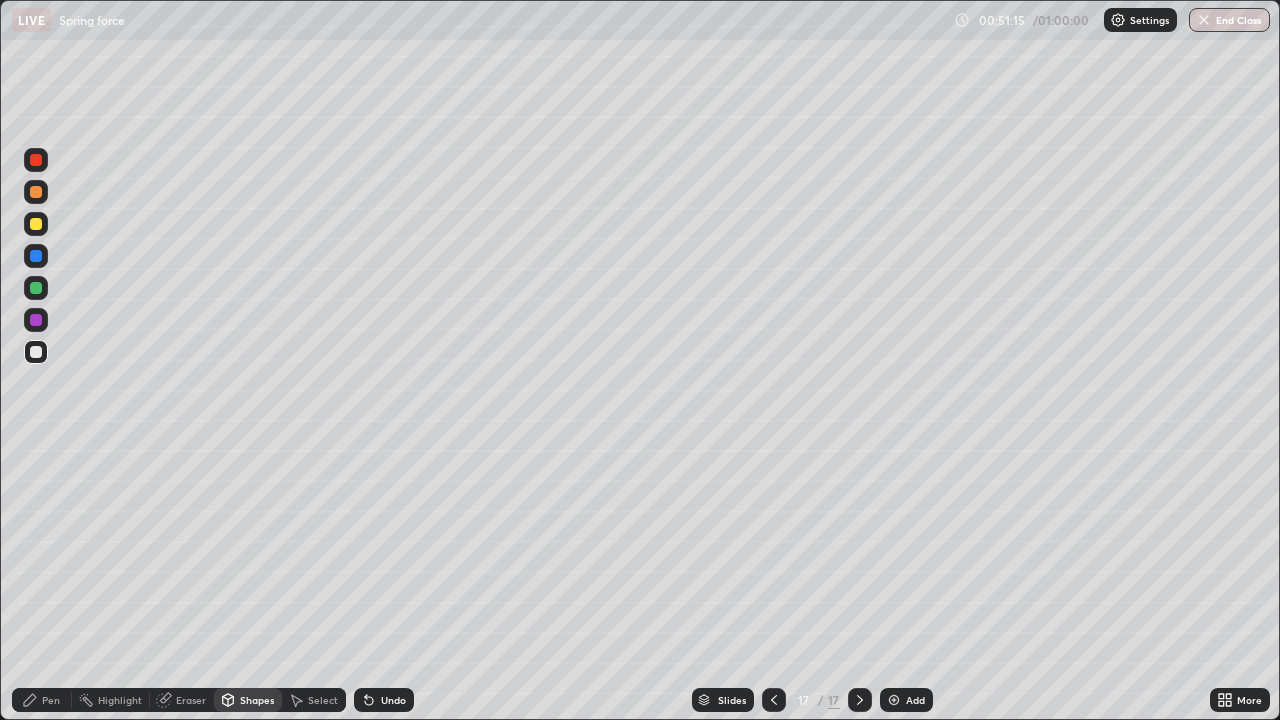 click on "Pen" at bounding box center [51, 700] 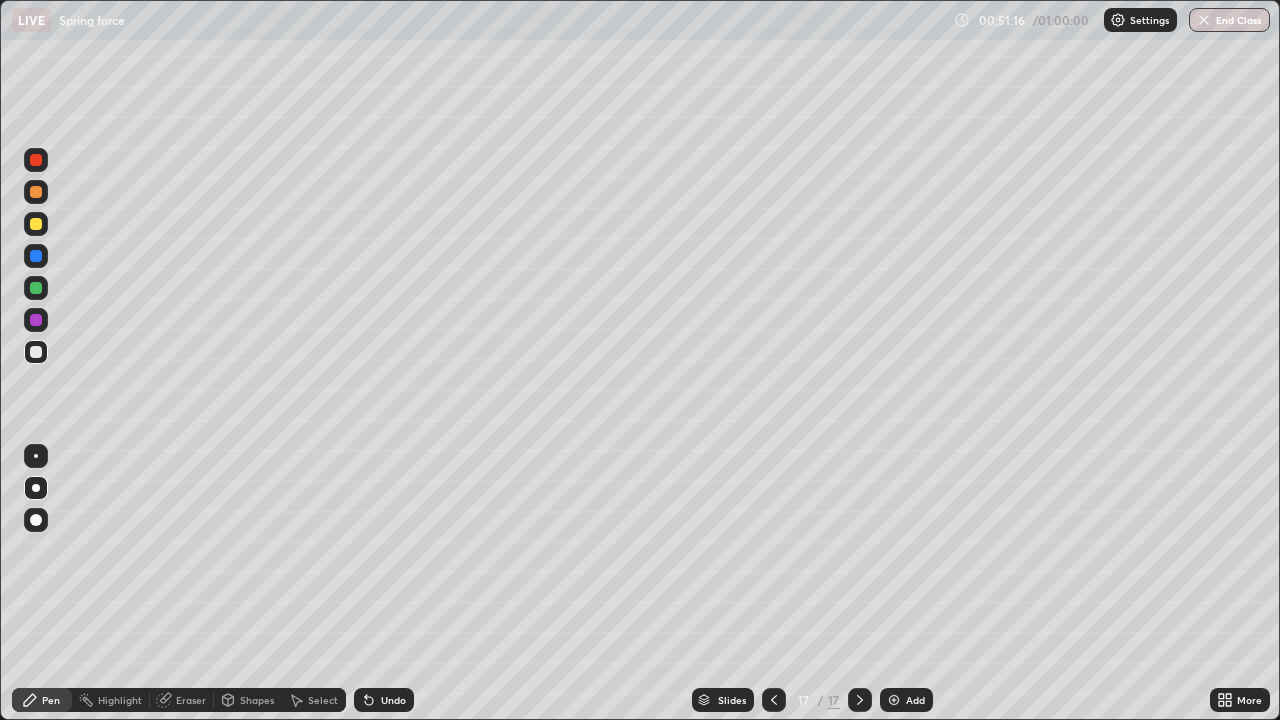 click at bounding box center [36, 224] 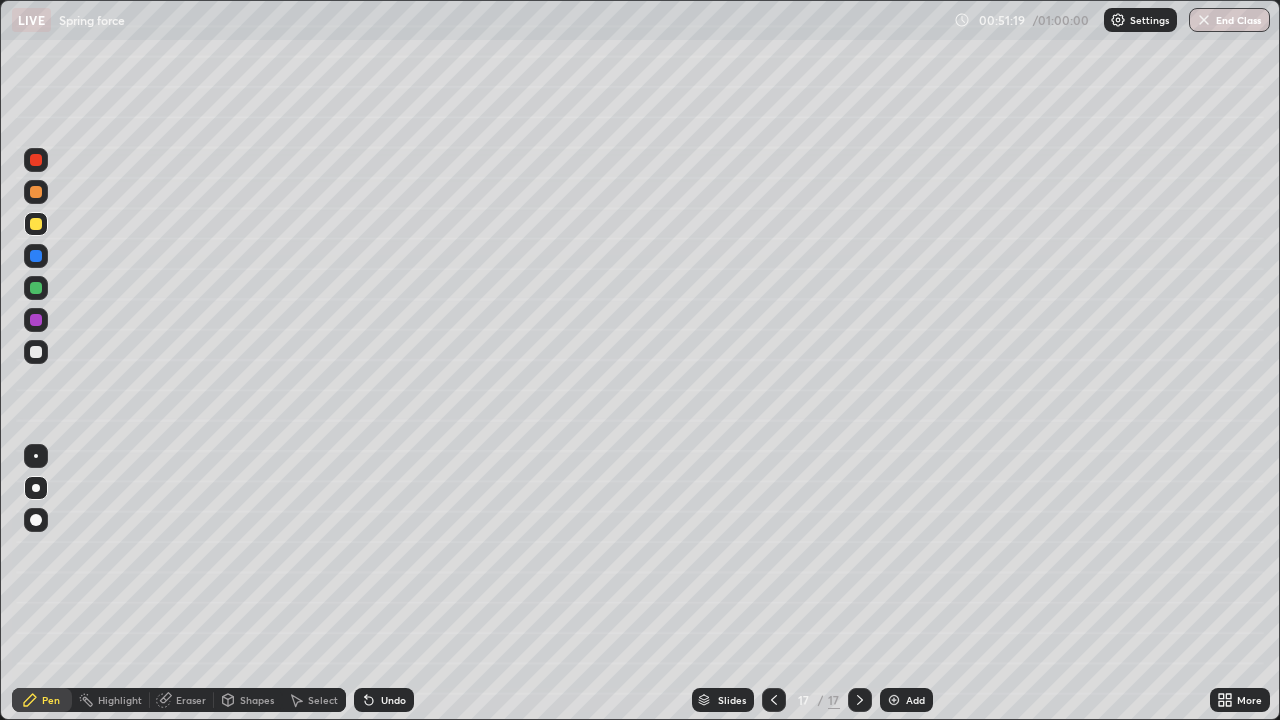 click at bounding box center (36, 352) 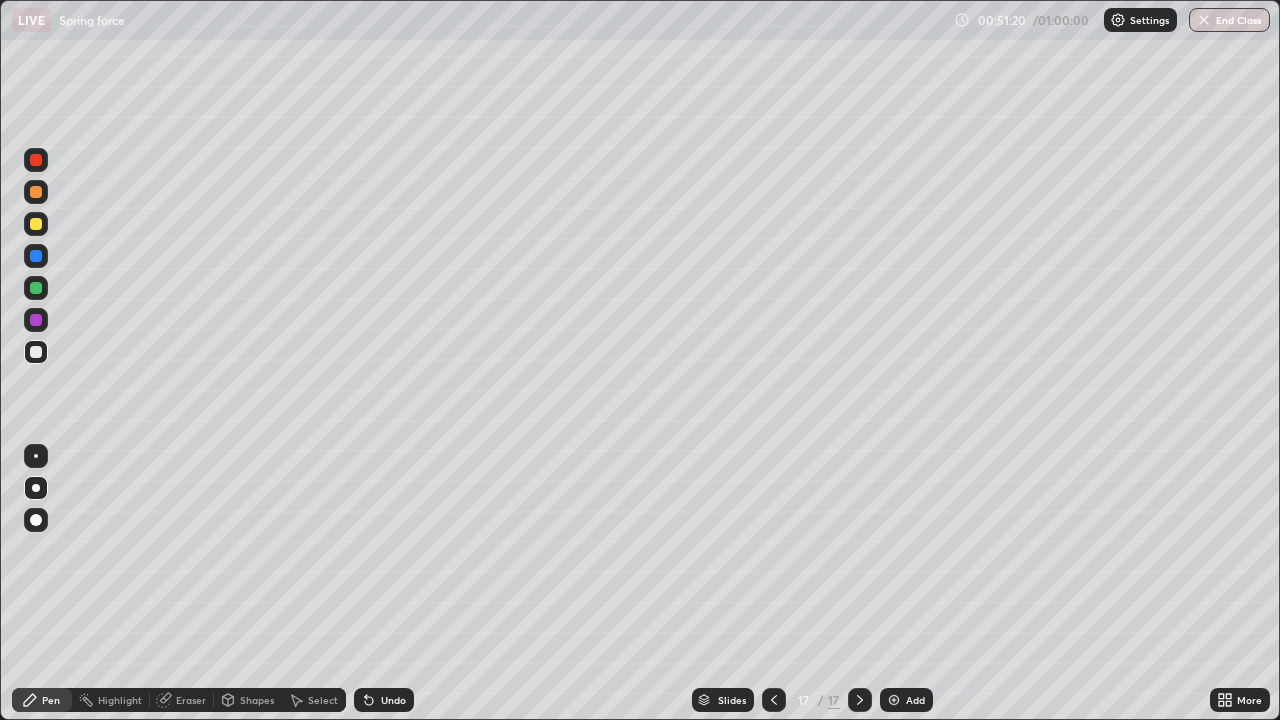 click at bounding box center (36, 288) 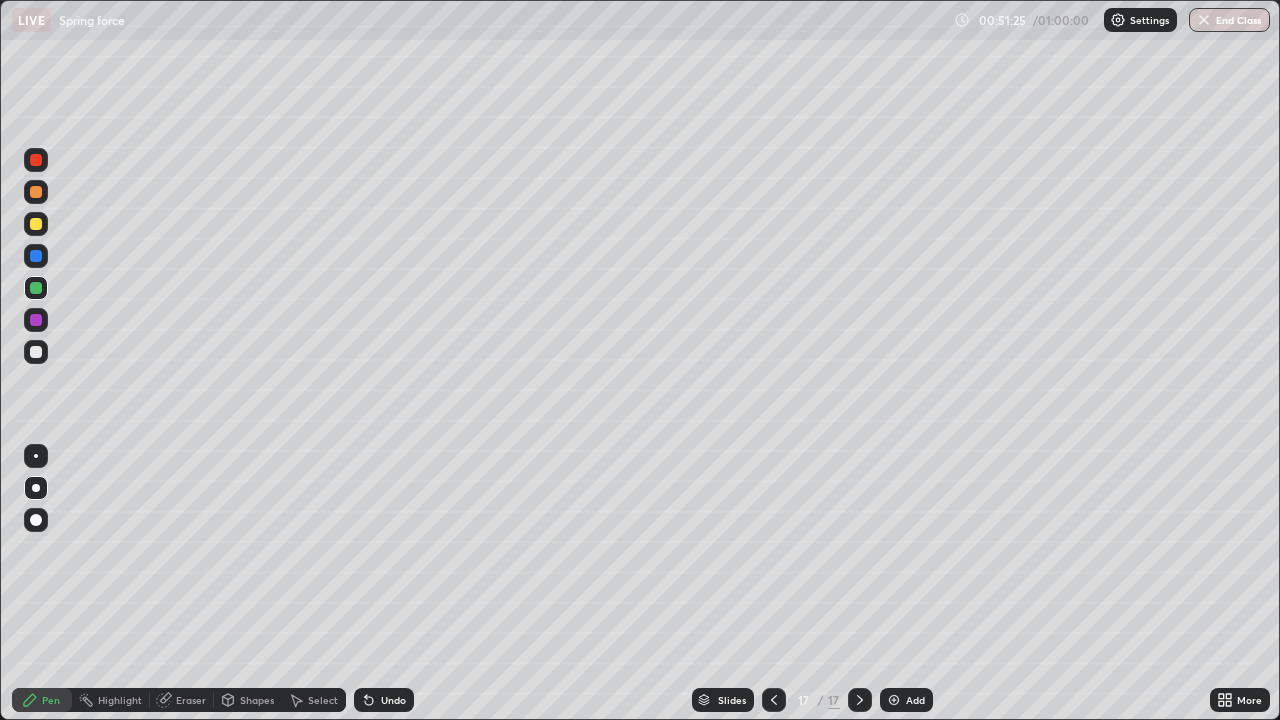click at bounding box center (36, 352) 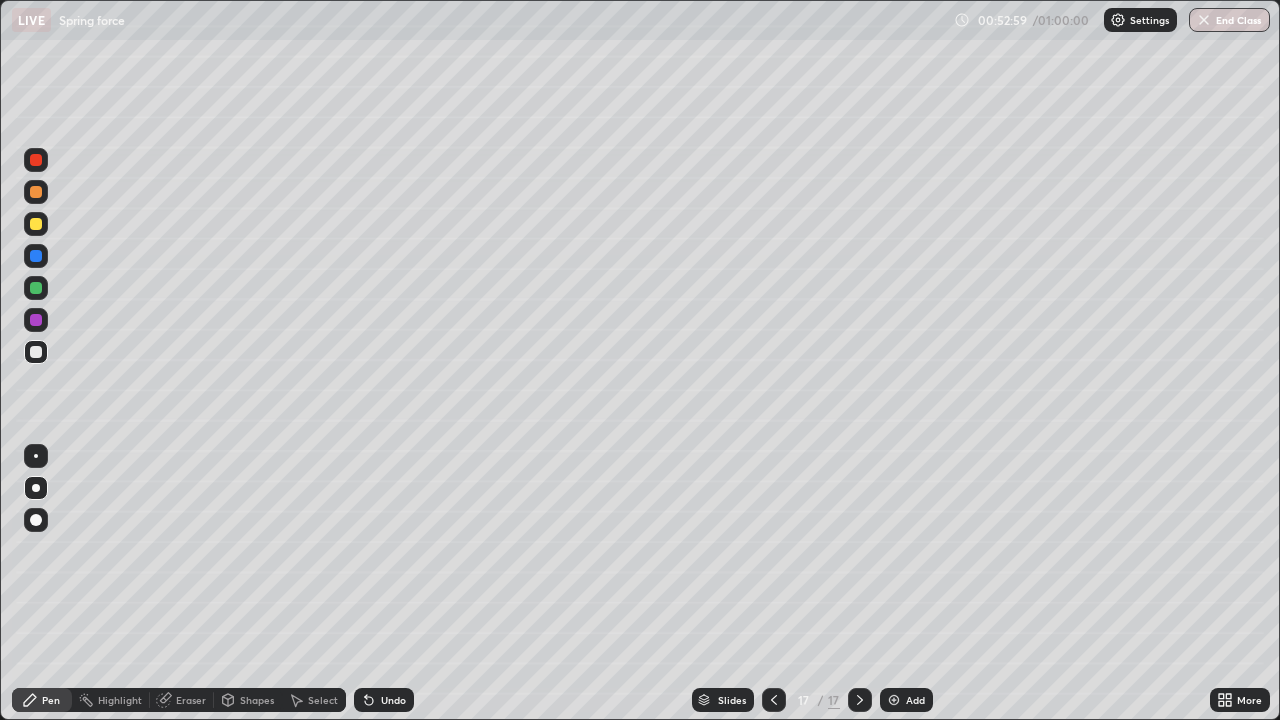 click on "End Class" at bounding box center (1229, 20) 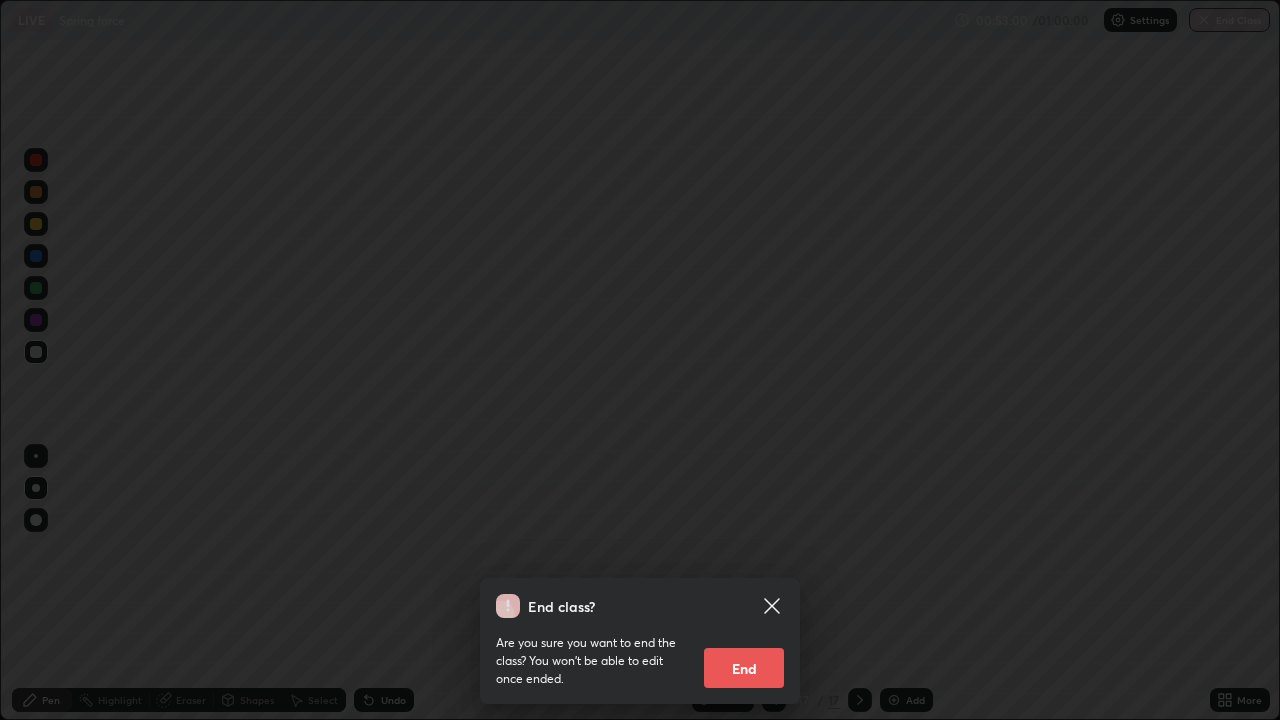 click on "End" at bounding box center [744, 668] 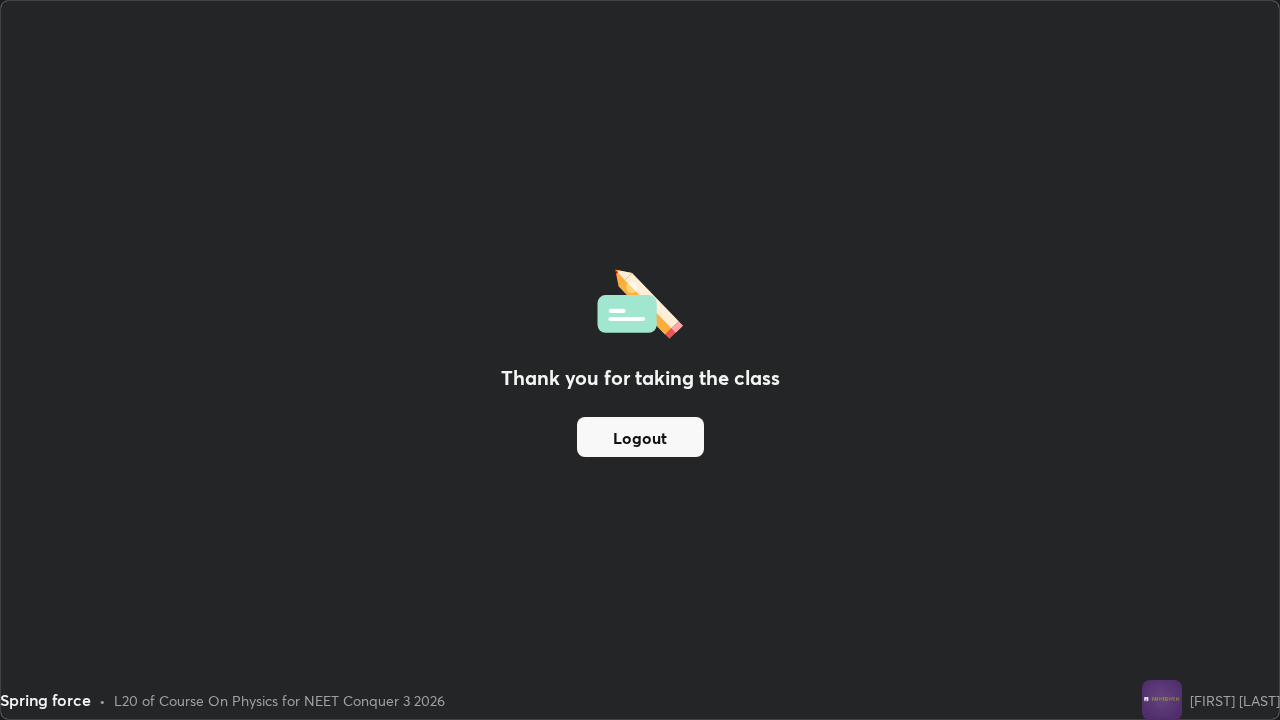 click on "Logout" at bounding box center (640, 437) 